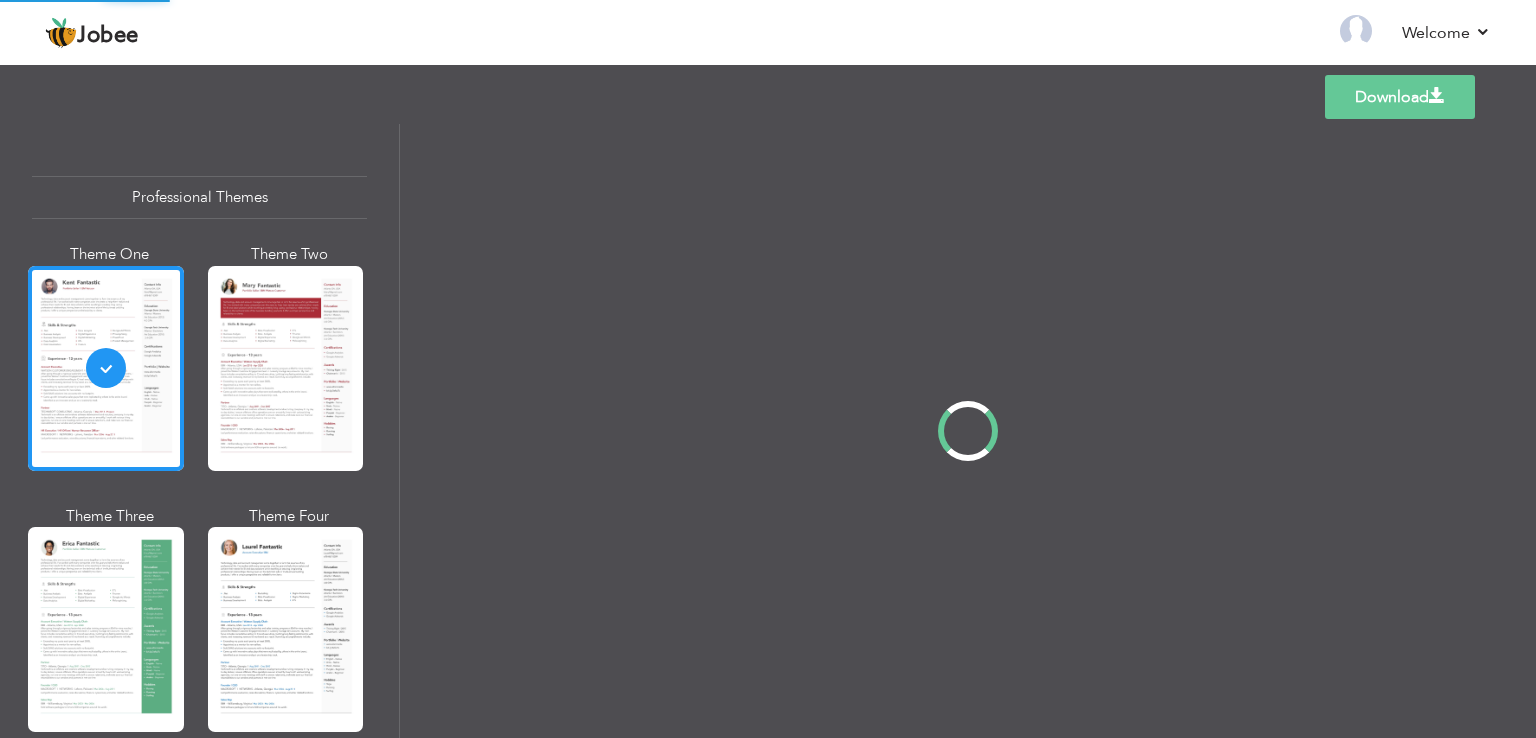 scroll, scrollTop: 0, scrollLeft: 0, axis: both 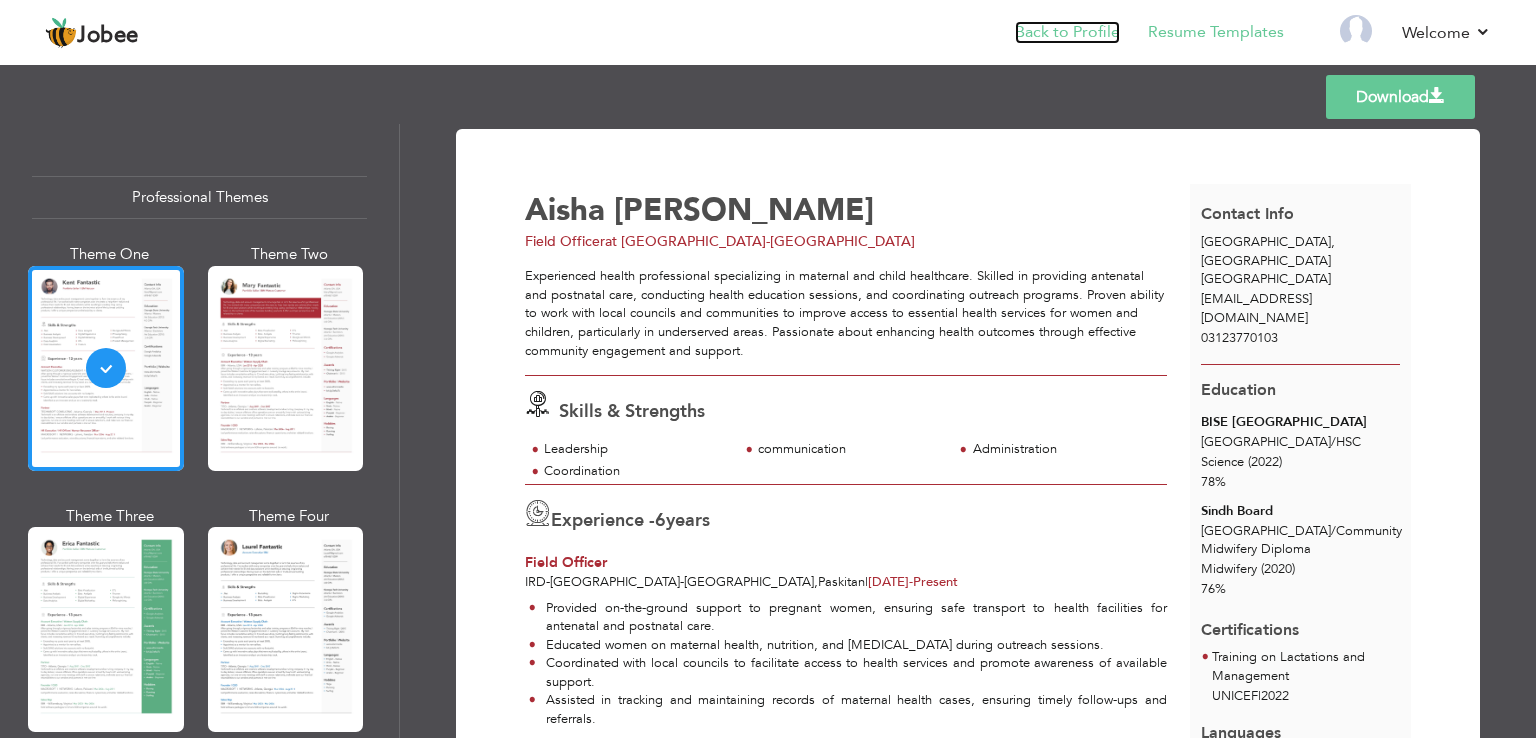 click on "Back to Profile" at bounding box center [1067, 32] 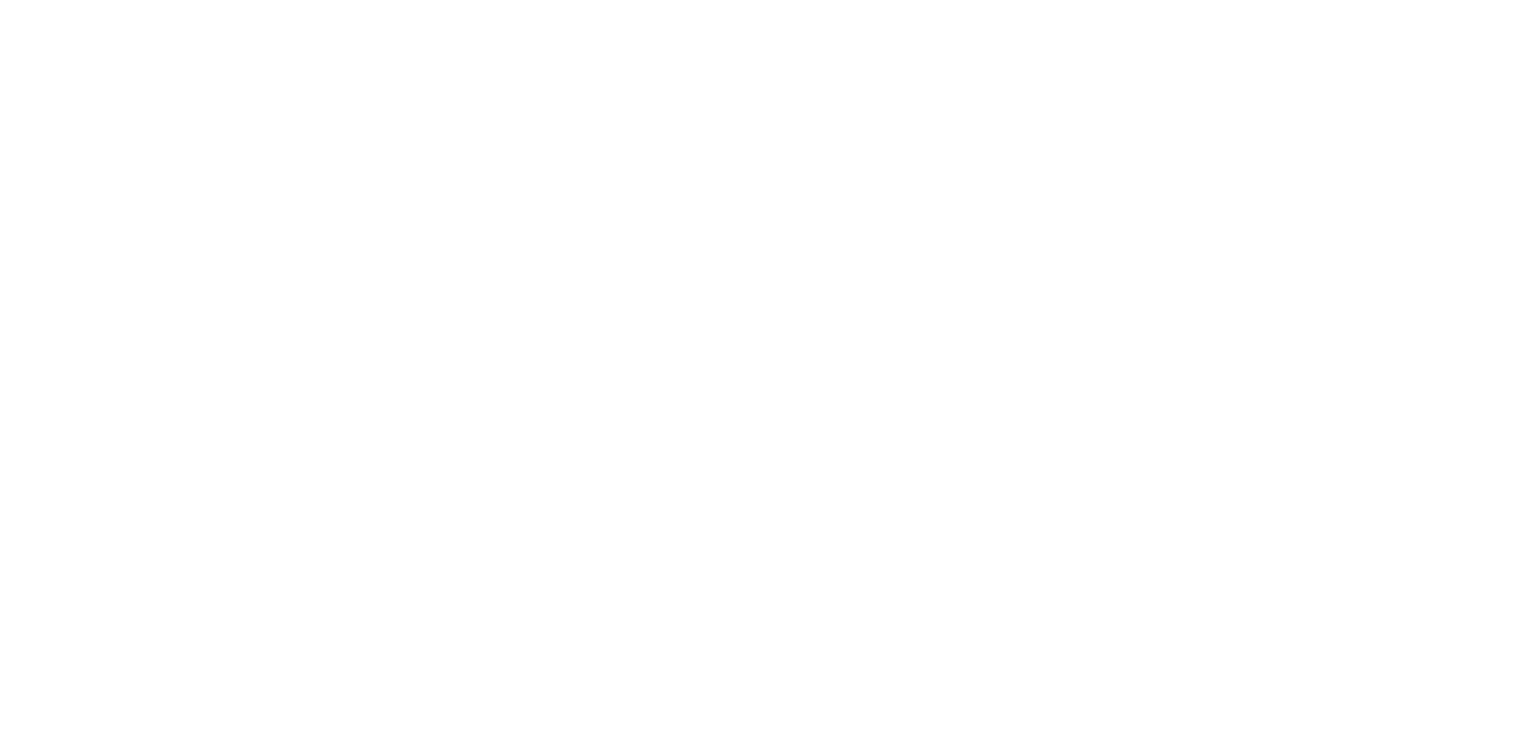 scroll, scrollTop: 0, scrollLeft: 0, axis: both 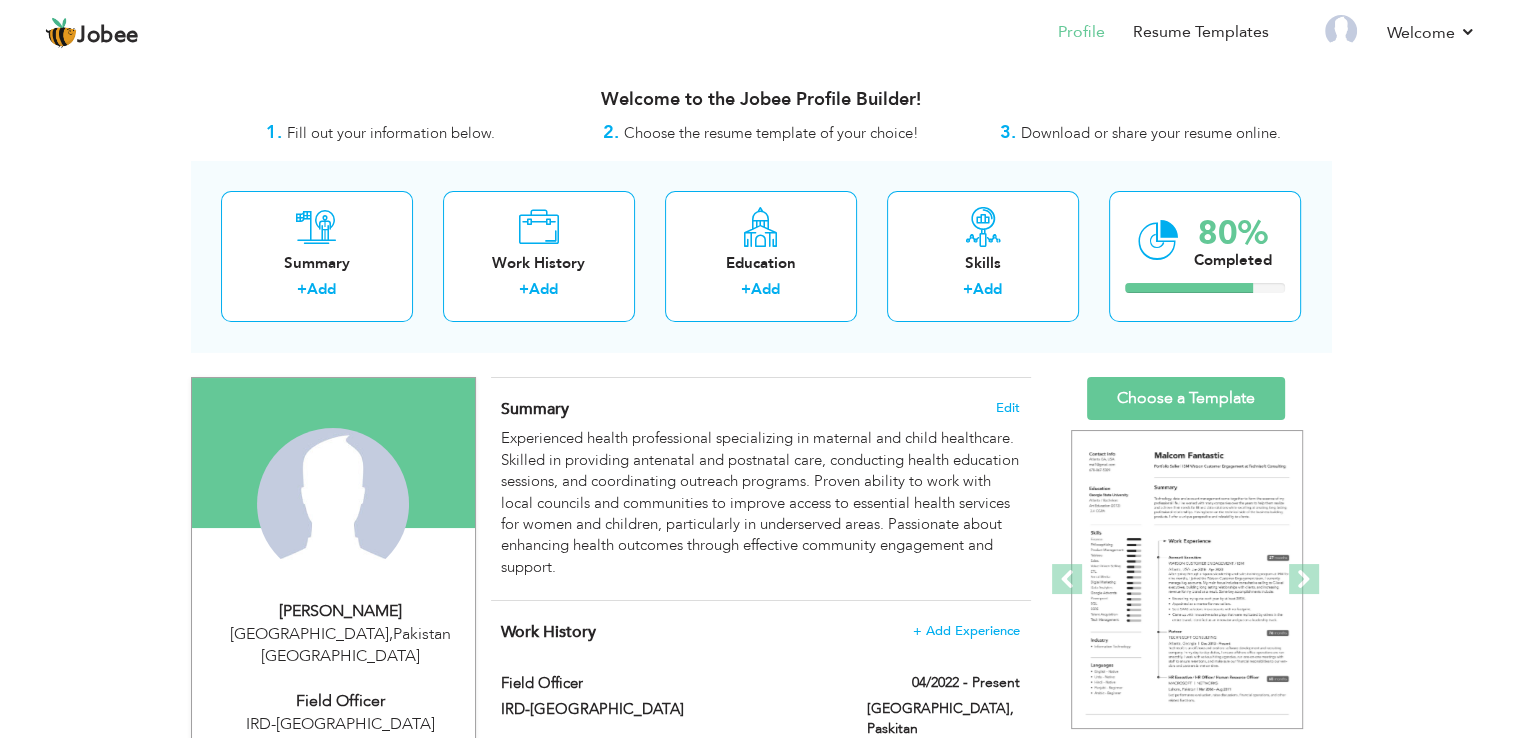 click on "Aisha Hanif" at bounding box center [341, 611] 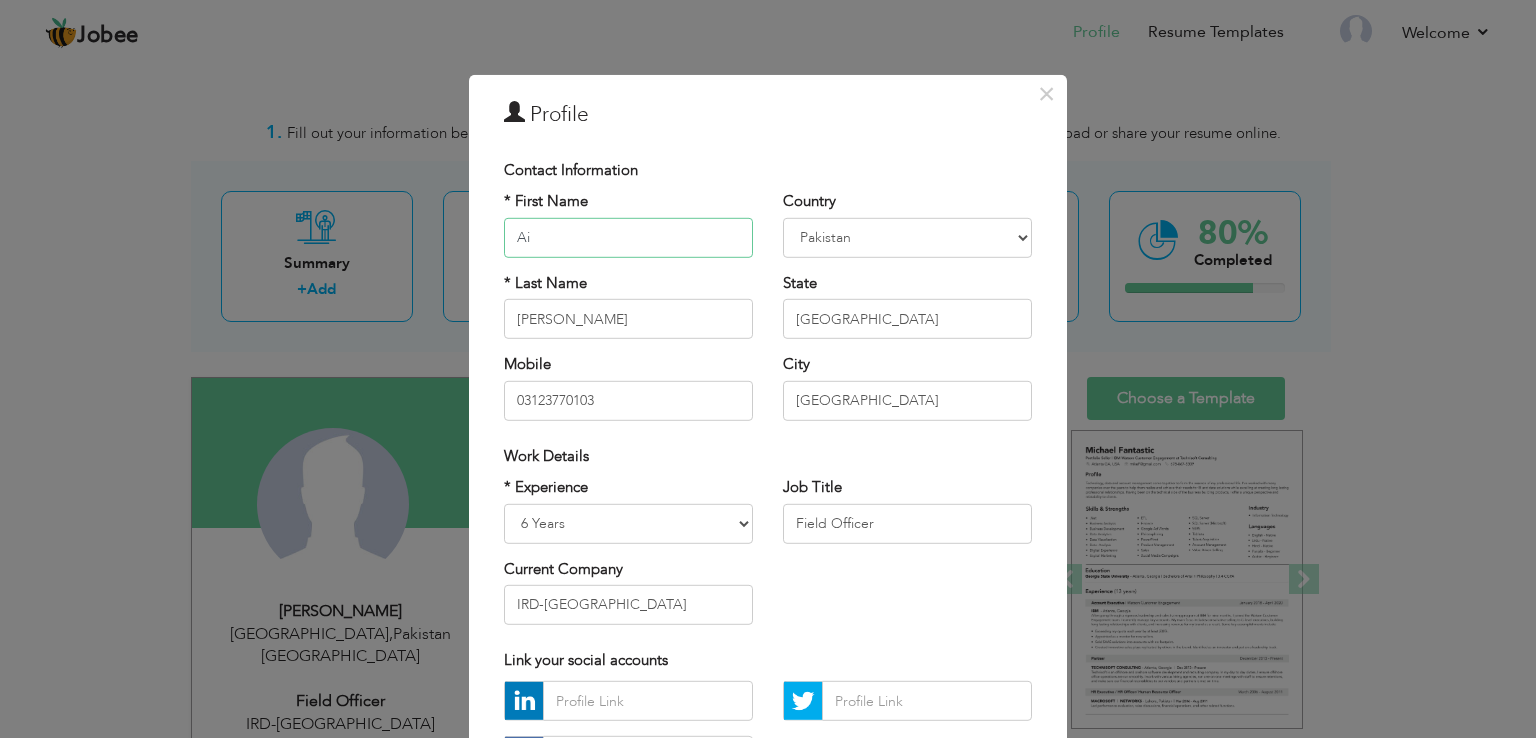 type on "A" 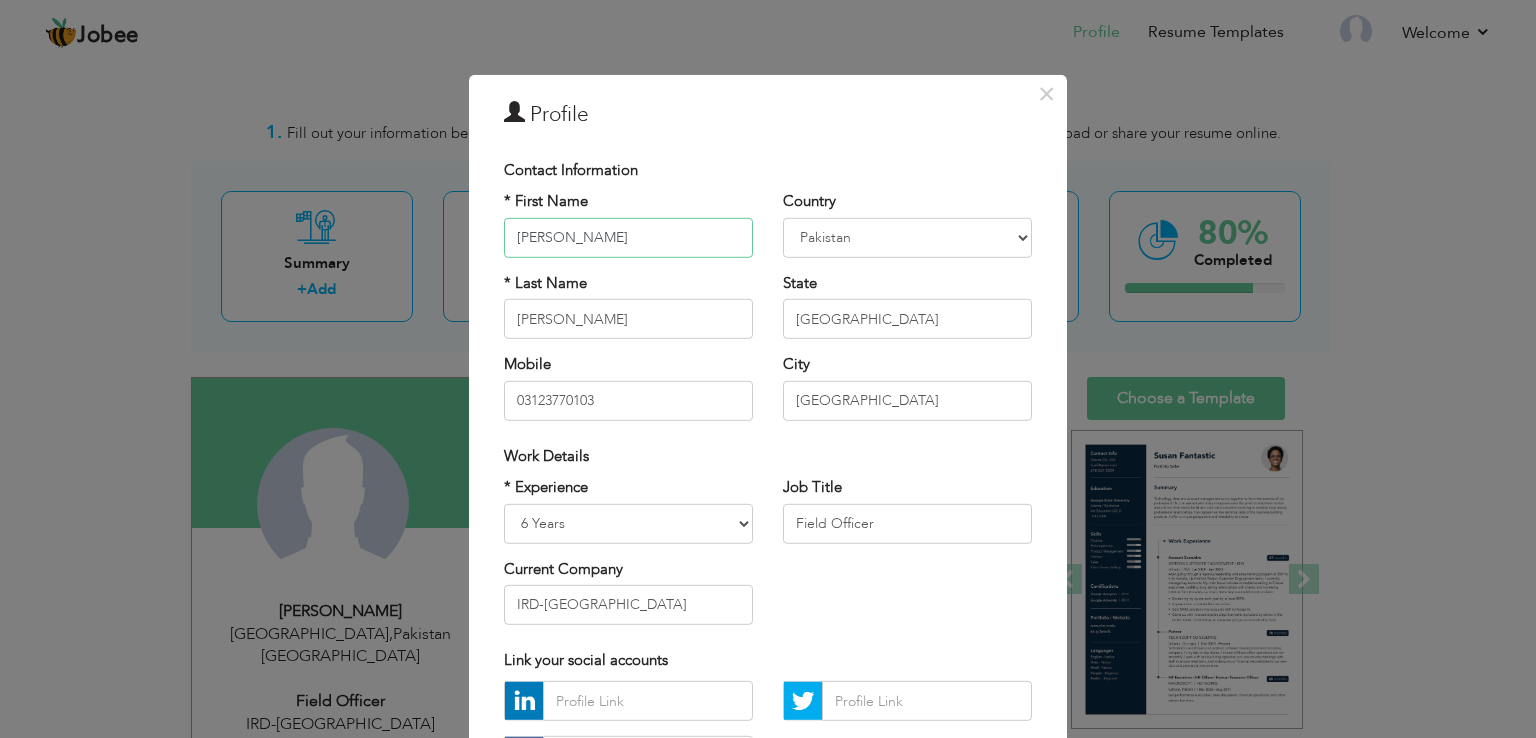 type on "[PERSON_NAME]" 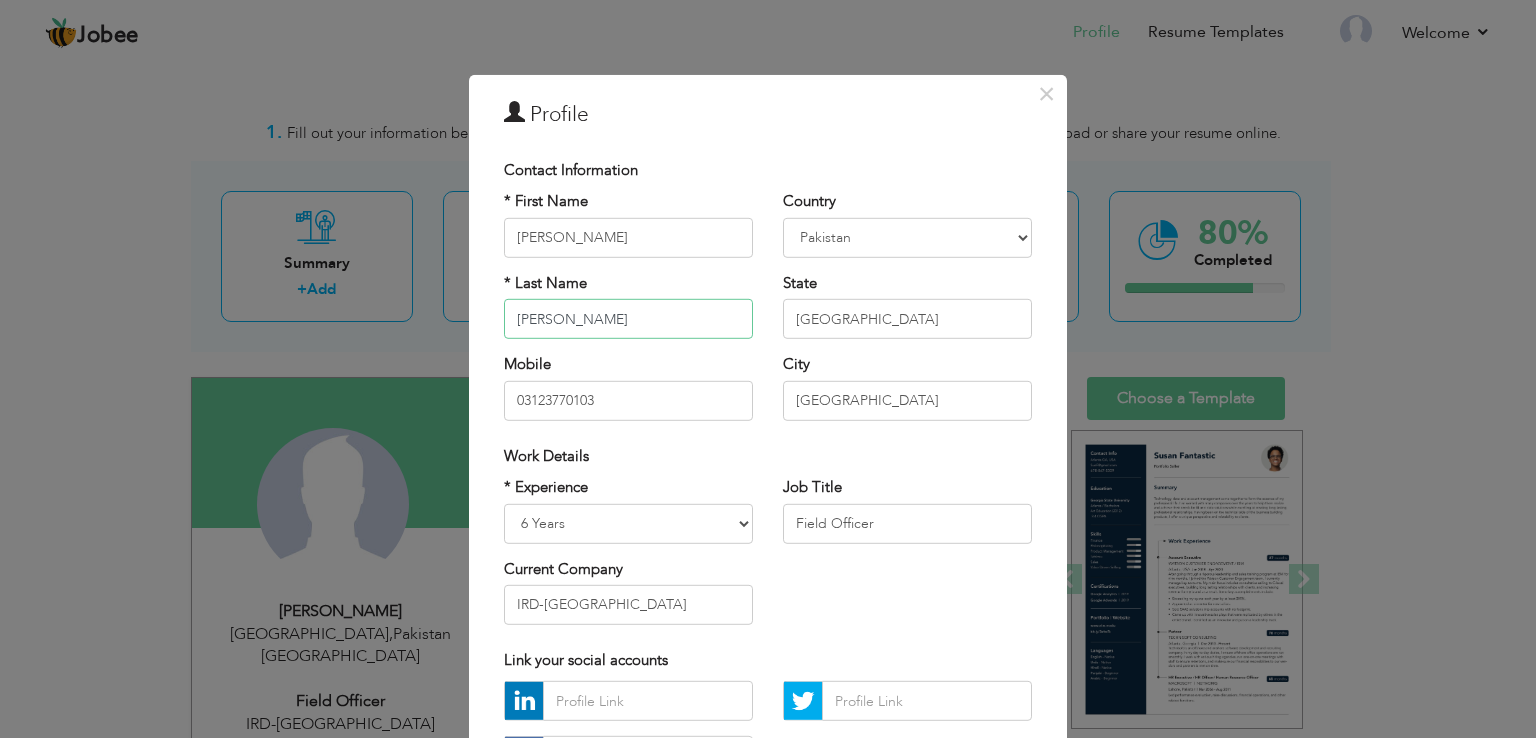 click on "Hanif" at bounding box center [628, 319] 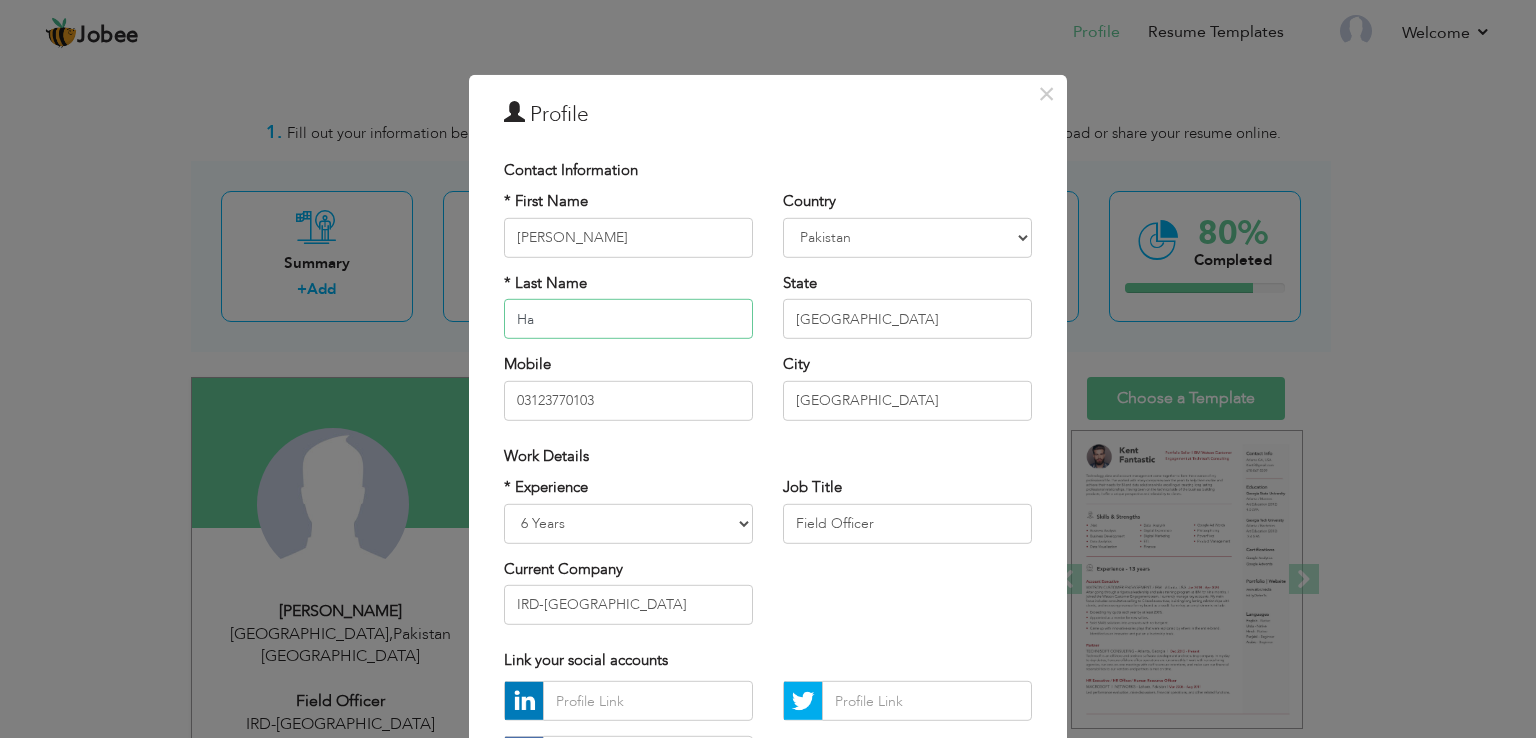 type on "H" 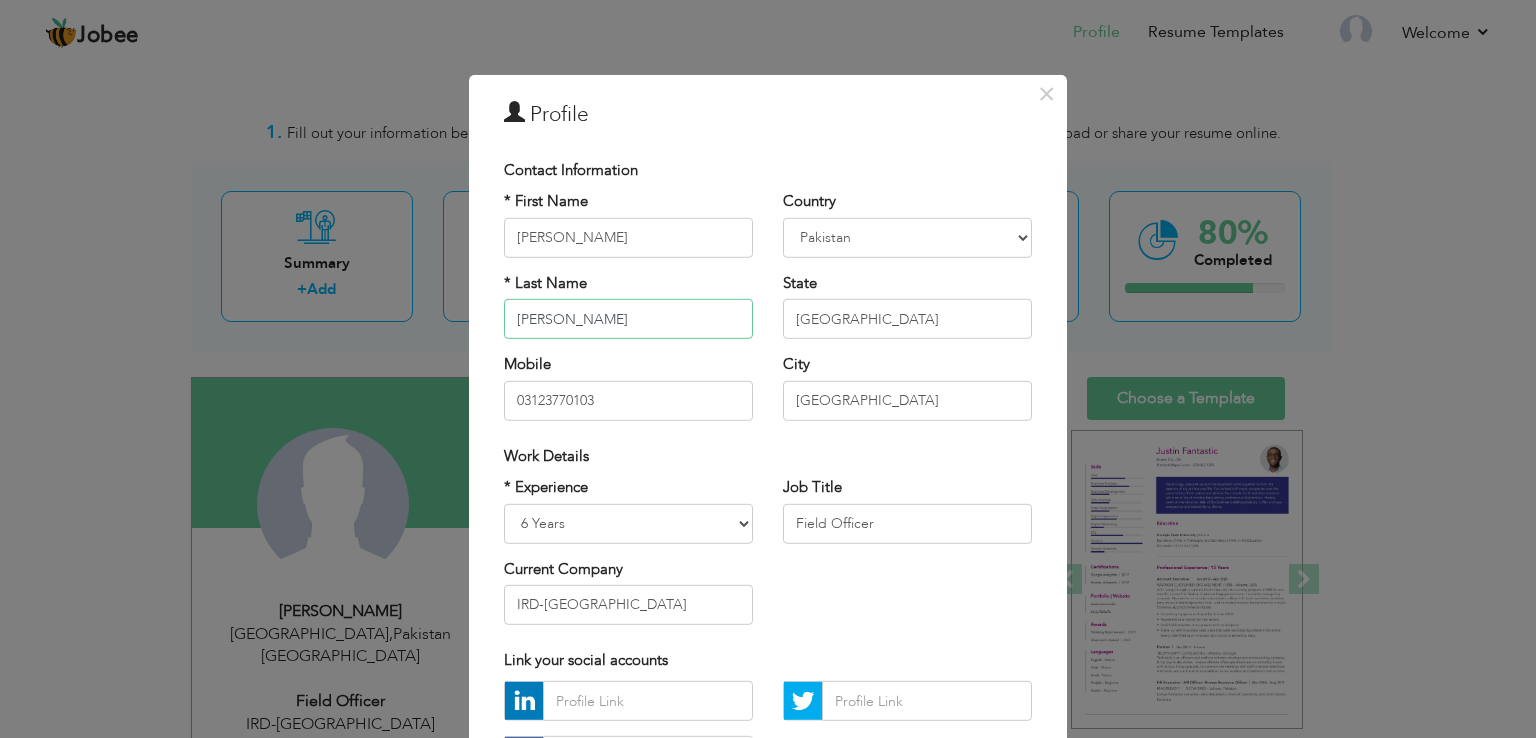 type on "[PERSON_NAME]" 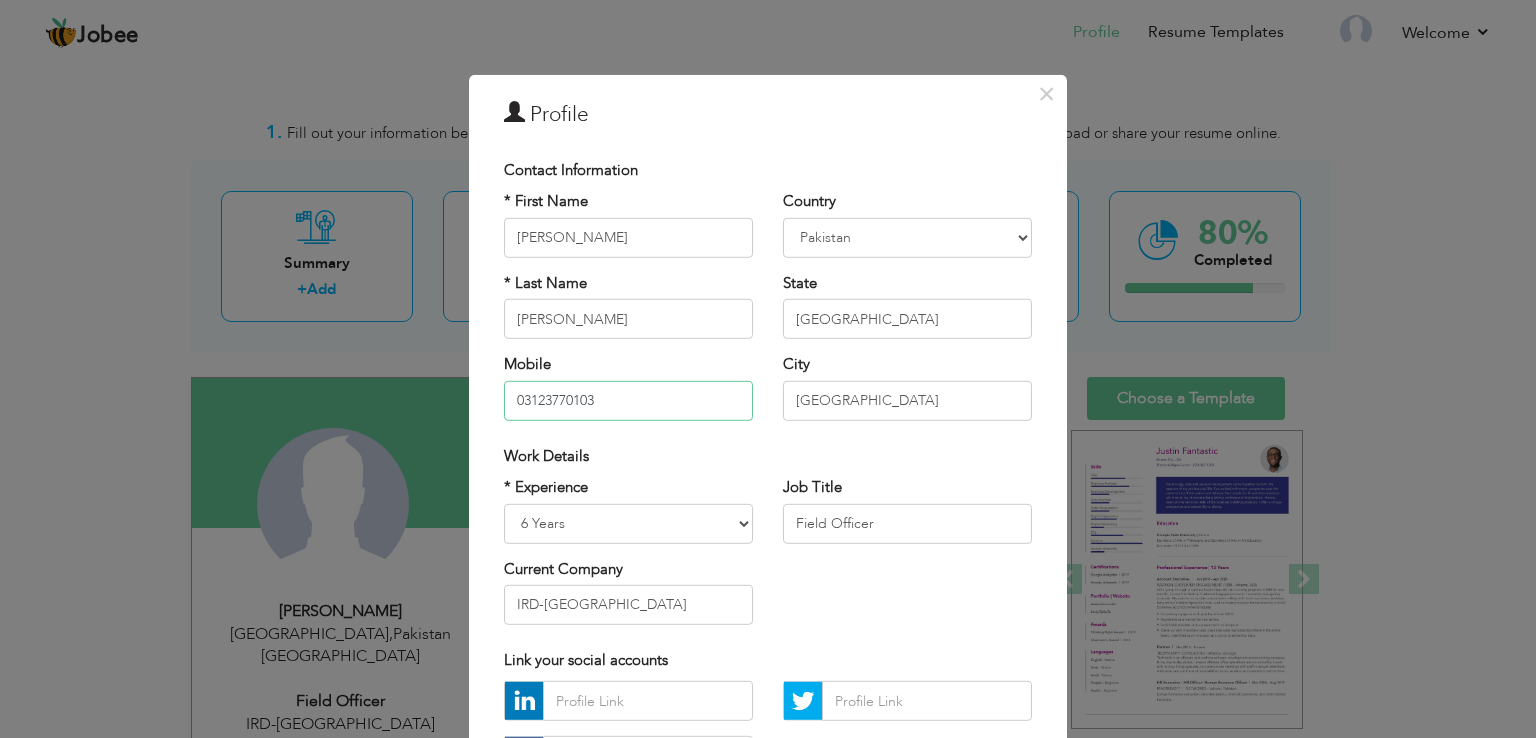 click on "03123770103" at bounding box center (628, 400) 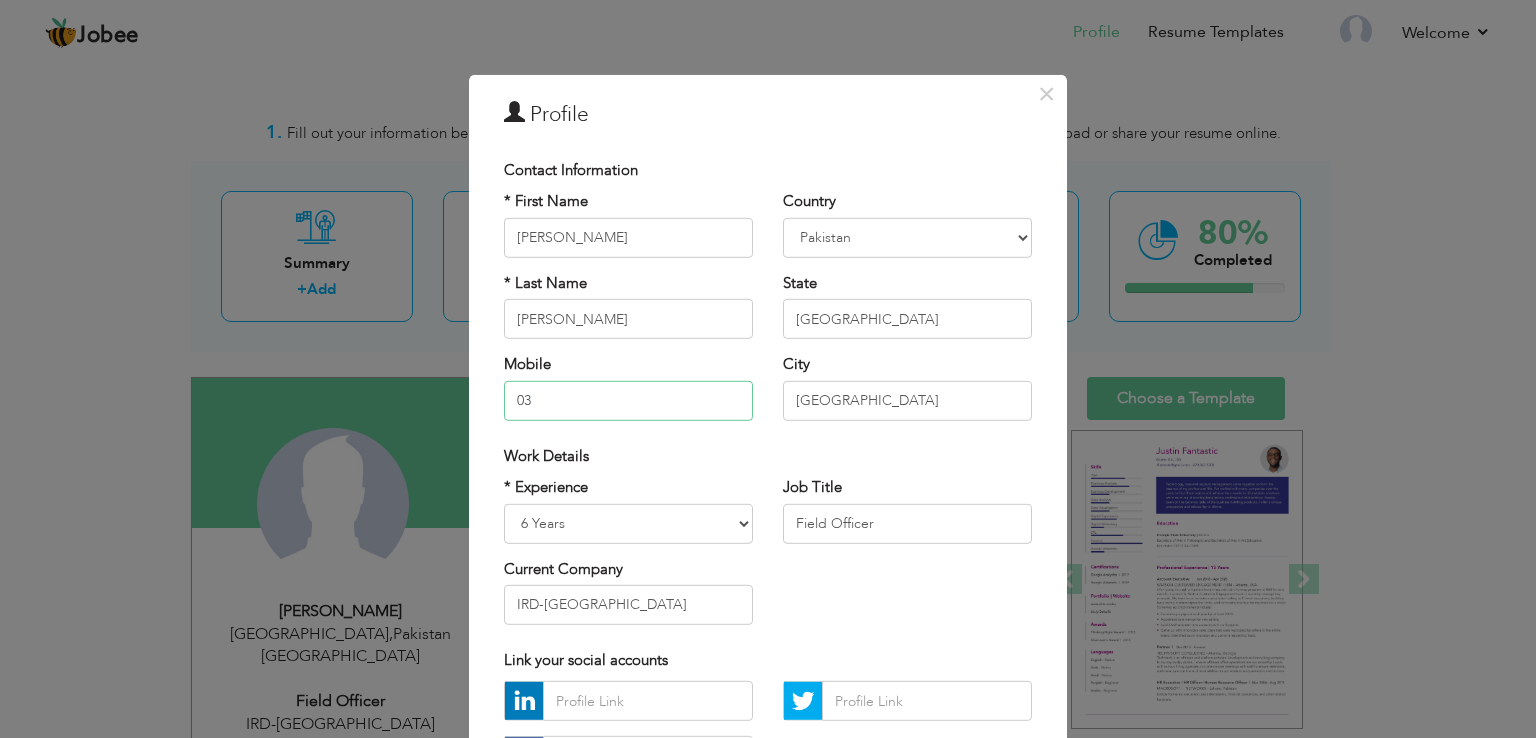 type on "0" 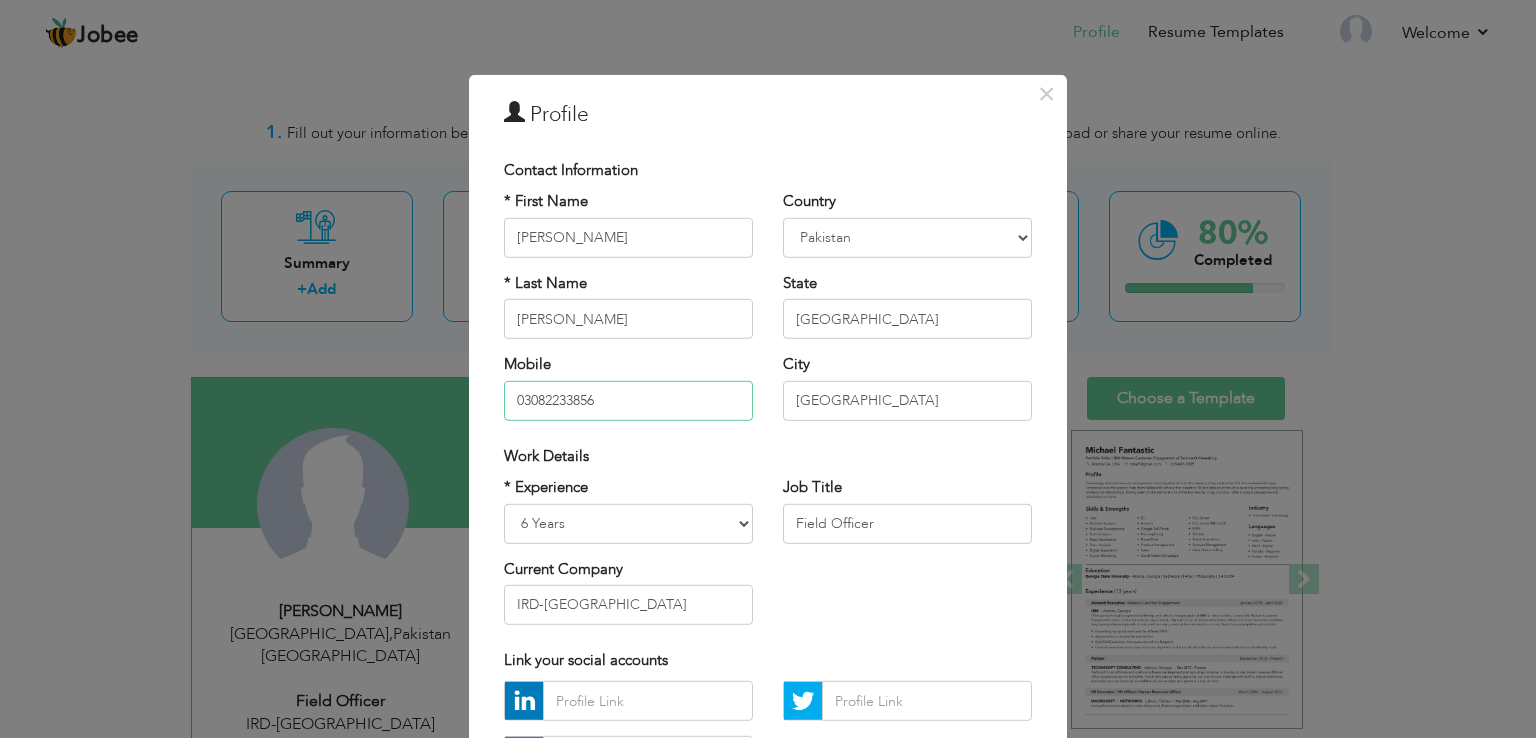 type on "03082233856" 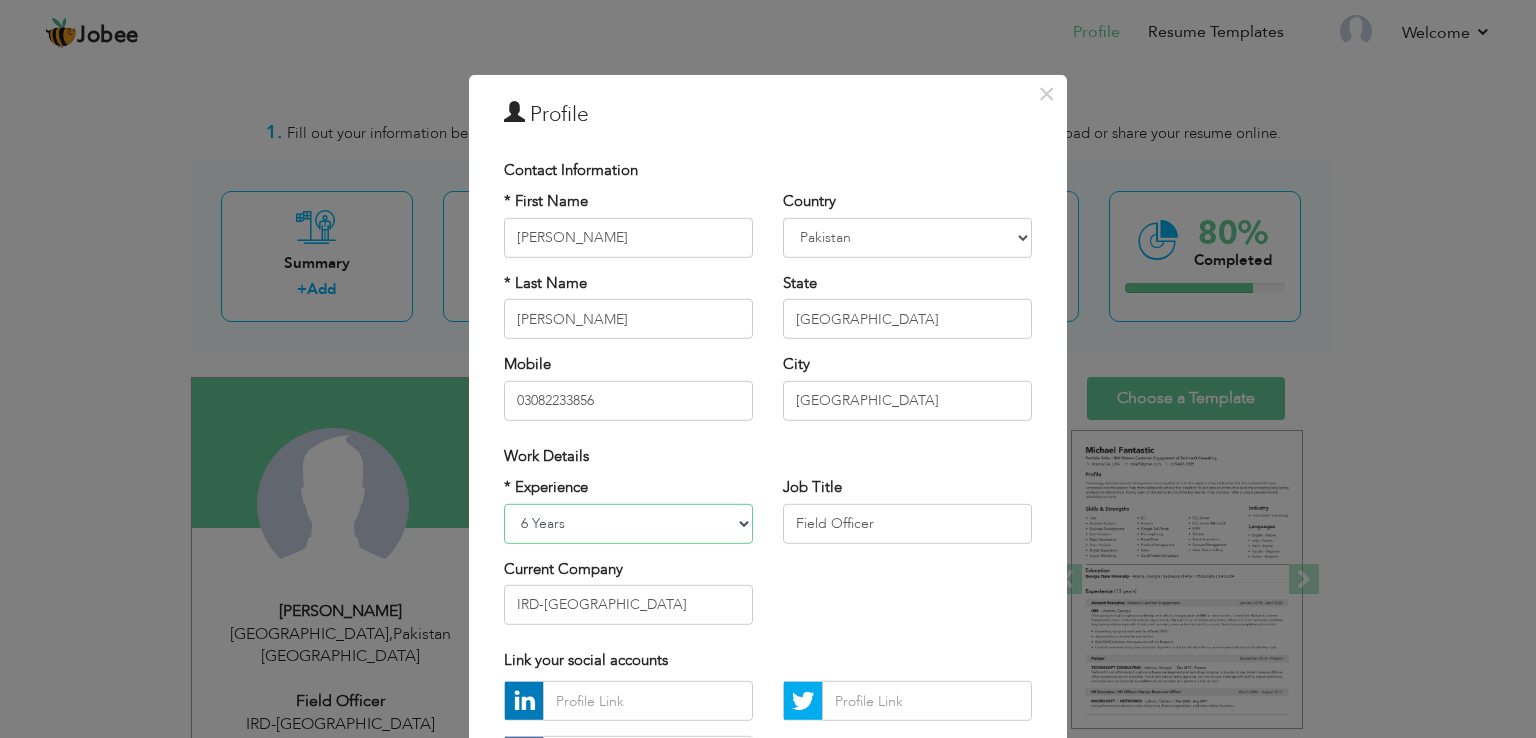 click on "Entry Level Less than 1 Year 1 Year 2 Years 3 Years 4 Years 5 Years 6 Years 7 Years 8 Years 9 Years 10 Years 11 Years 12 Years 13 Years 14 Years 15 Years 16 Years 17 Years 18 Years 19 Years 20 Years 21 Years 22 Years 23 Years 24 Years 25 Years 26 Years 27 Years 28 Years 29 Years 30 Years 31 Years 32 Years 33 Years 34 Years 35 Years More than 35 Years" at bounding box center [628, 523] 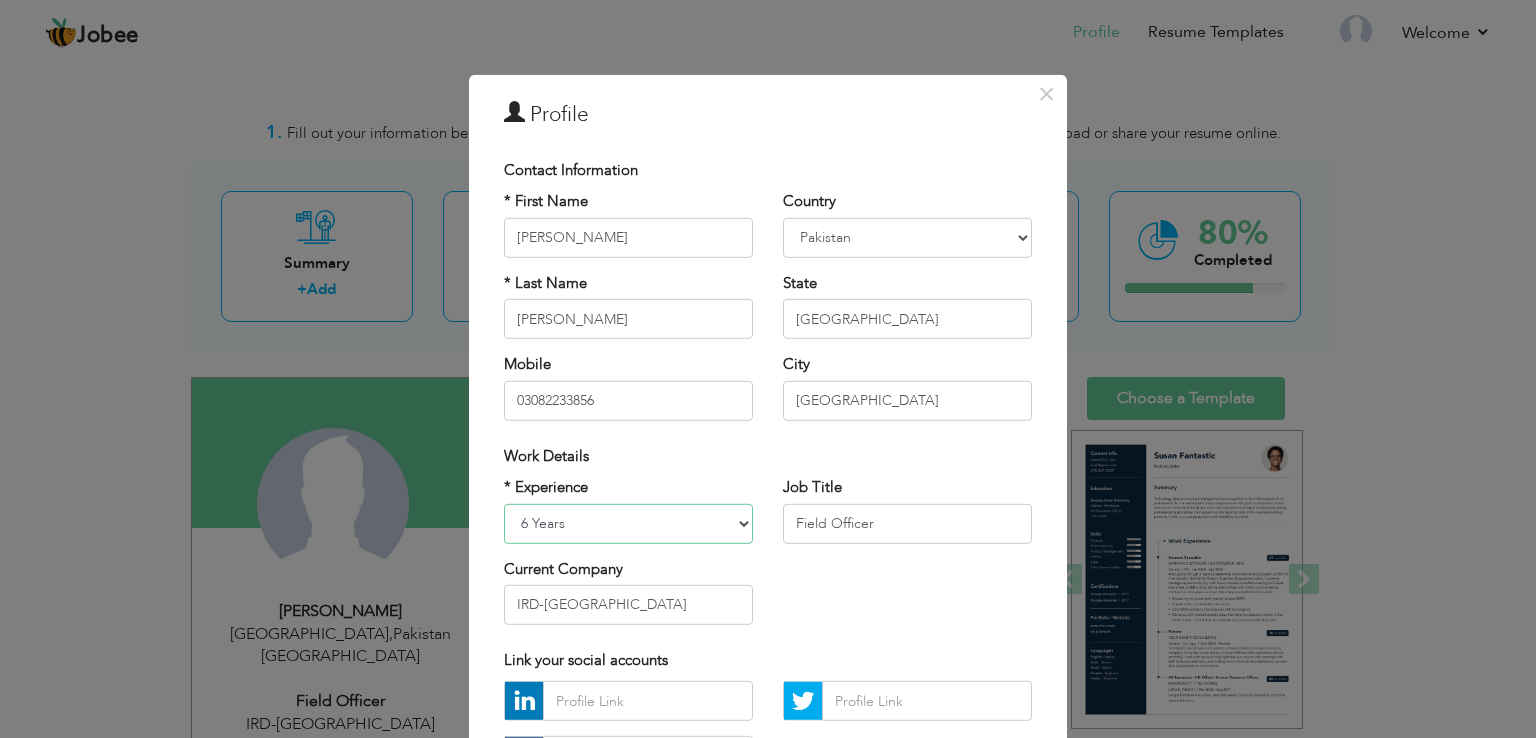 select on "number:7" 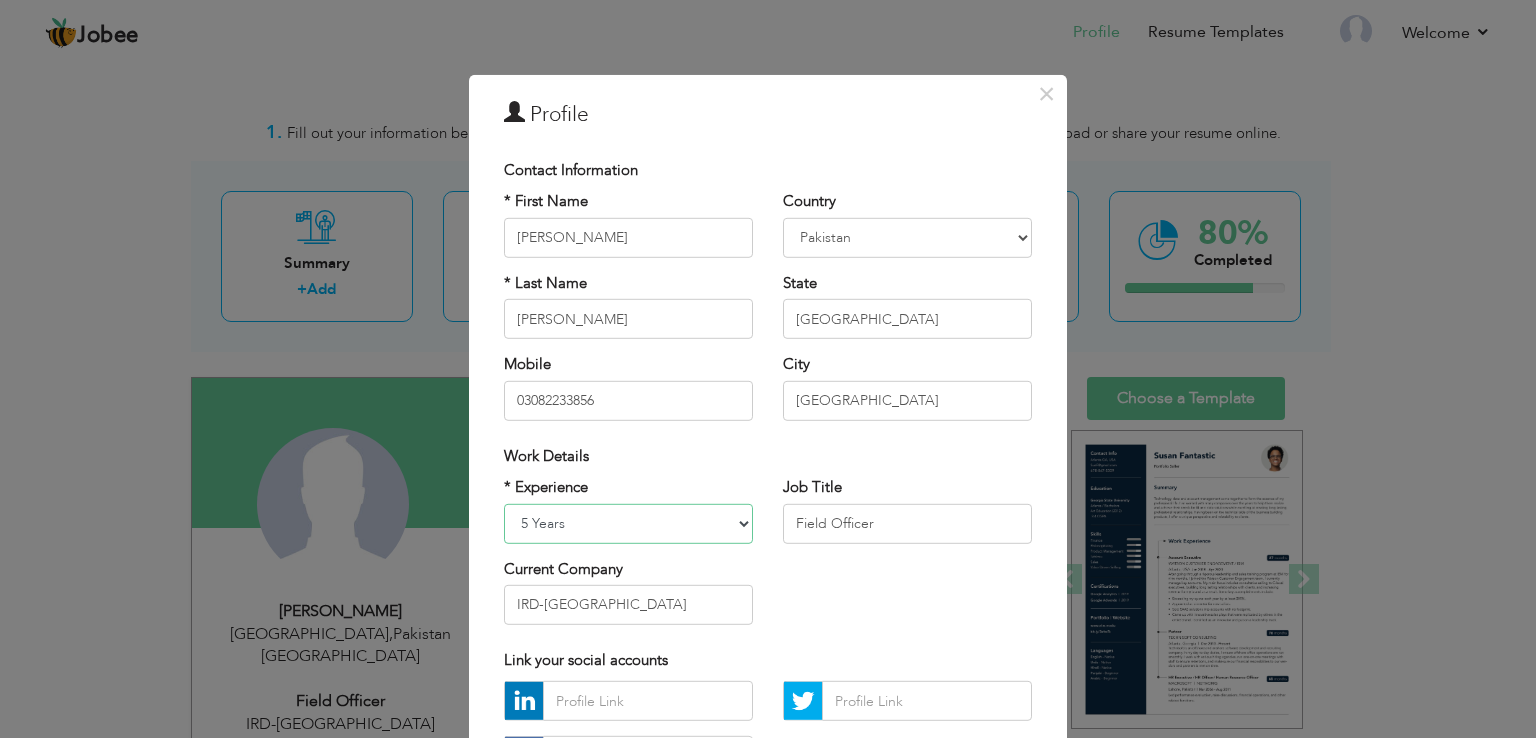 click on "Entry Level Less than 1 Year 1 Year 2 Years 3 Years 4 Years 5 Years 6 Years 7 Years 8 Years 9 Years 10 Years 11 Years 12 Years 13 Years 14 Years 15 Years 16 Years 17 Years 18 Years 19 Years 20 Years 21 Years 22 Years 23 Years 24 Years 25 Years 26 Years 27 Years 28 Years 29 Years 30 Years 31 Years 32 Years 33 Years 34 Years 35 Years More than 35 Years" at bounding box center [628, 523] 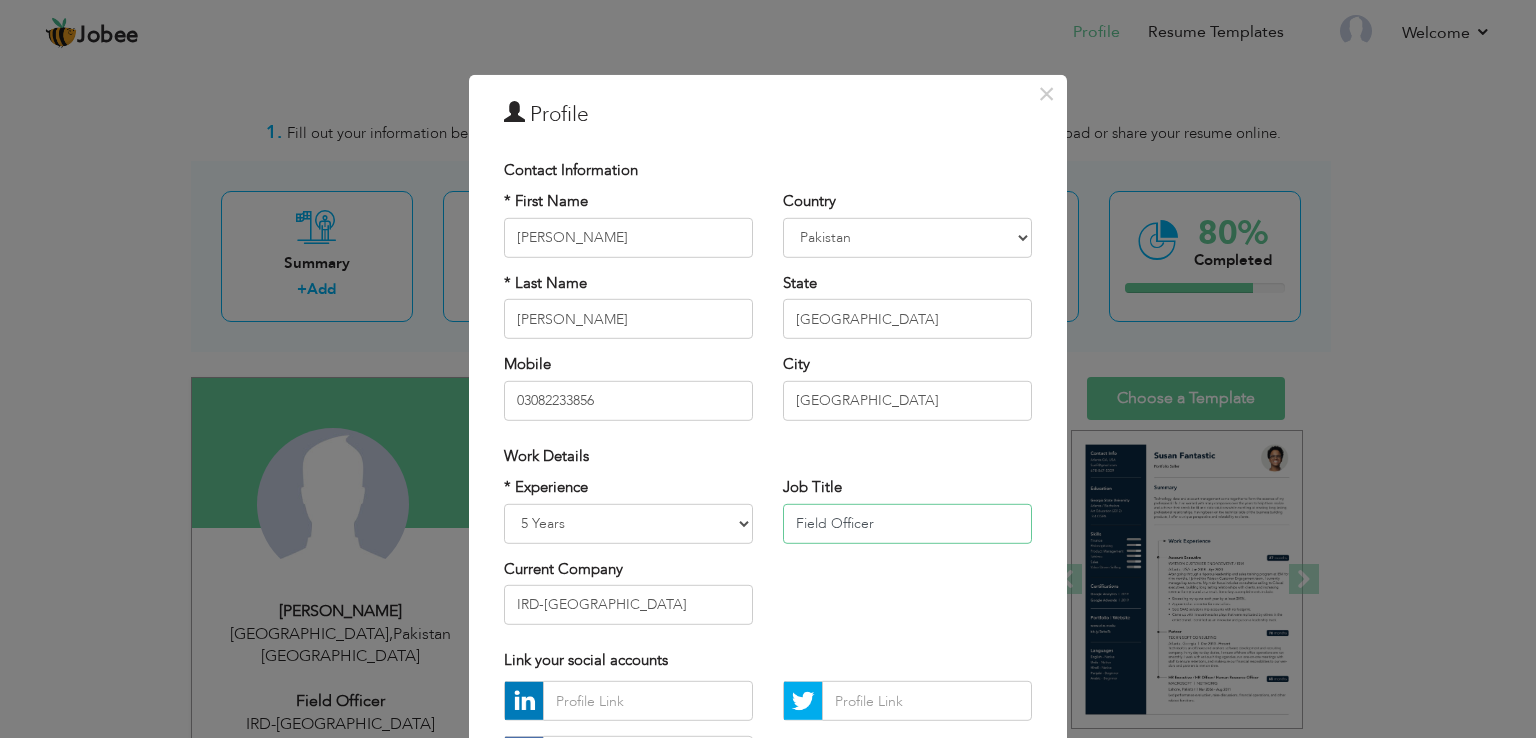 click on "Field Officer" at bounding box center (907, 523) 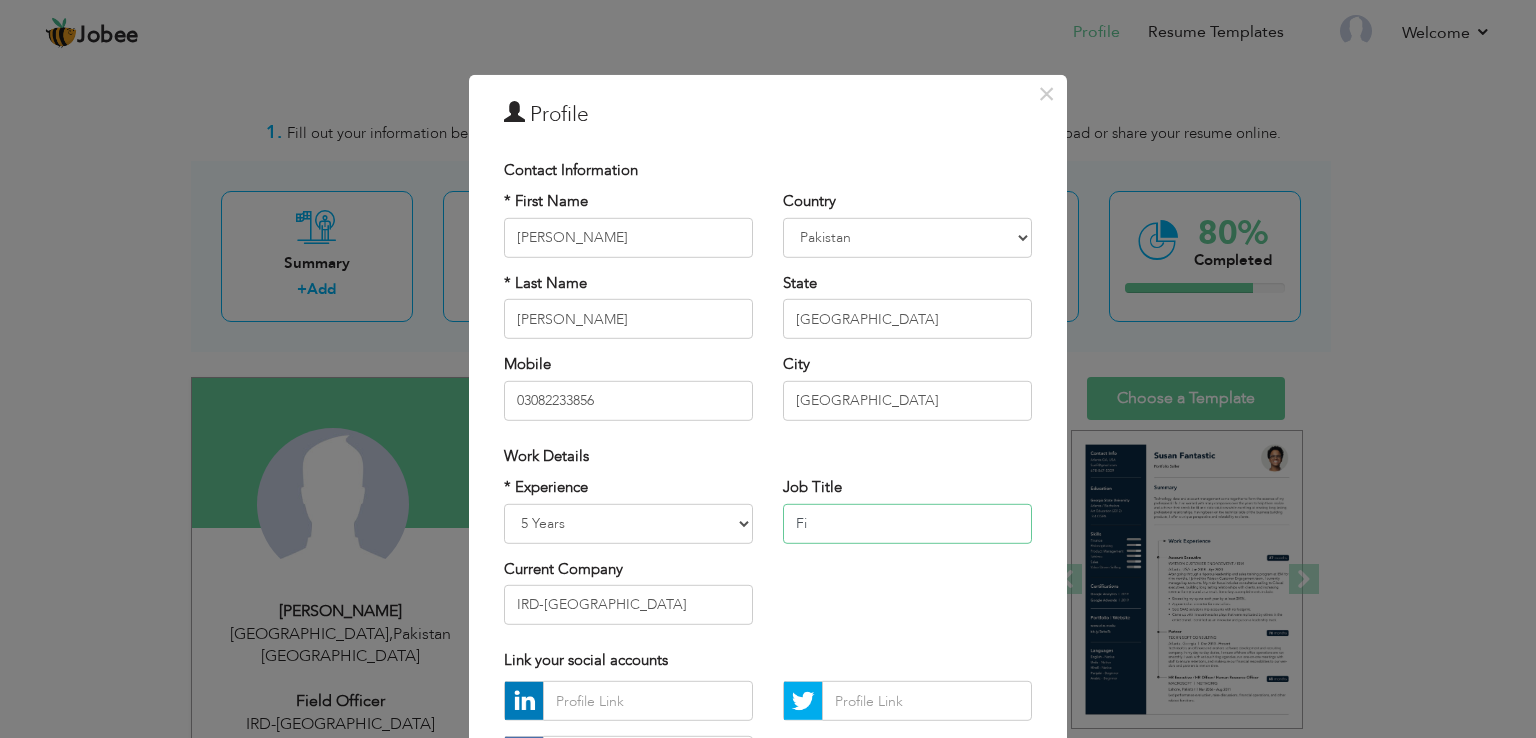 type on "F" 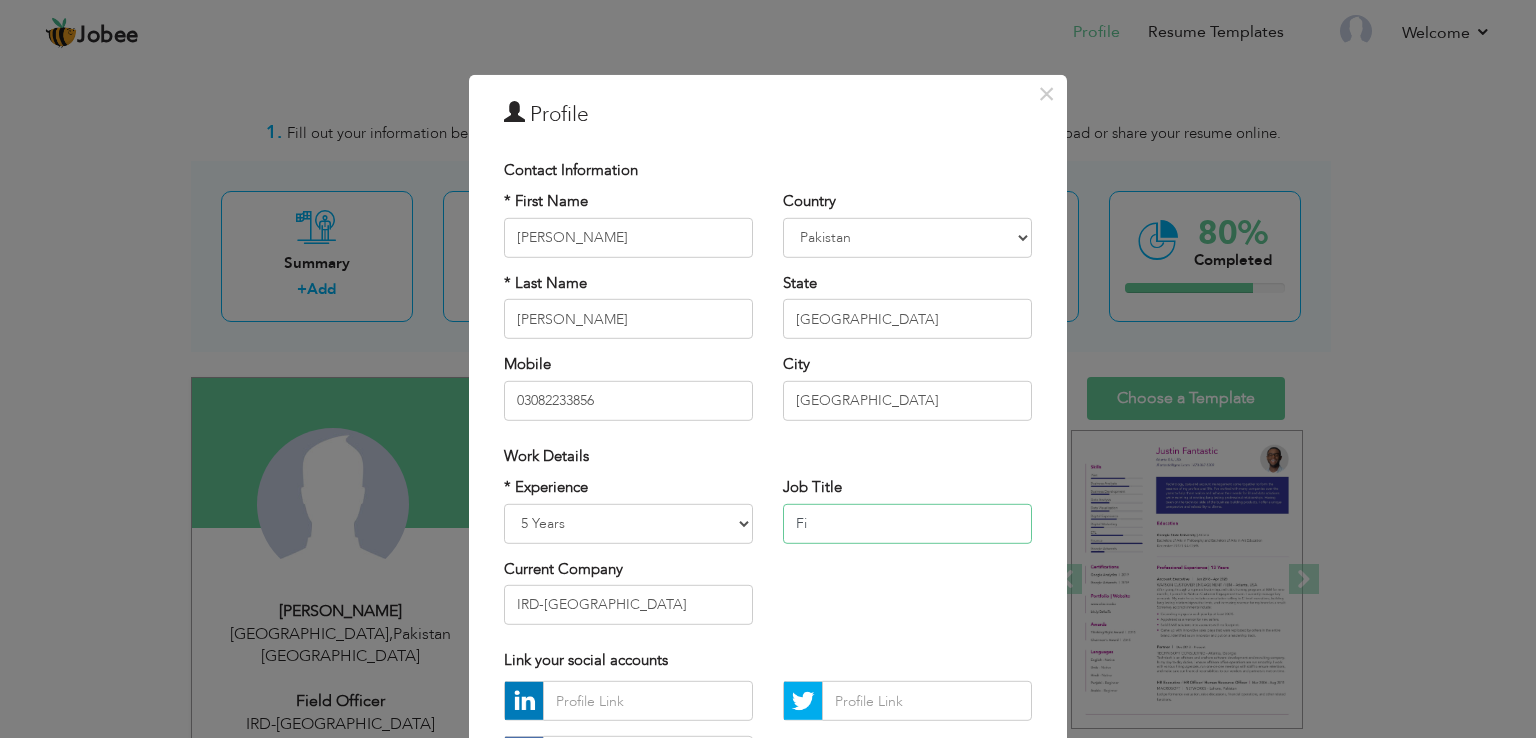 type on "F" 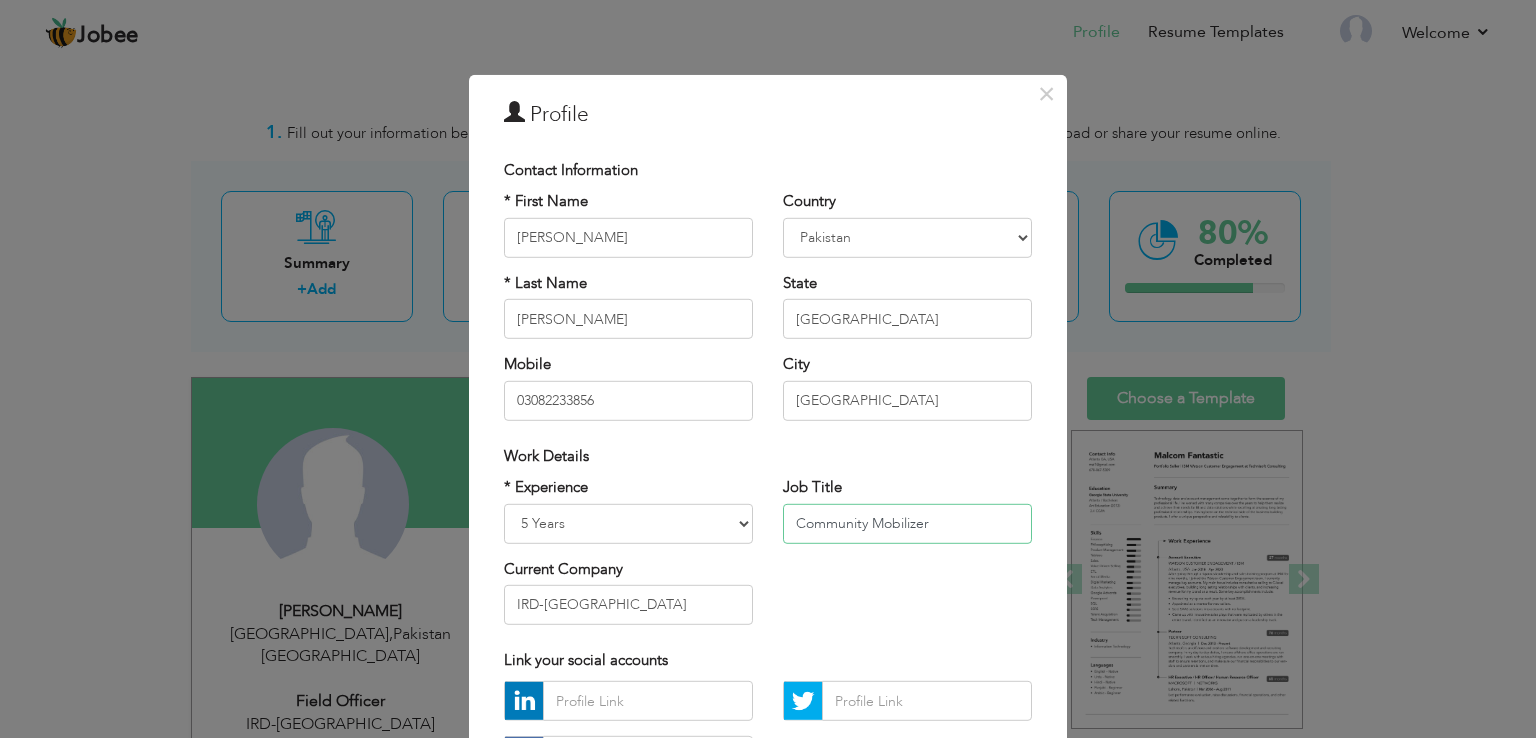 type on "Community Mobilizer" 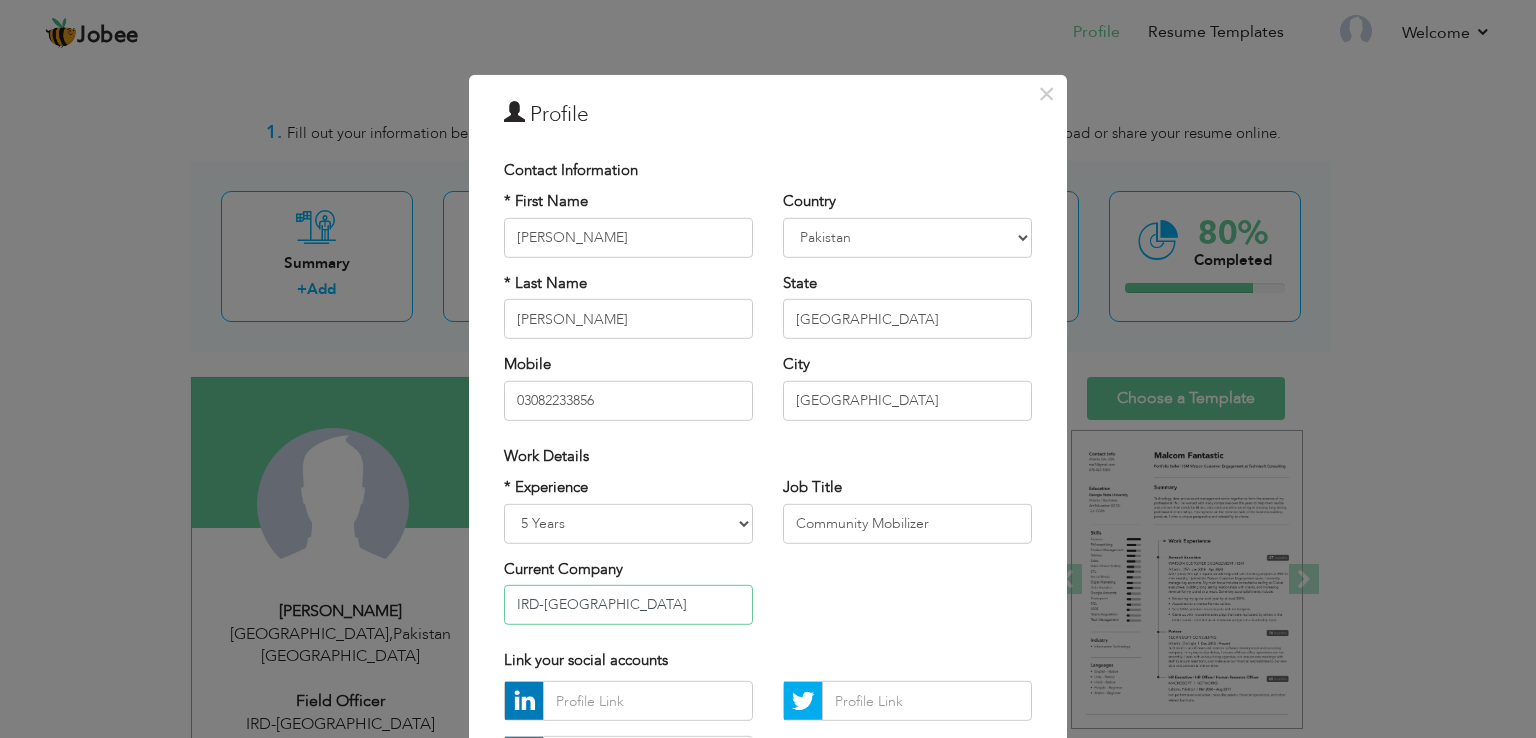 click on "IRD-[GEOGRAPHIC_DATA]" at bounding box center (628, 605) 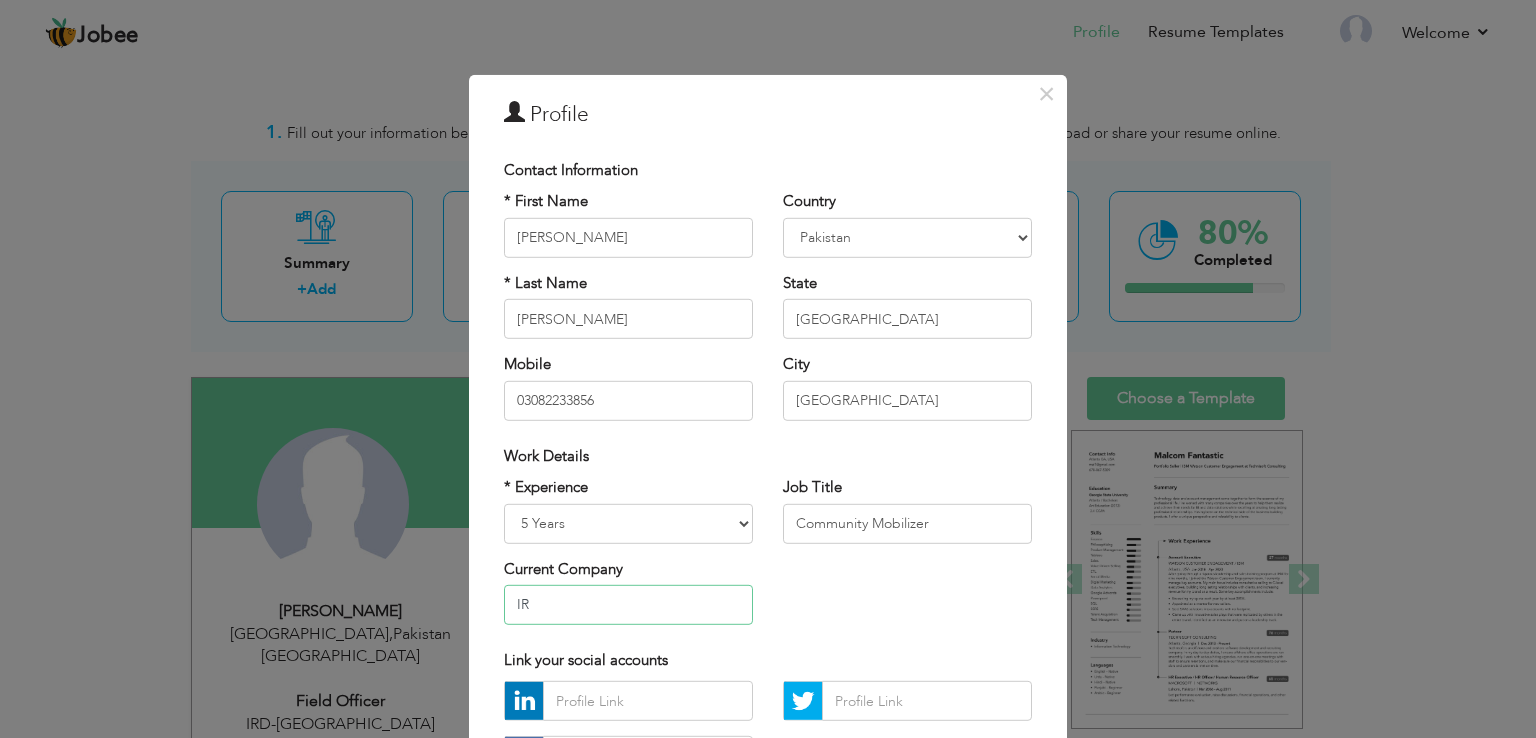 type on "I" 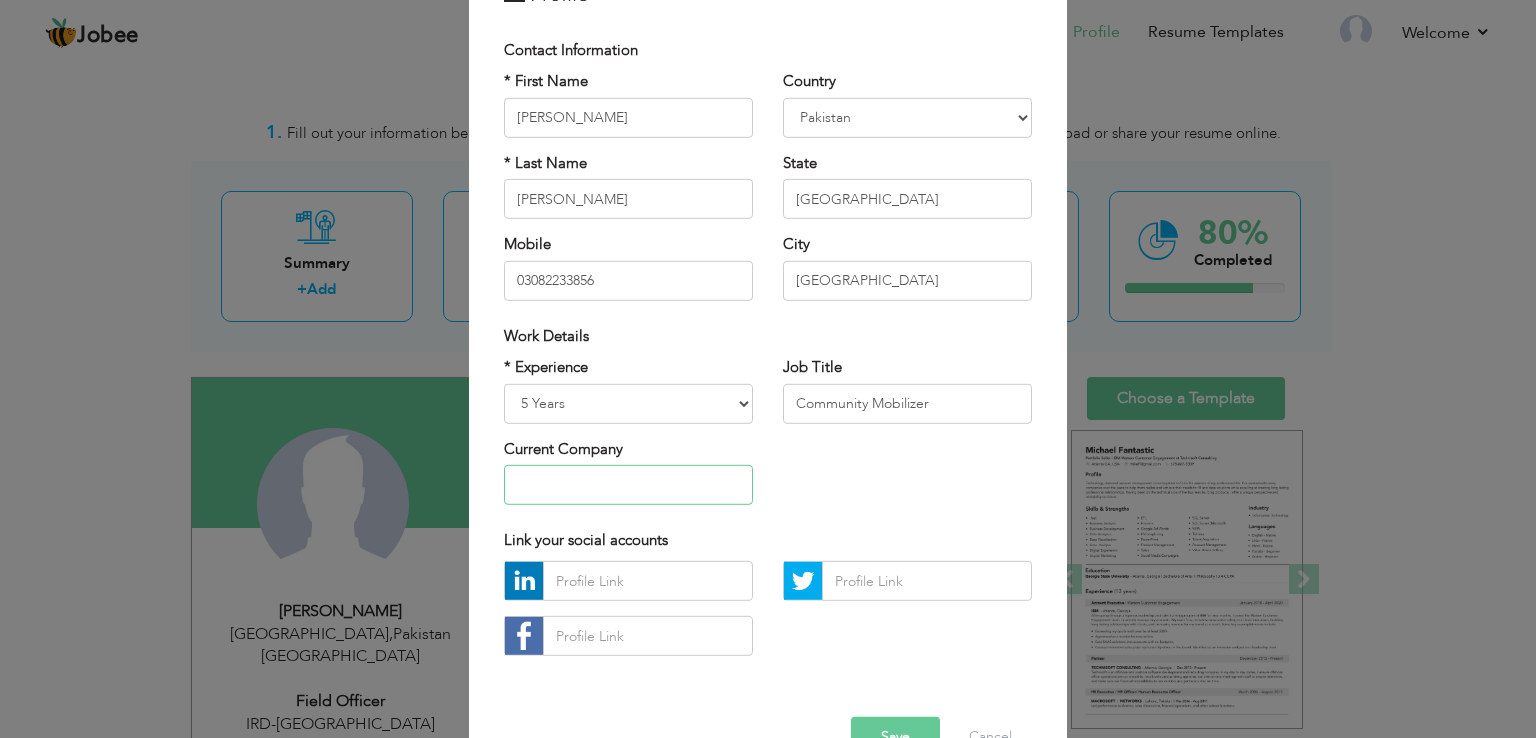 scroll, scrollTop: 174, scrollLeft: 0, axis: vertical 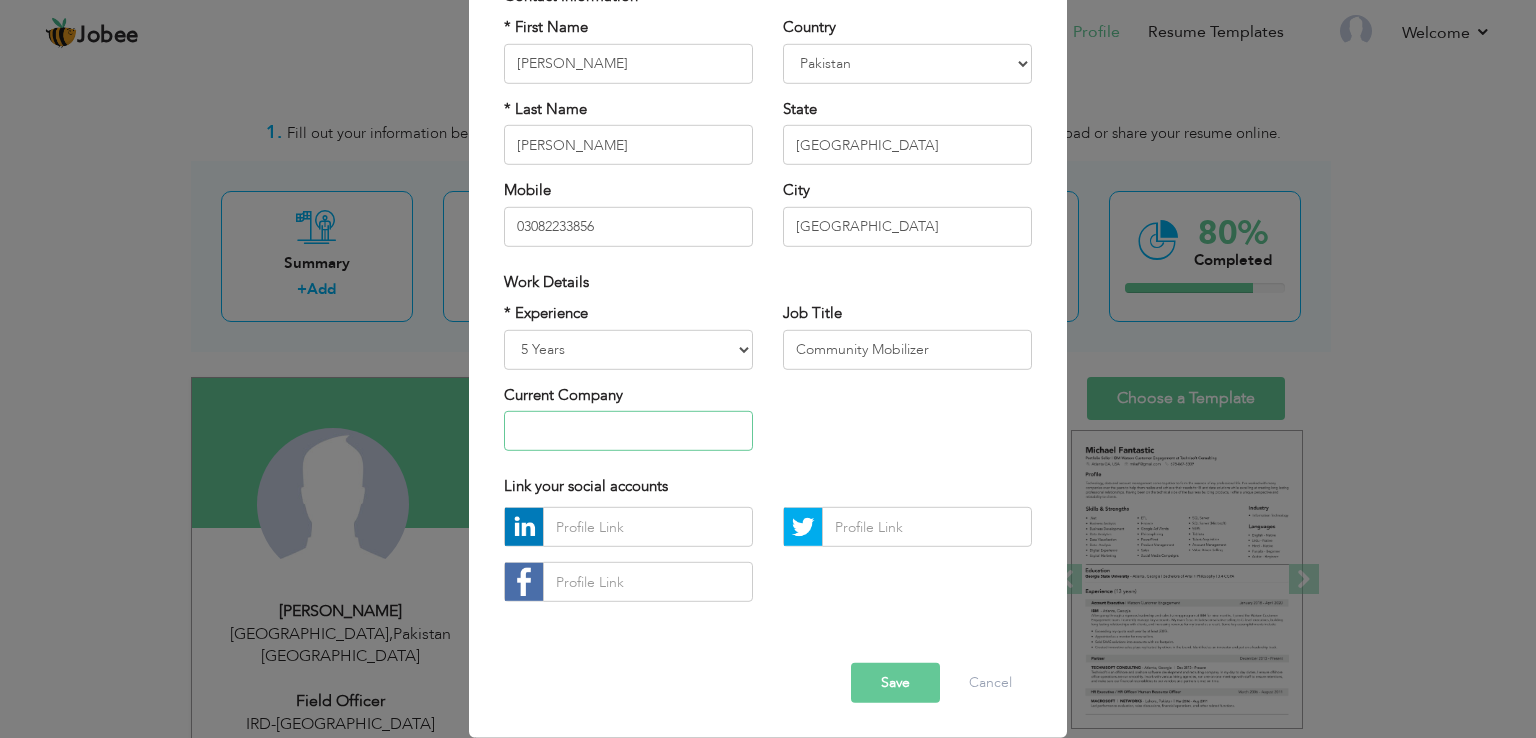 type 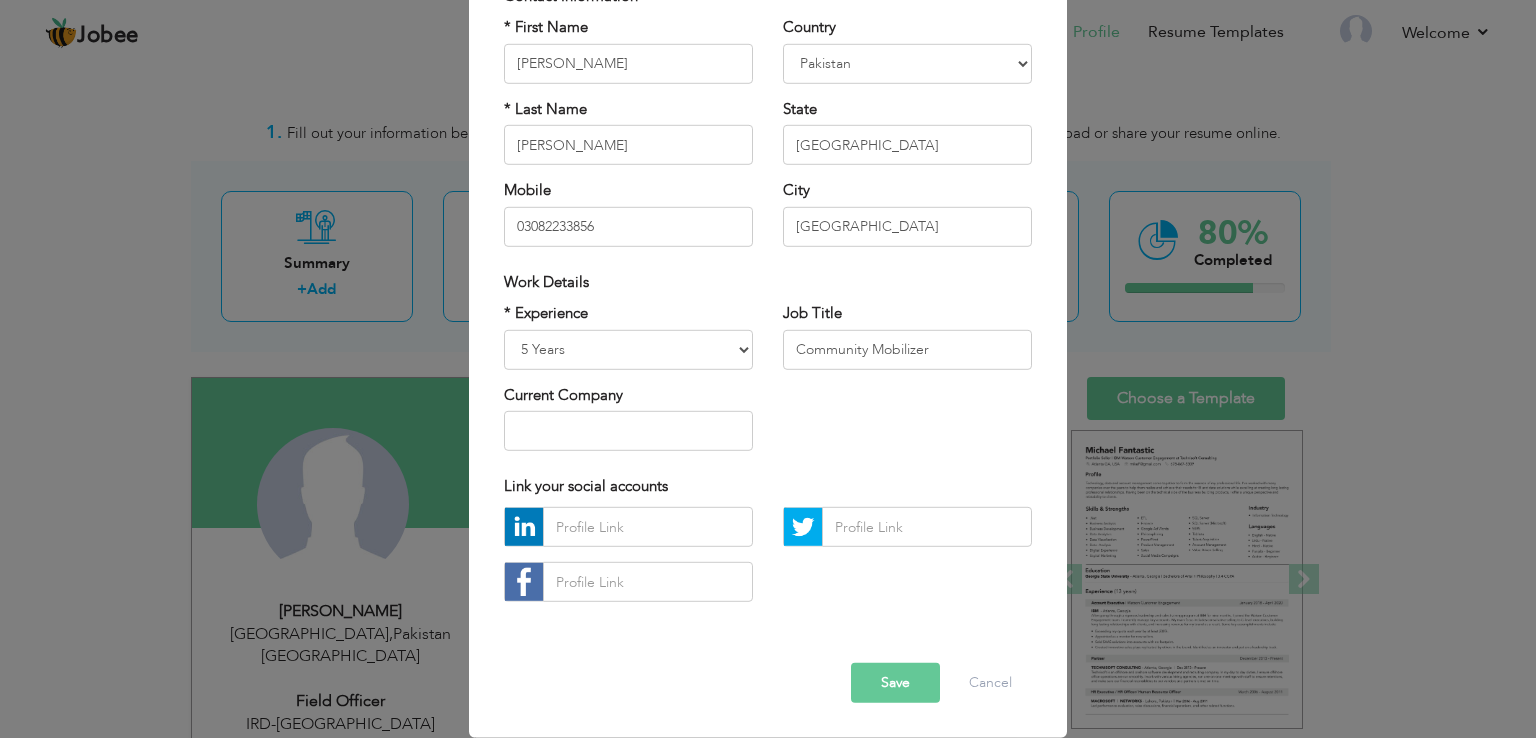 click on "Save" at bounding box center [895, 683] 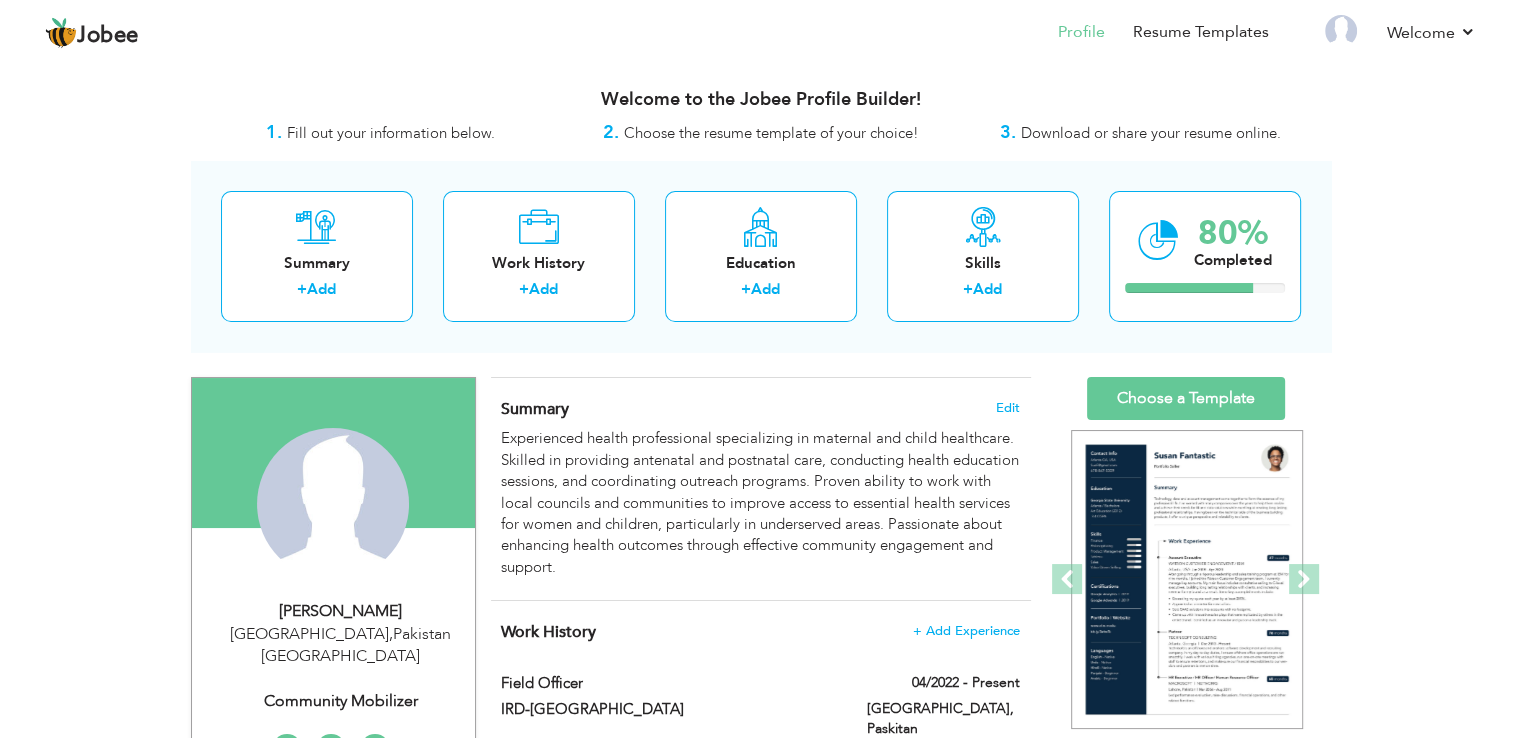 click on "04/2022 - Present" at bounding box center [943, 685] 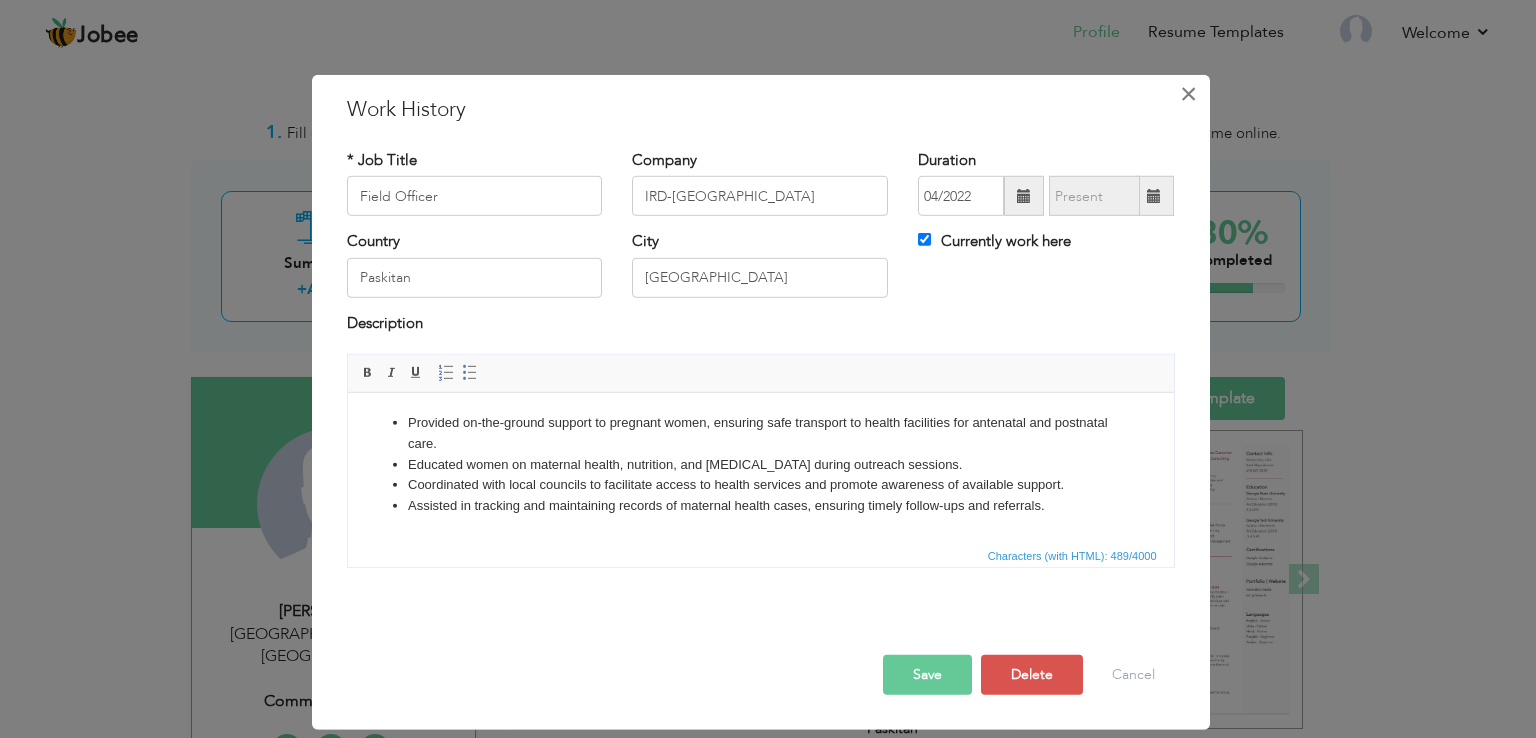 click on "×" at bounding box center (1188, 94) 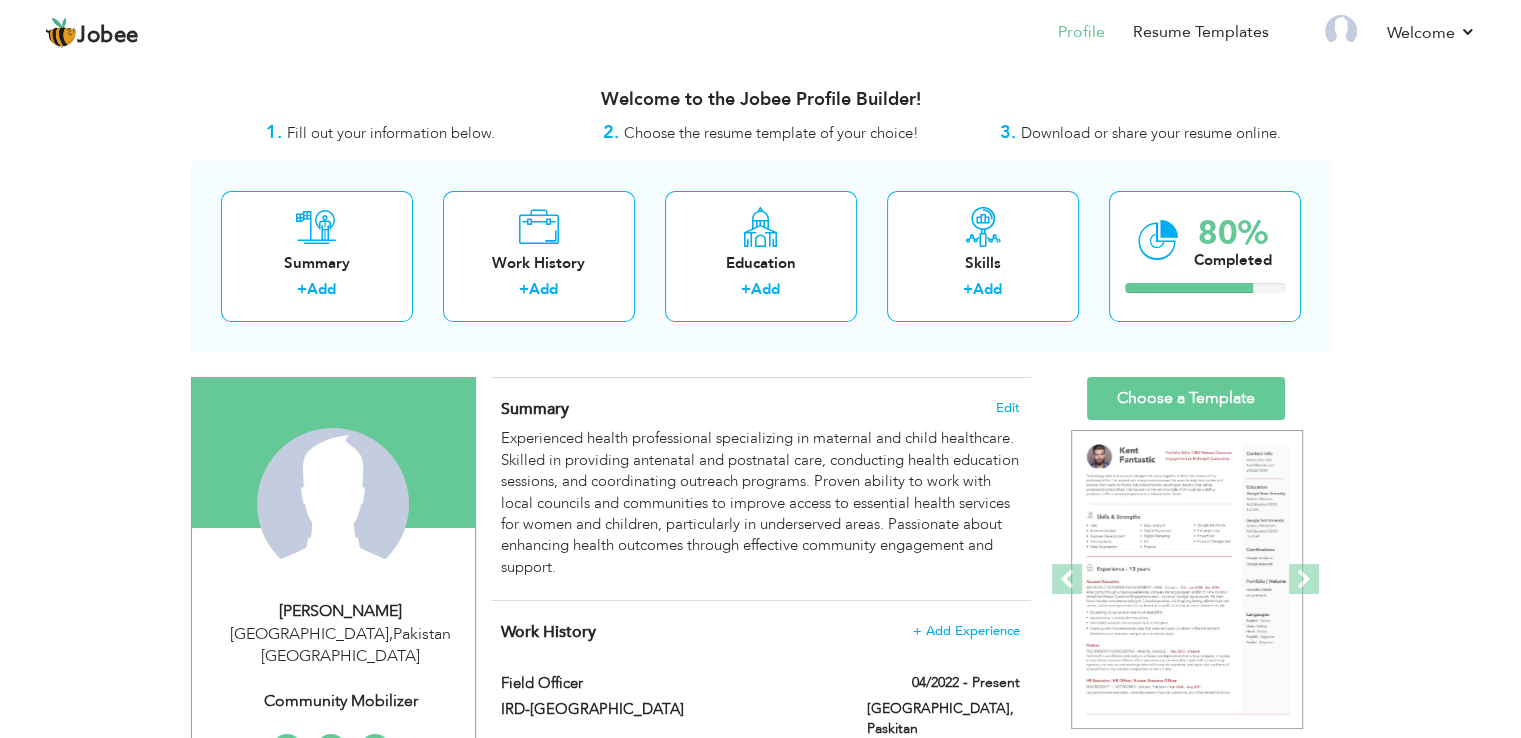 click on "Hyderabad ,  Pakistan Pakistan" at bounding box center (341, 646) 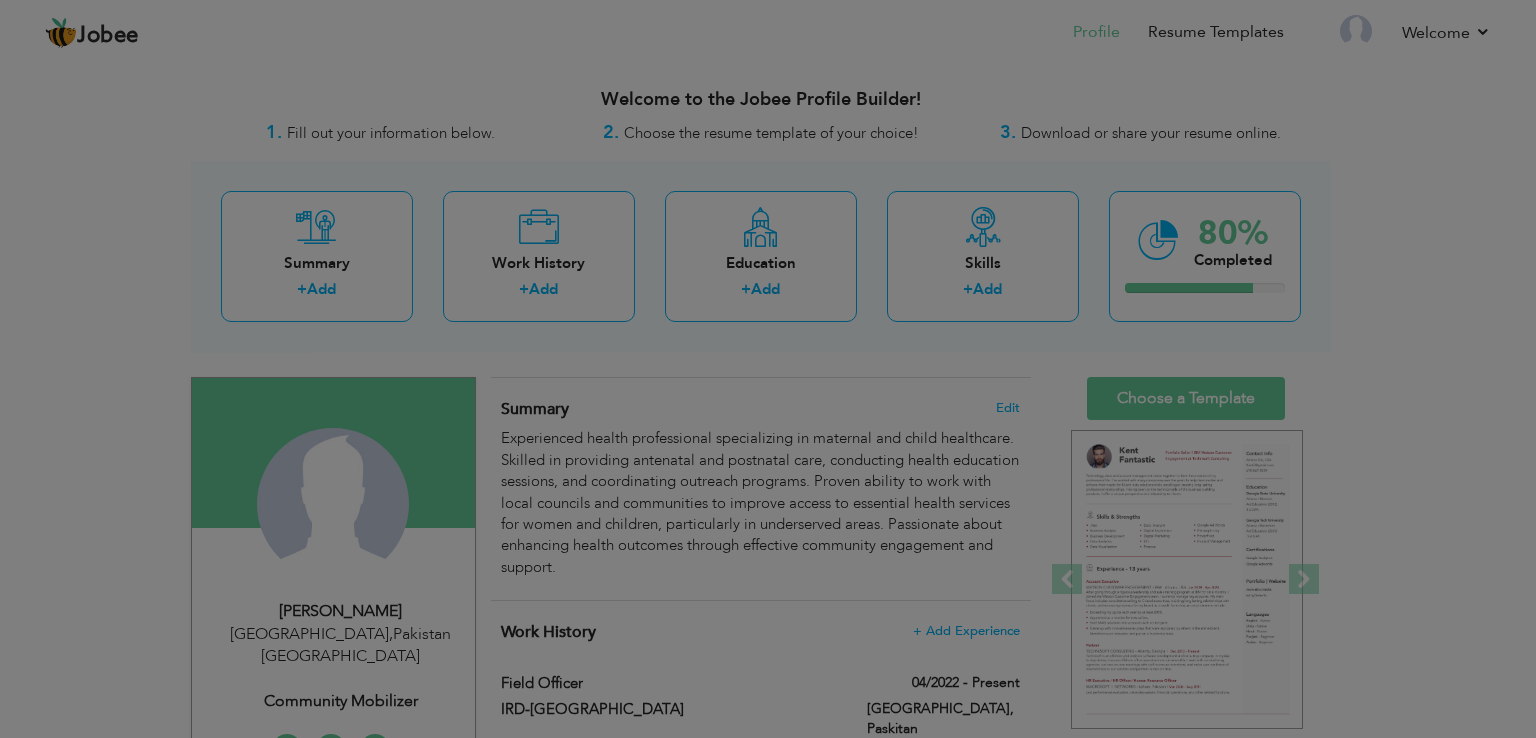 scroll, scrollTop: 0, scrollLeft: 0, axis: both 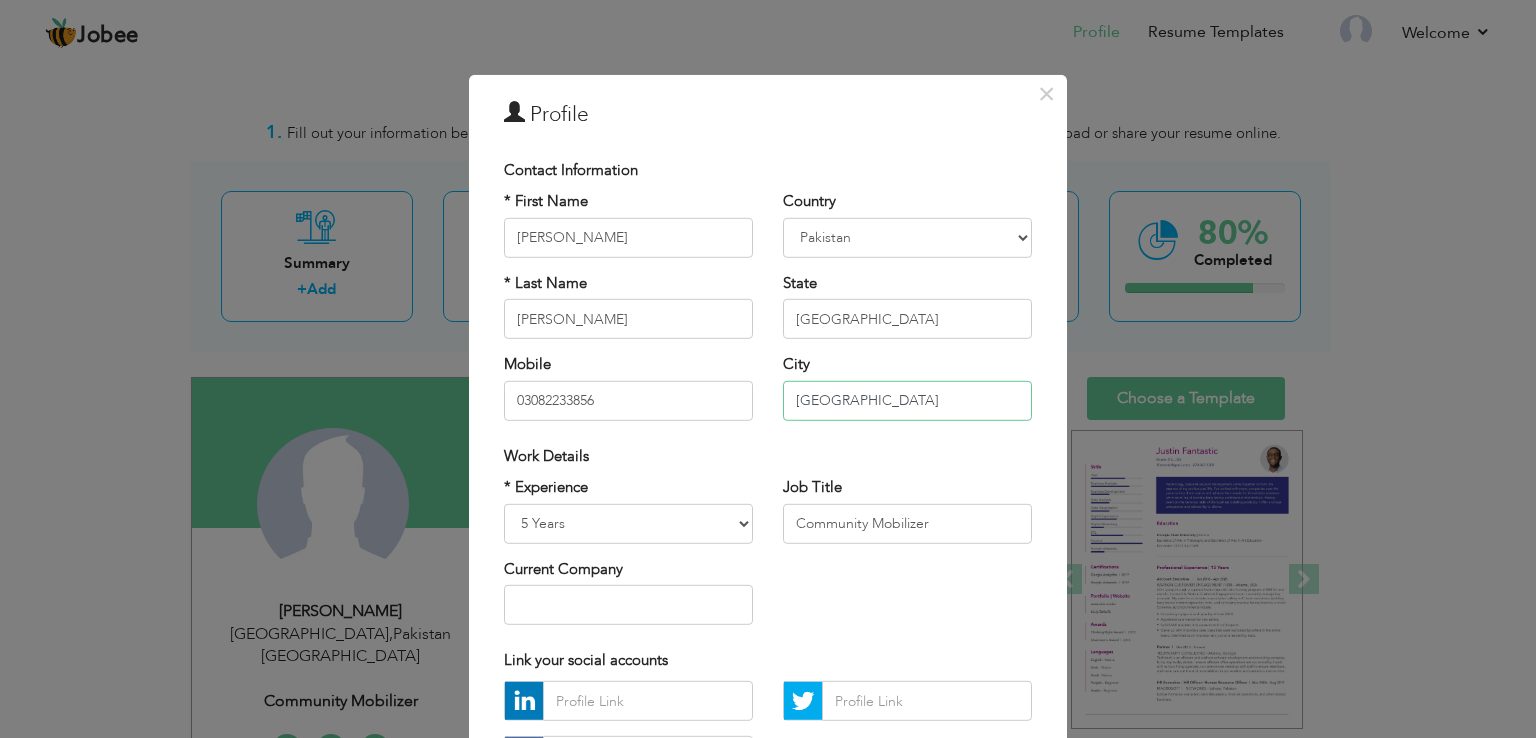 click on "Hyderabad" at bounding box center (907, 400) 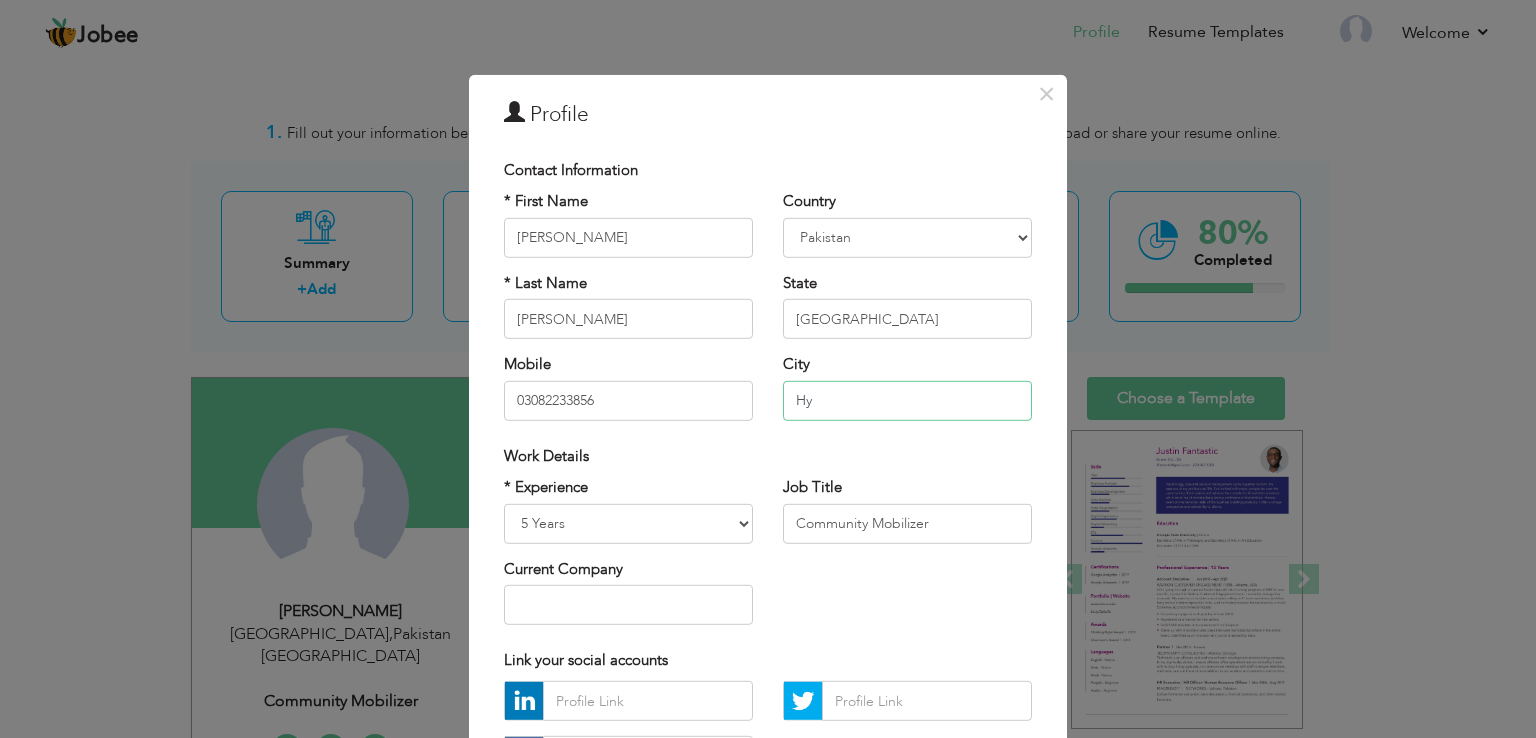 type on "H" 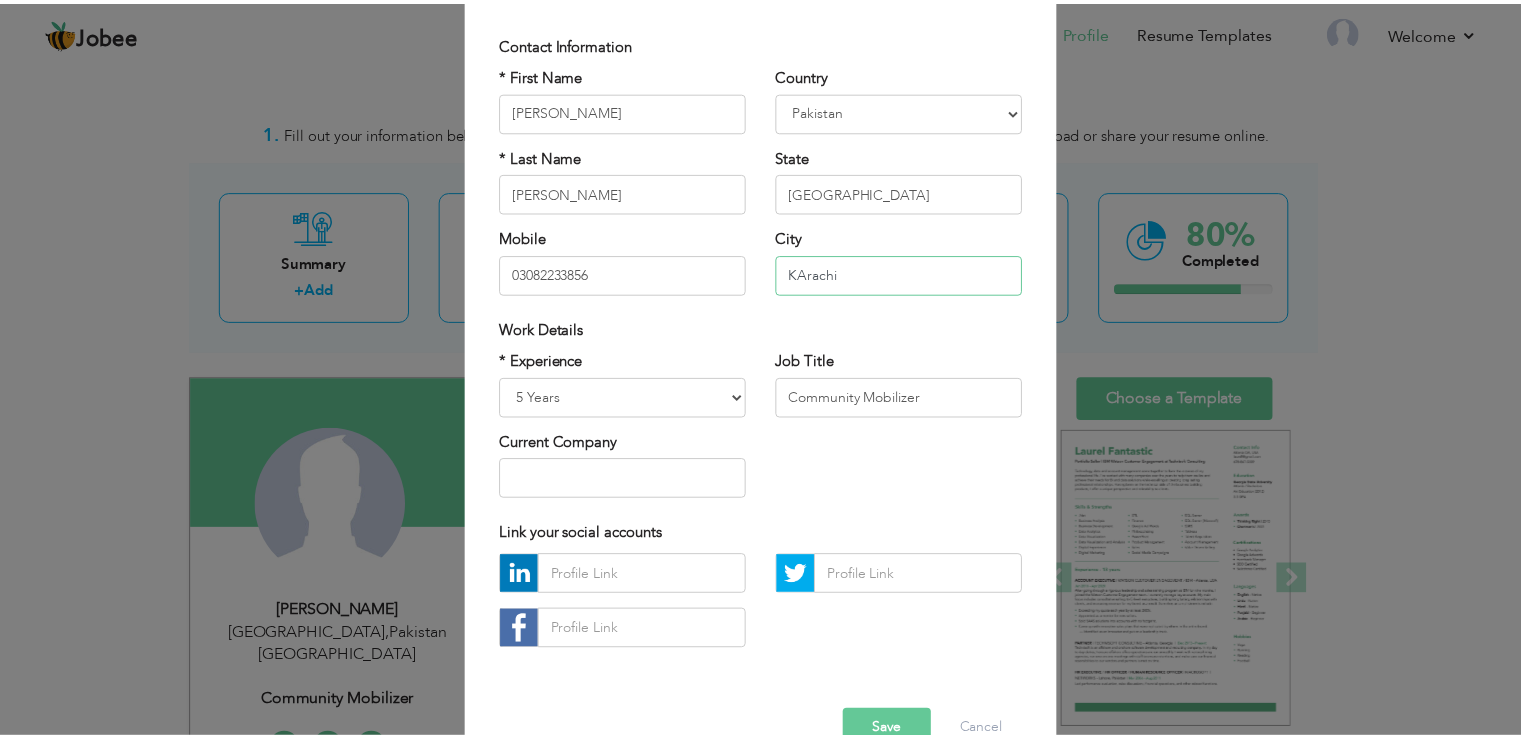 scroll, scrollTop: 160, scrollLeft: 0, axis: vertical 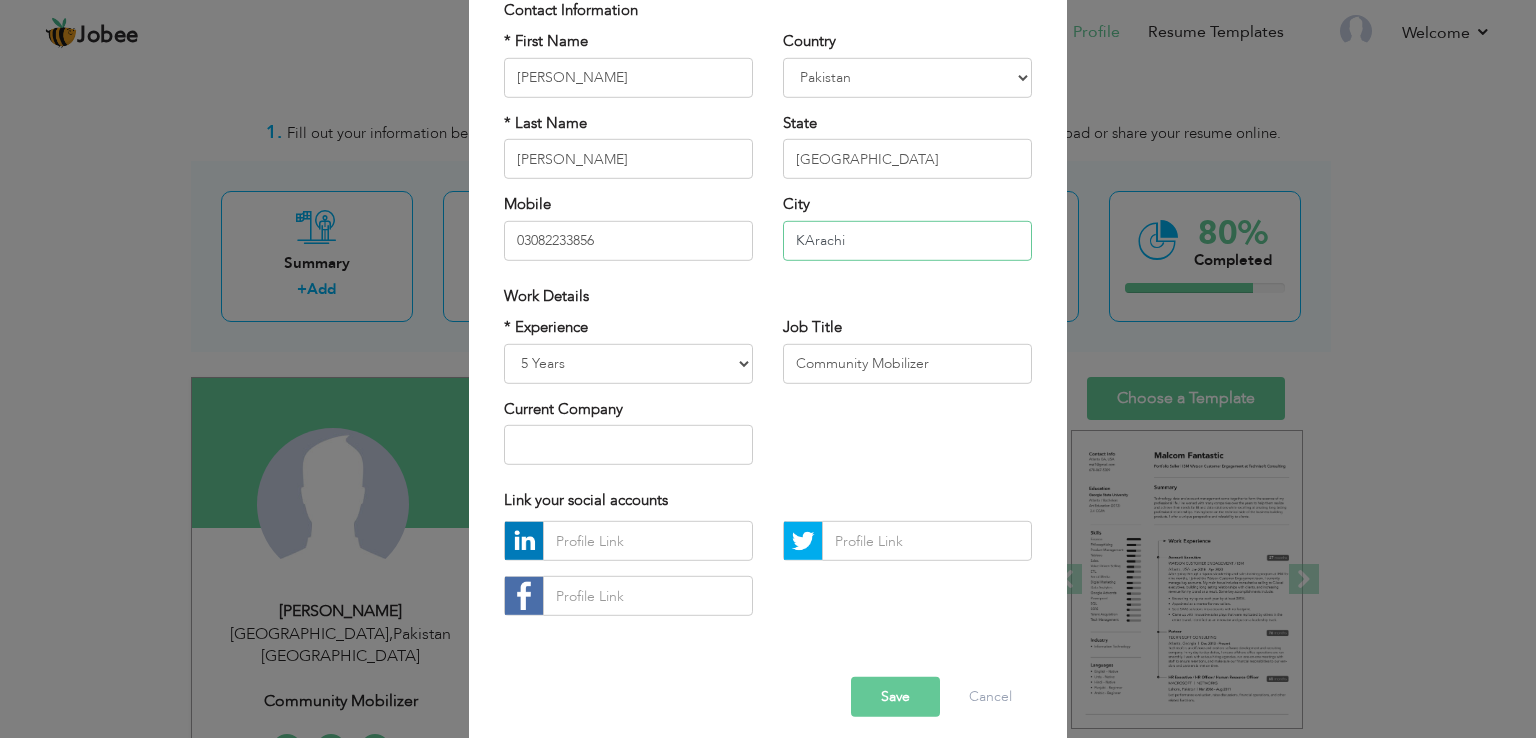 click on "KArachi" at bounding box center (907, 240) 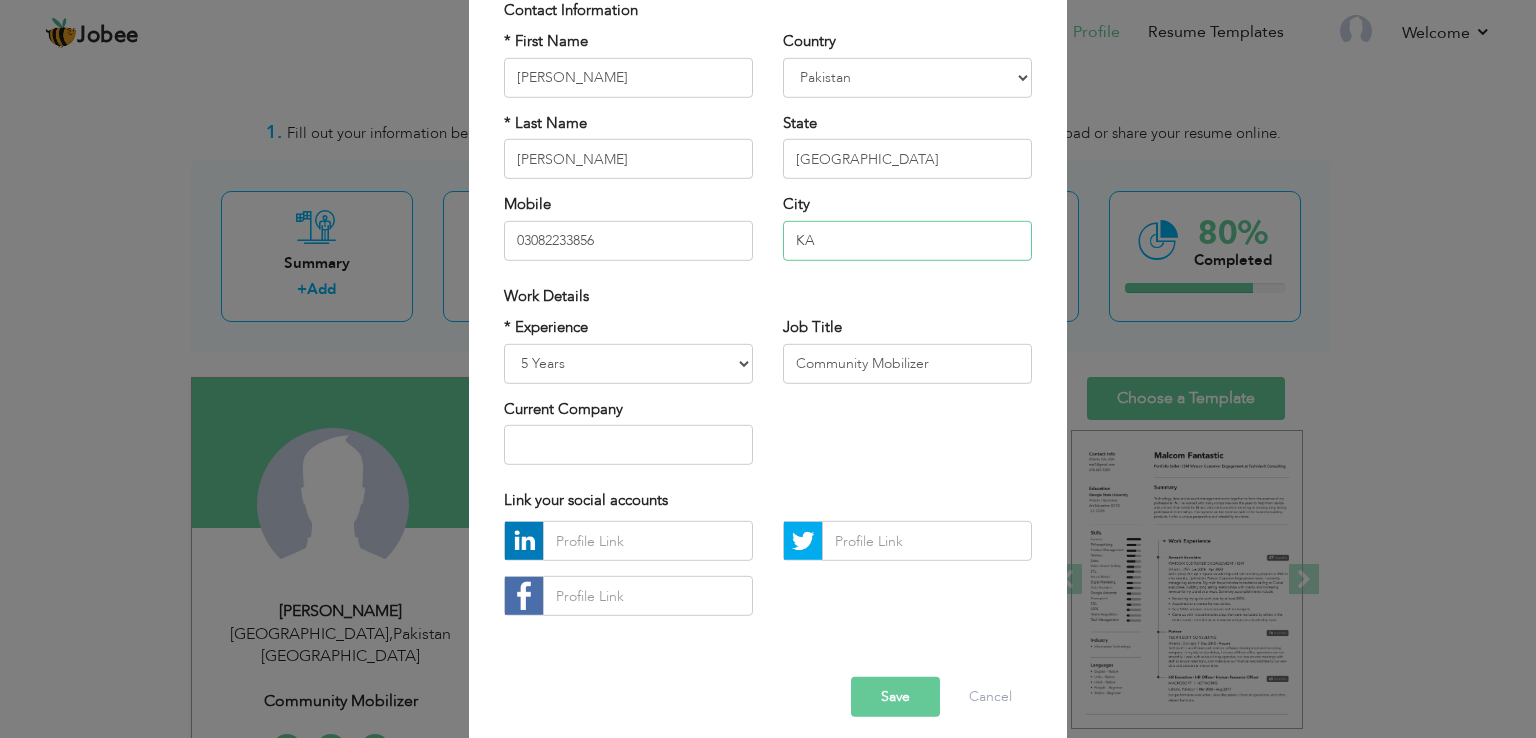 type on "K" 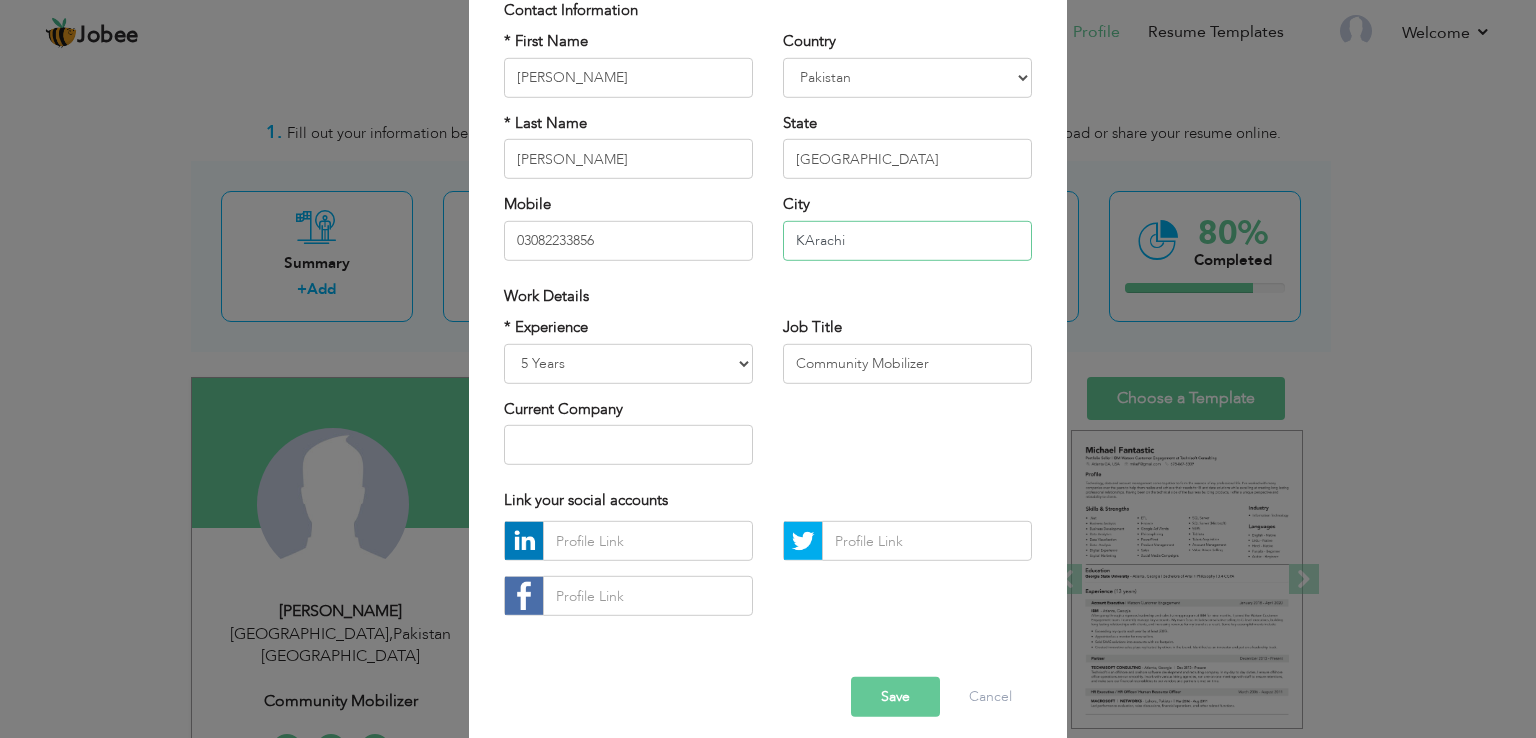 type on "KArachi" 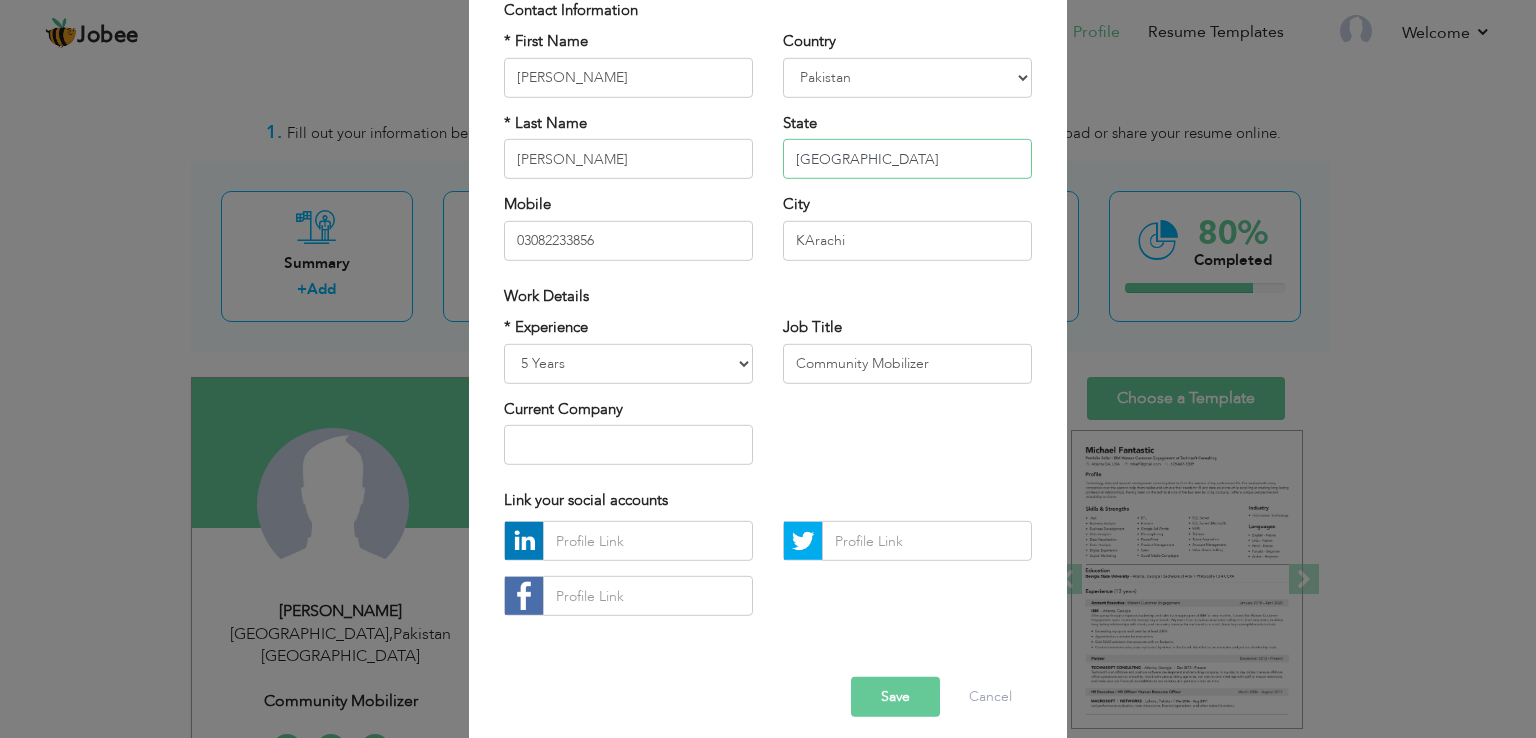 click on "[GEOGRAPHIC_DATA]" at bounding box center (907, 159) 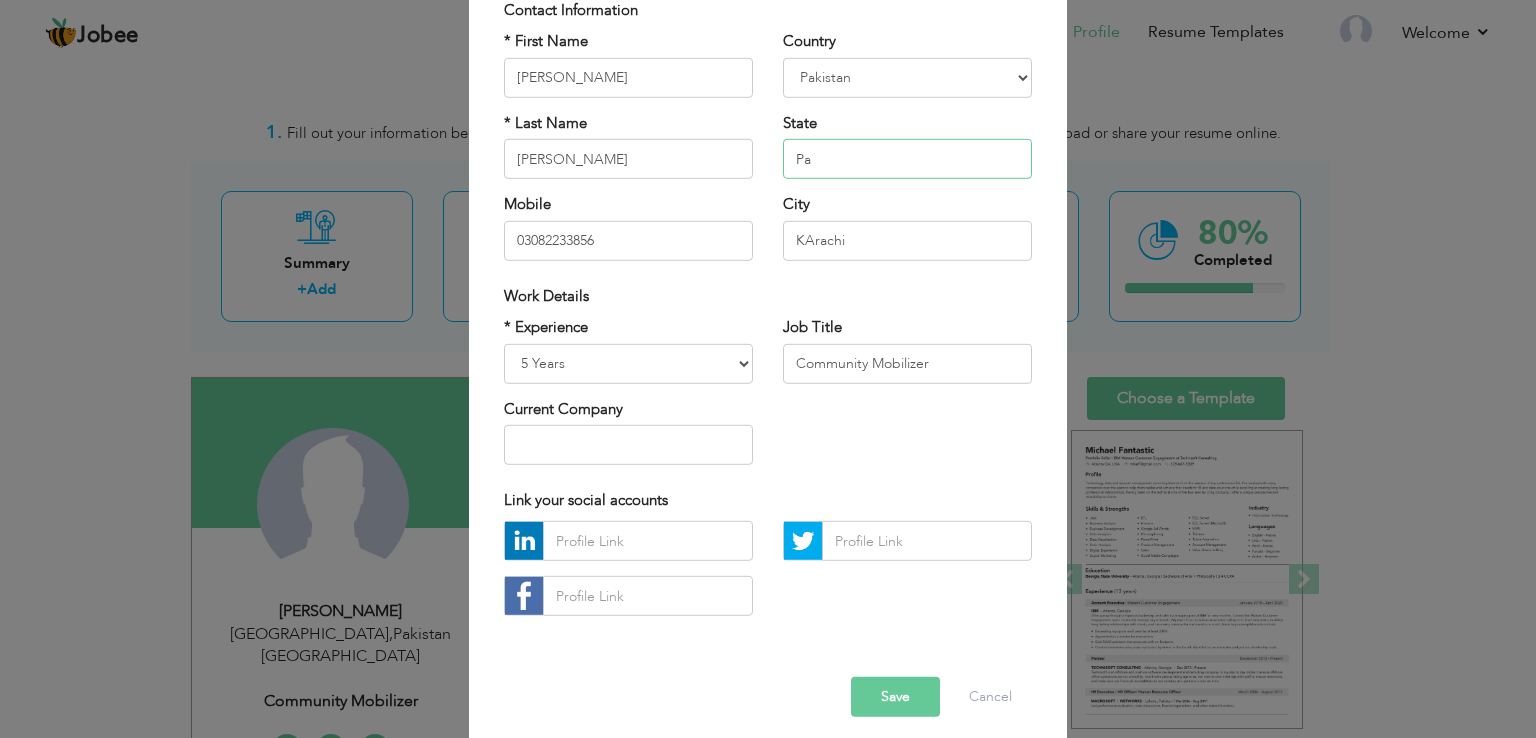type on "P" 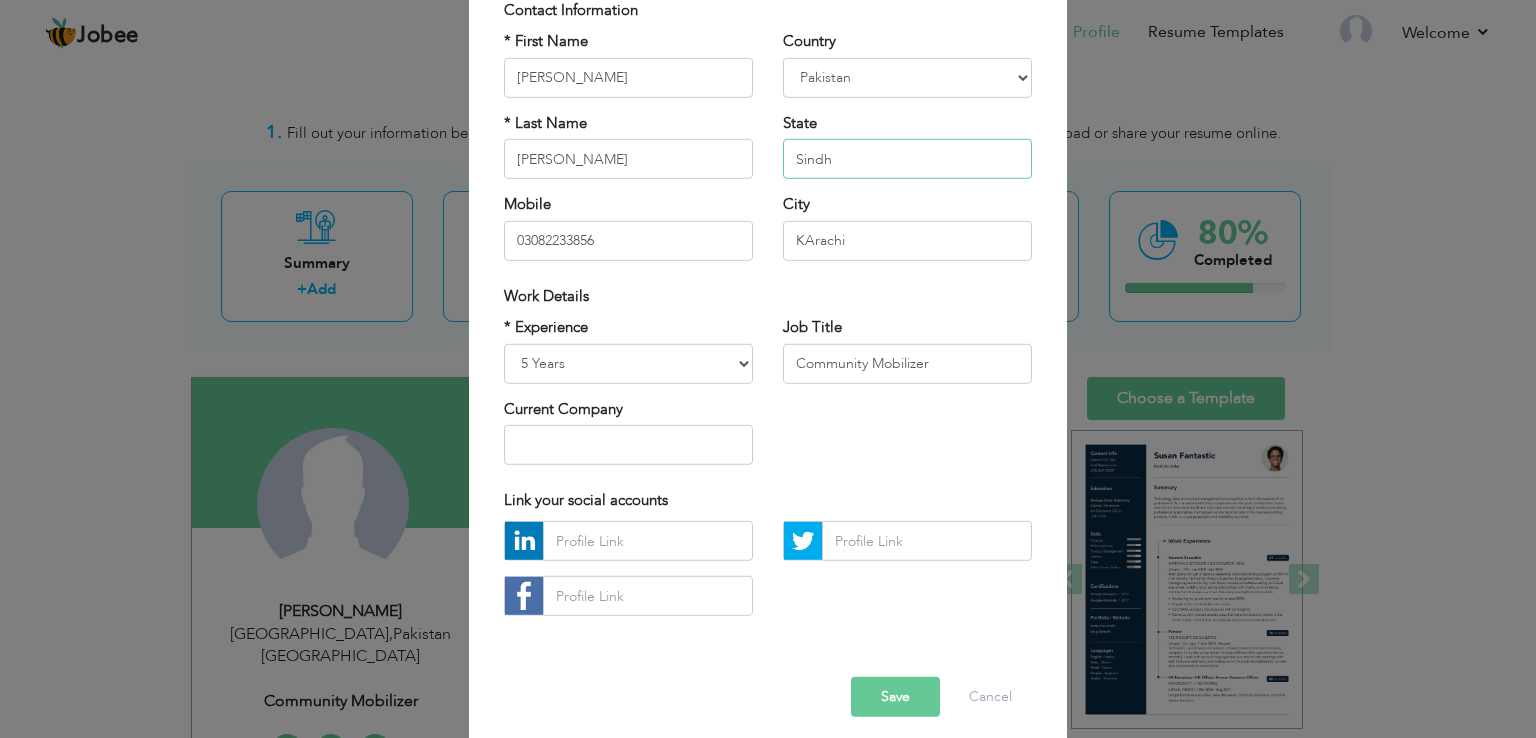 type on "Sindh" 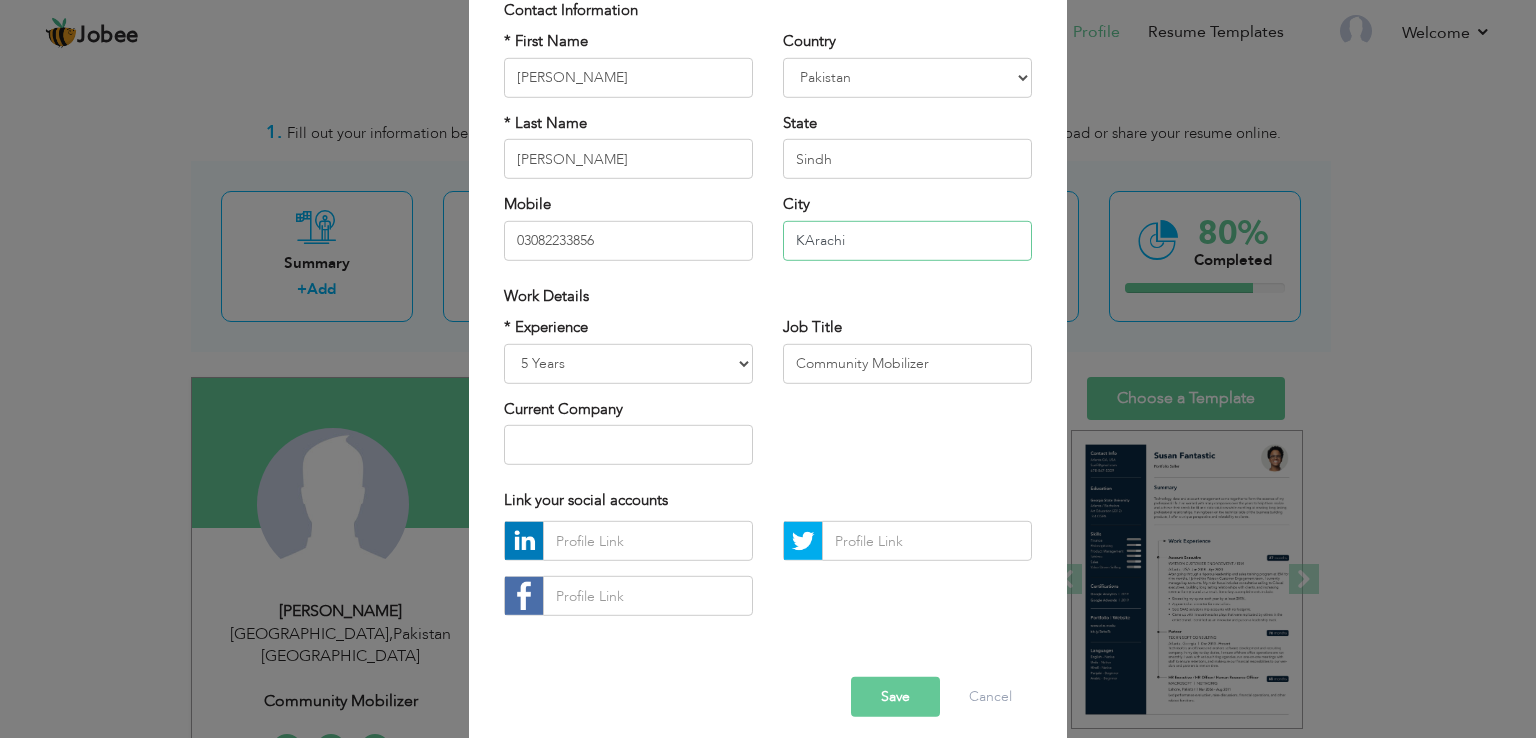 click on "KArachi" at bounding box center [907, 240] 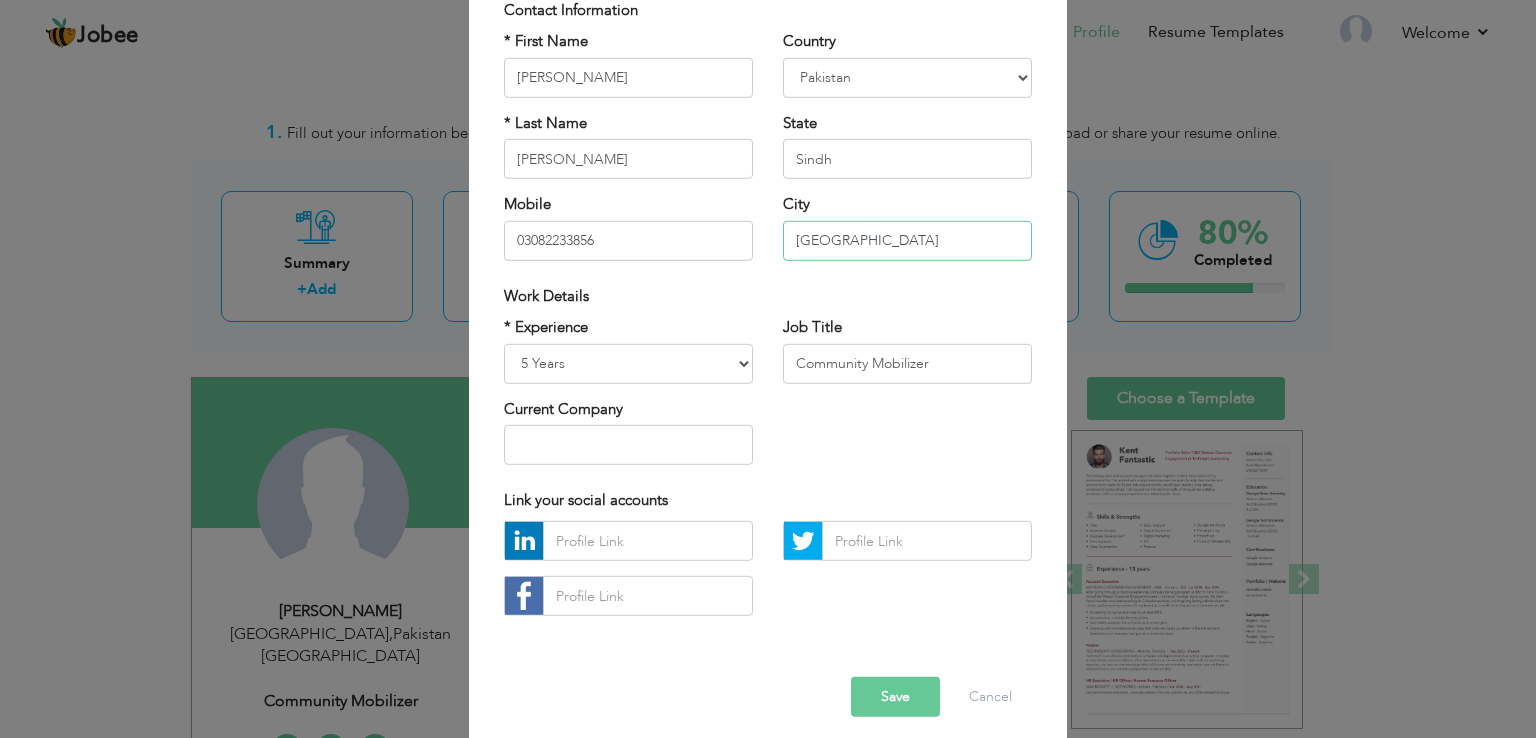 type on "[GEOGRAPHIC_DATA]" 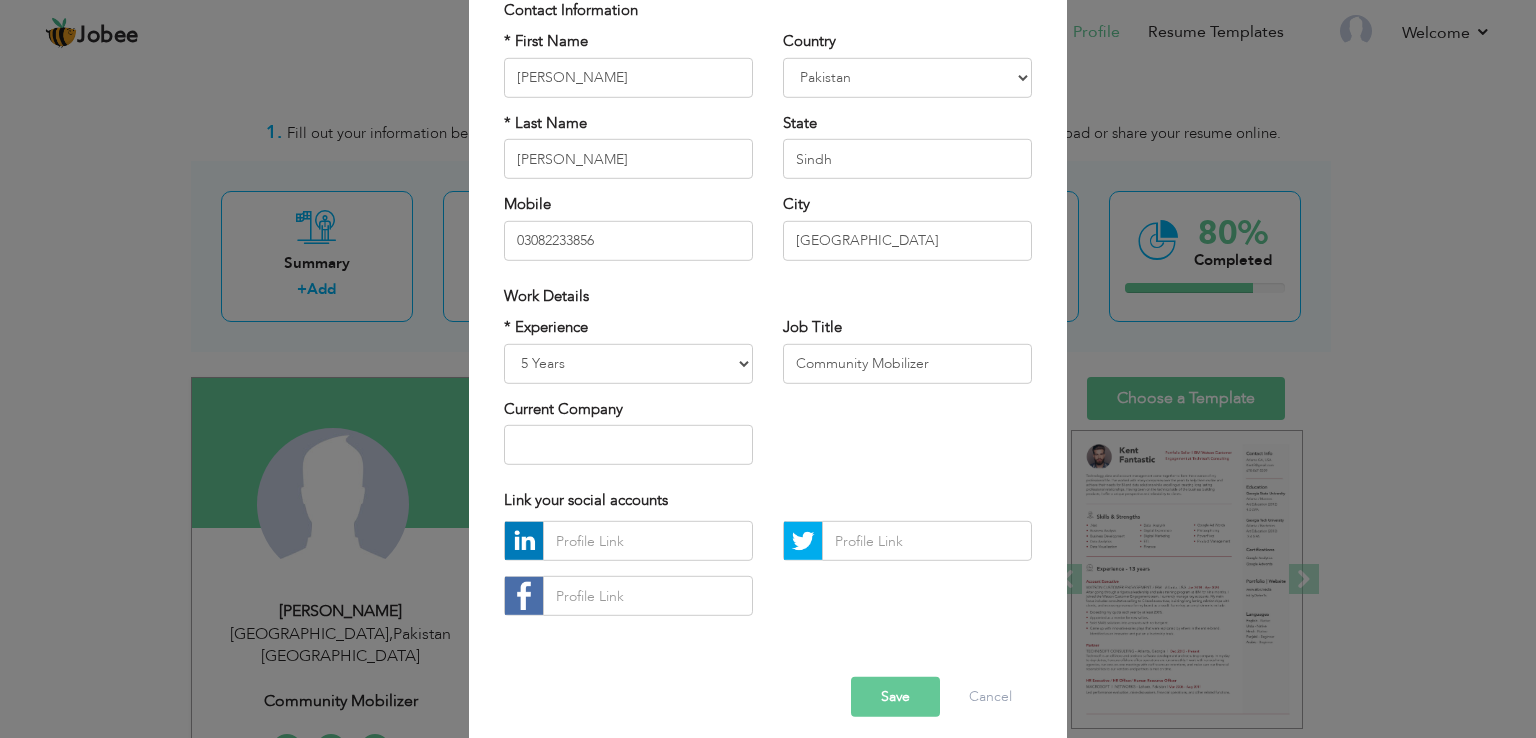 click on "Save" at bounding box center (895, 697) 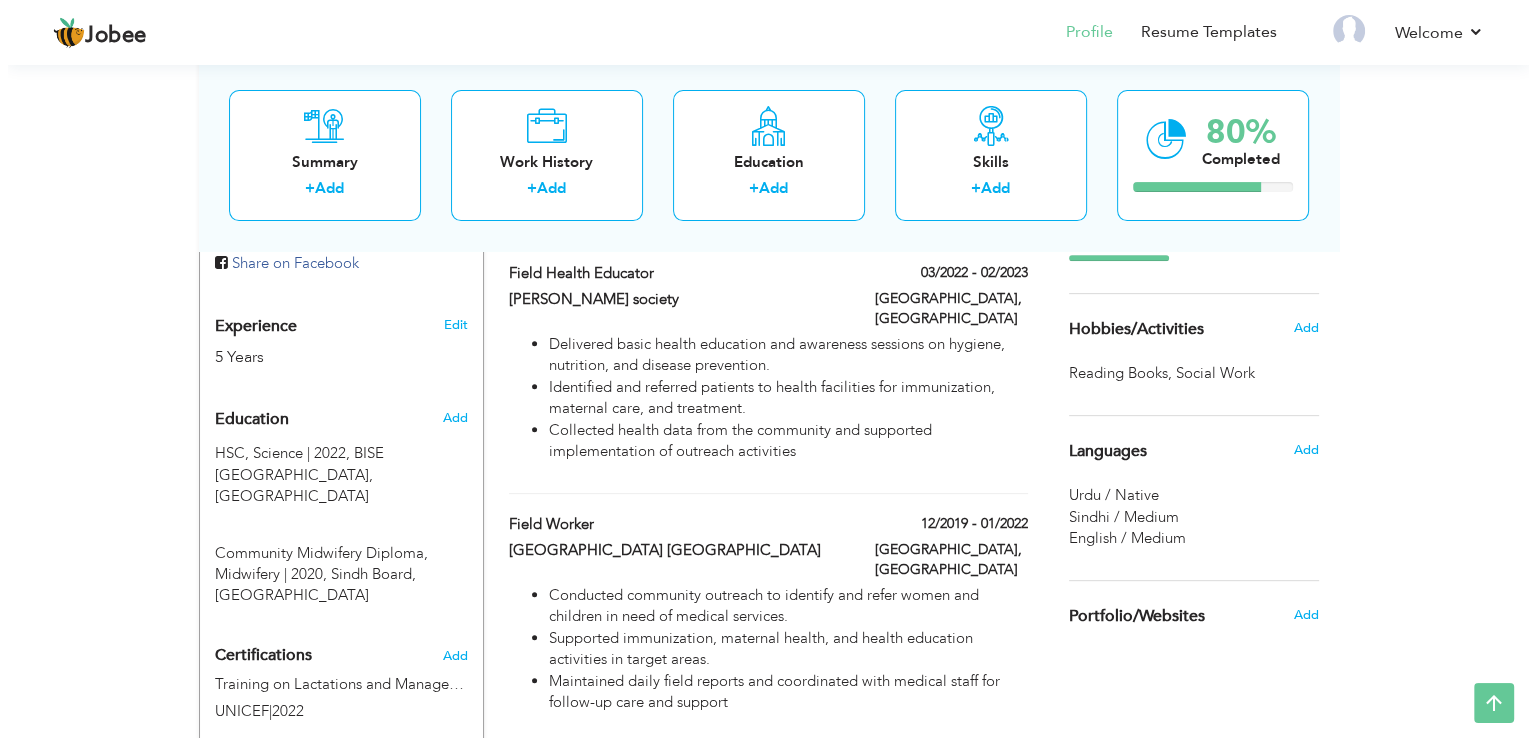scroll, scrollTop: 706, scrollLeft: 0, axis: vertical 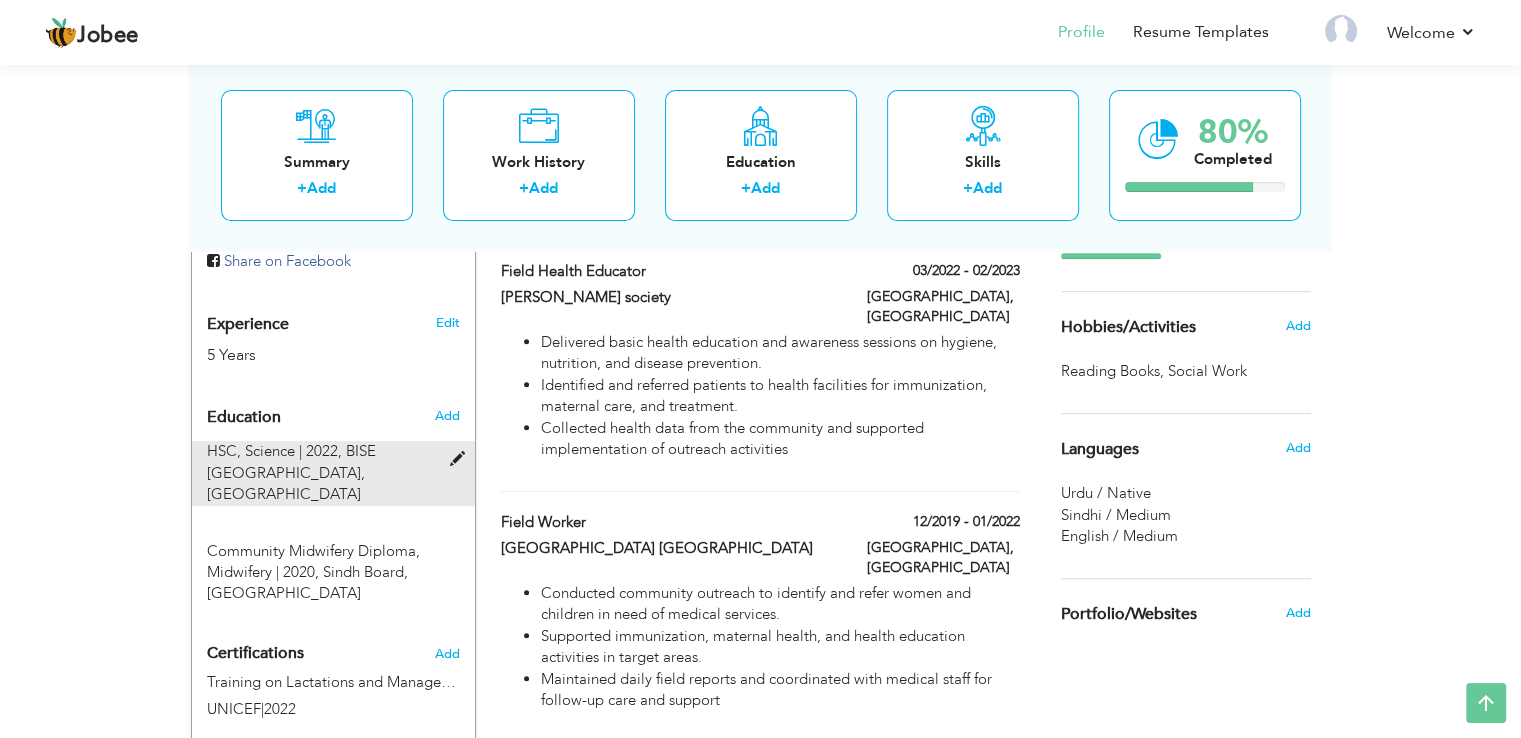 click at bounding box center [461, 459] 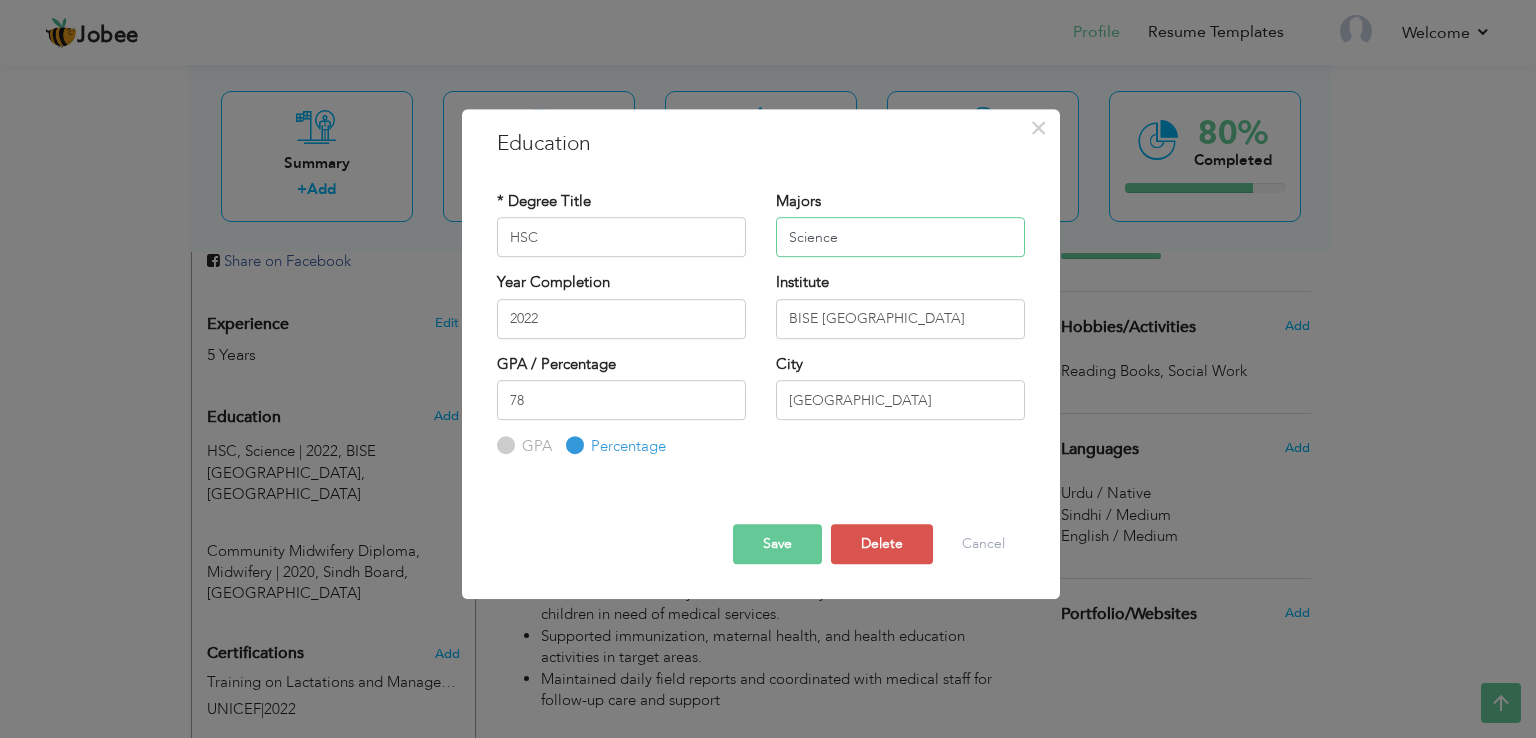 click on "Science" at bounding box center [900, 237] 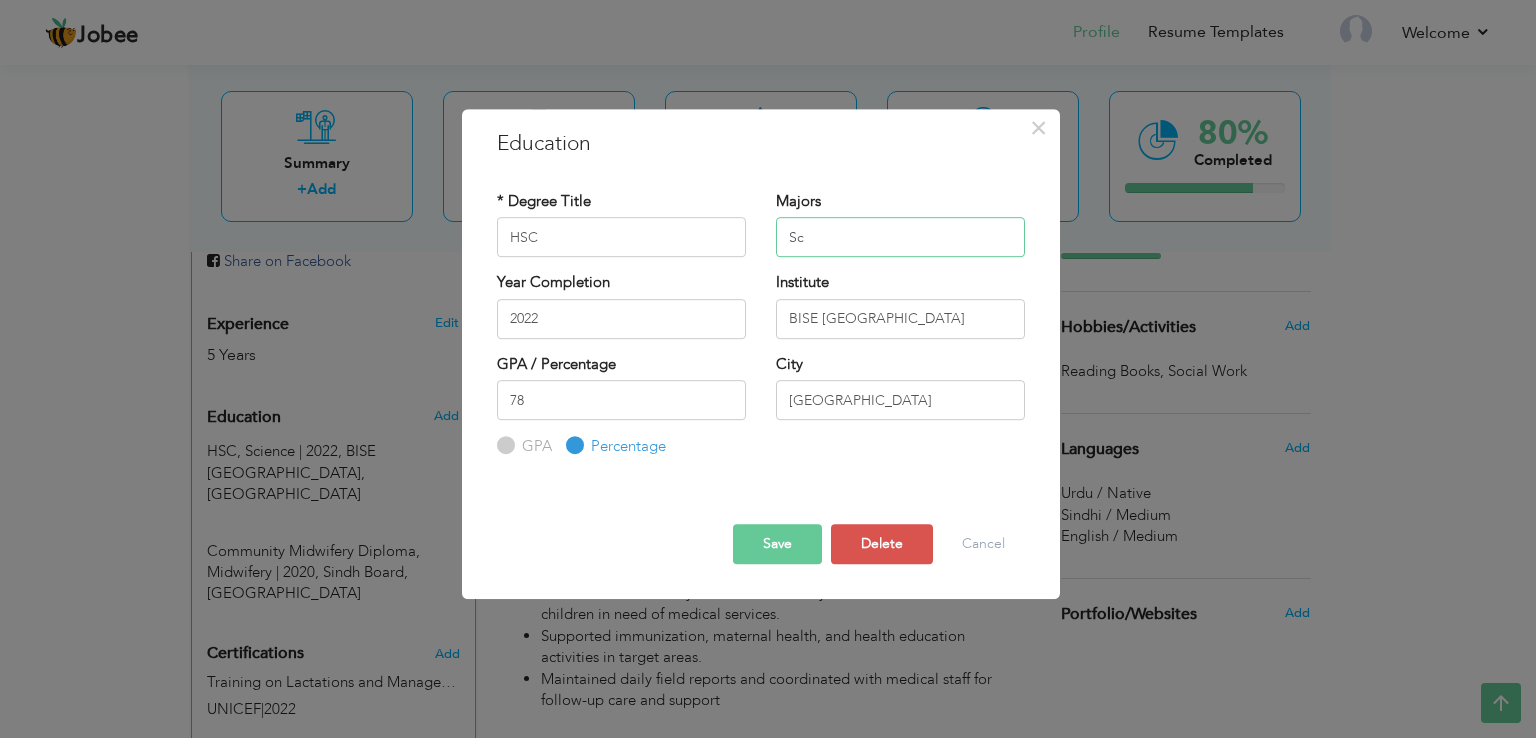 type on "S" 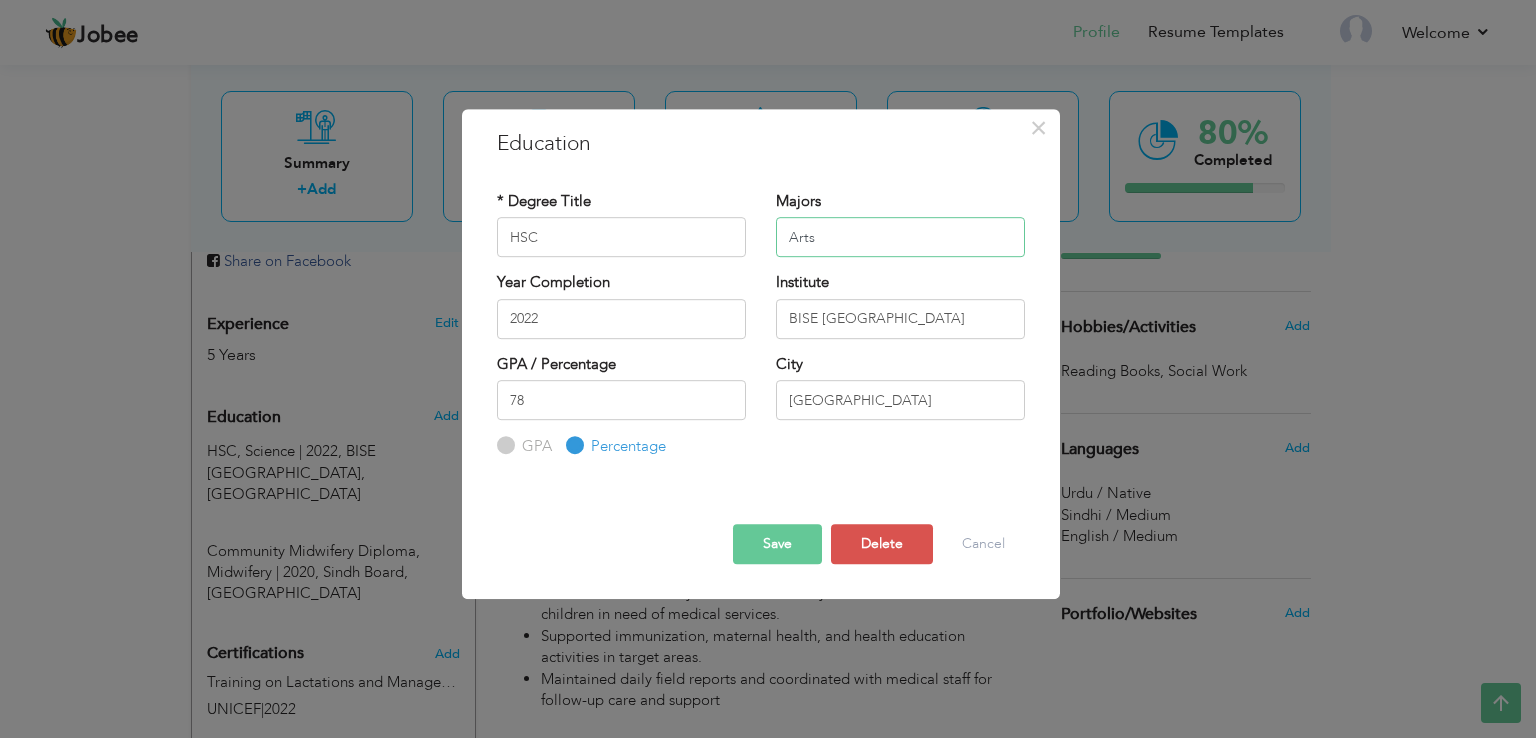type on "Arts" 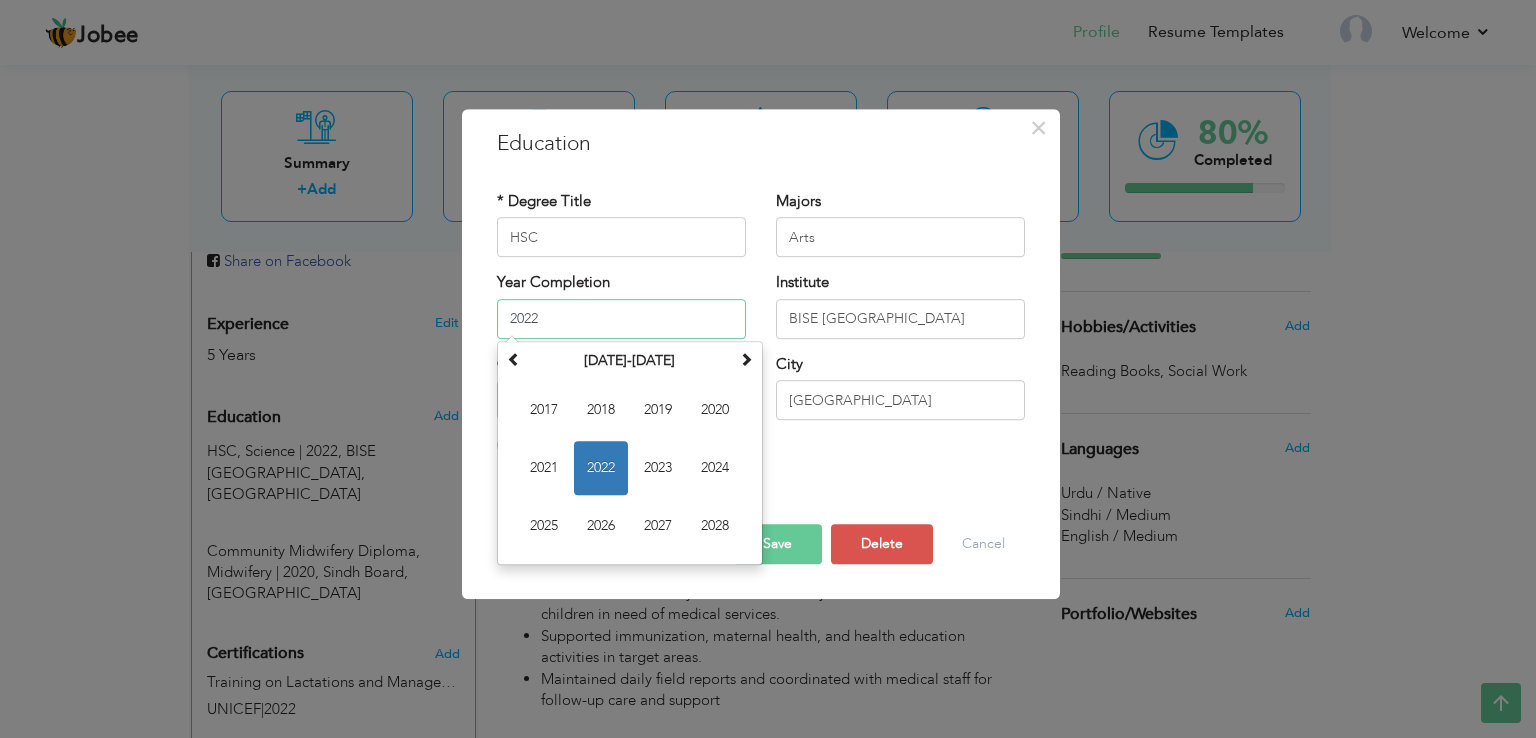 click on "2022" at bounding box center (621, 319) 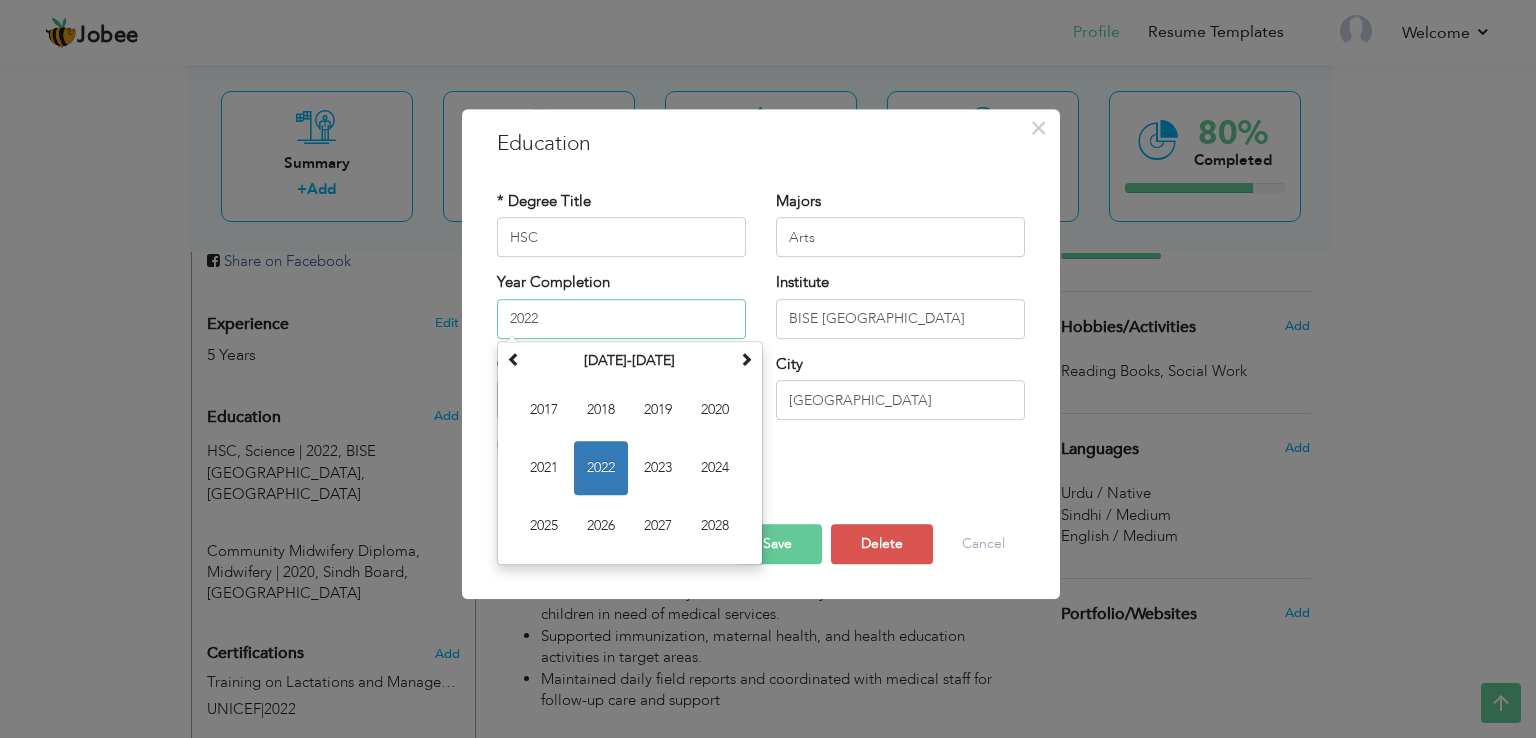 click on "2022" at bounding box center (621, 319) 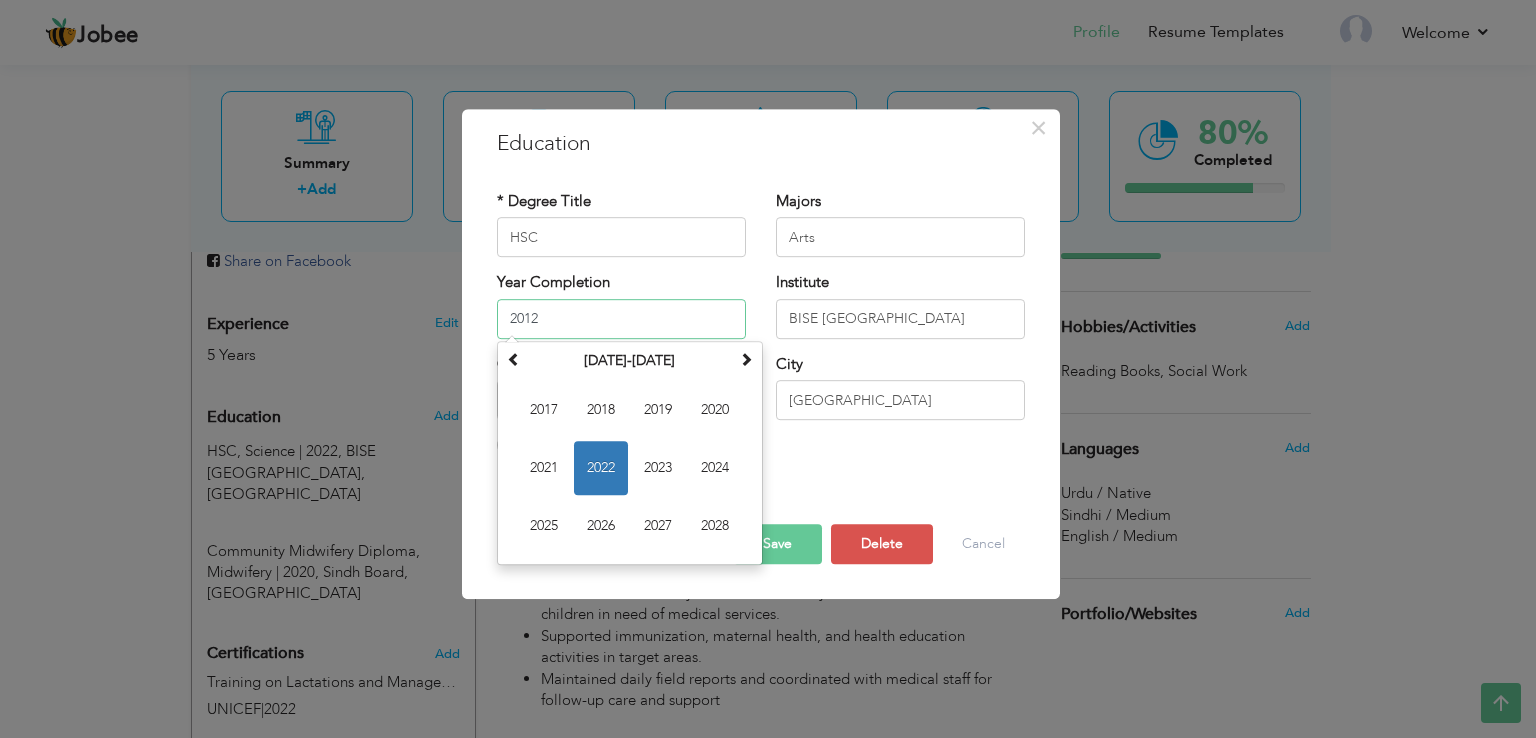 type on "2012" 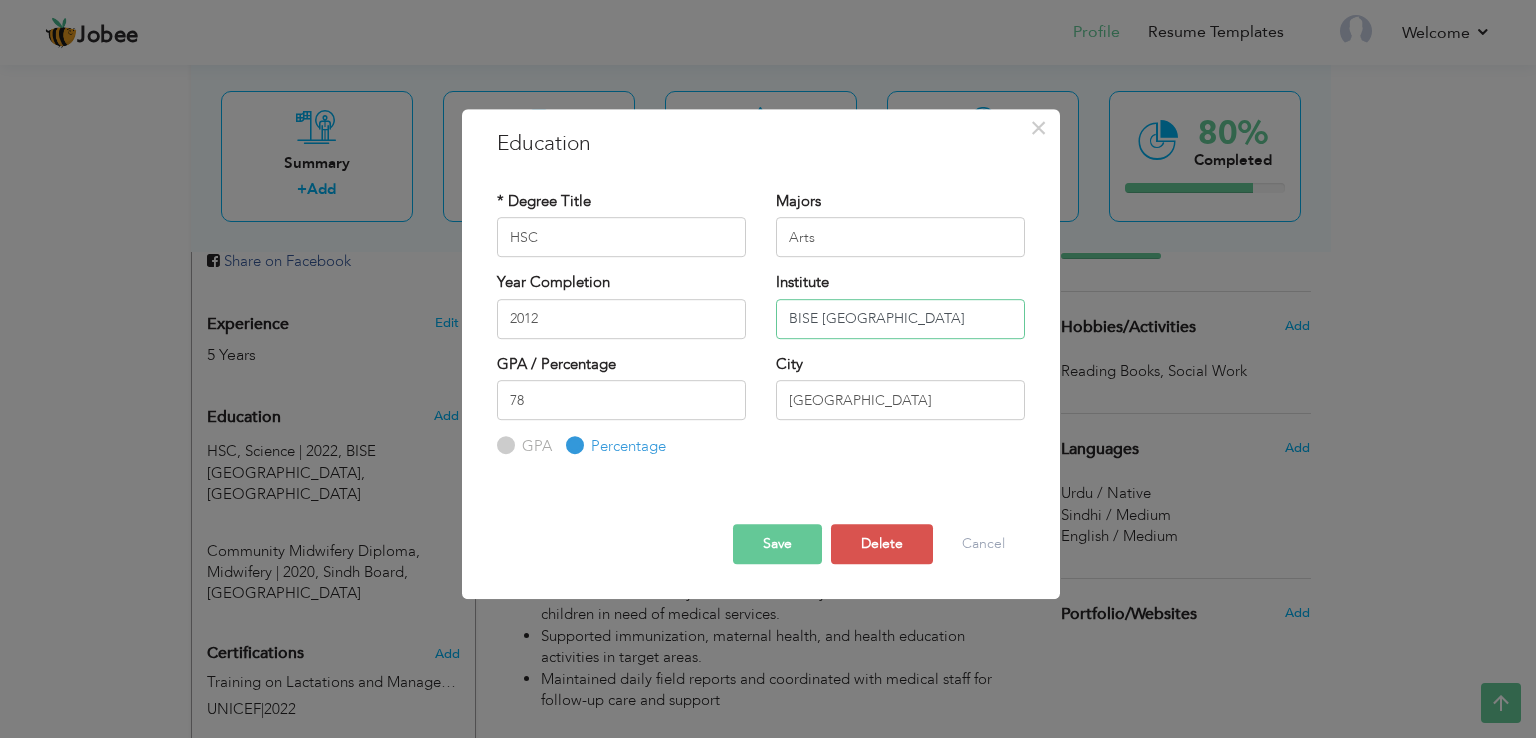 click on "BISE Hyderabad" at bounding box center (900, 319) 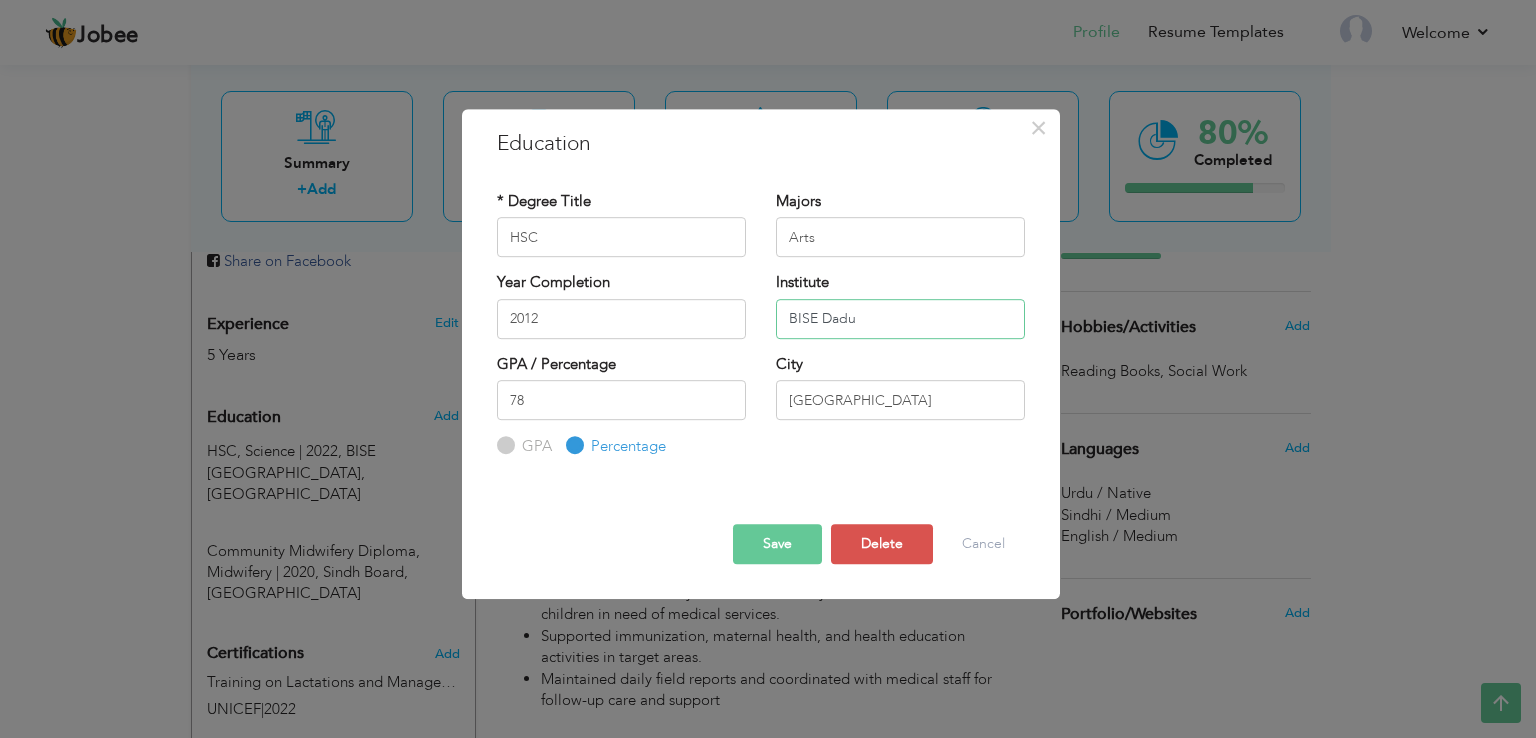 type on "BISE Dadu" 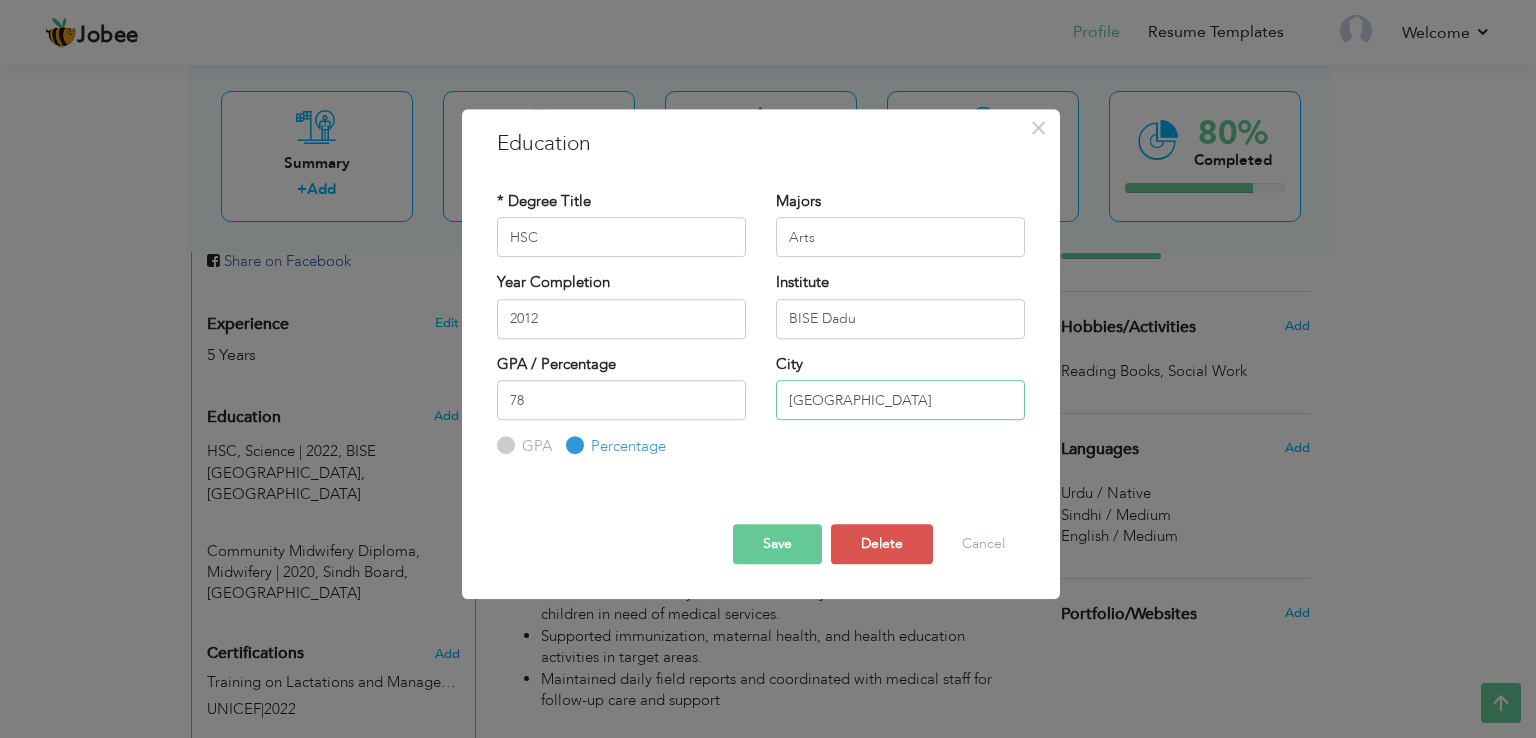 click on "Hyderabad" at bounding box center [900, 400] 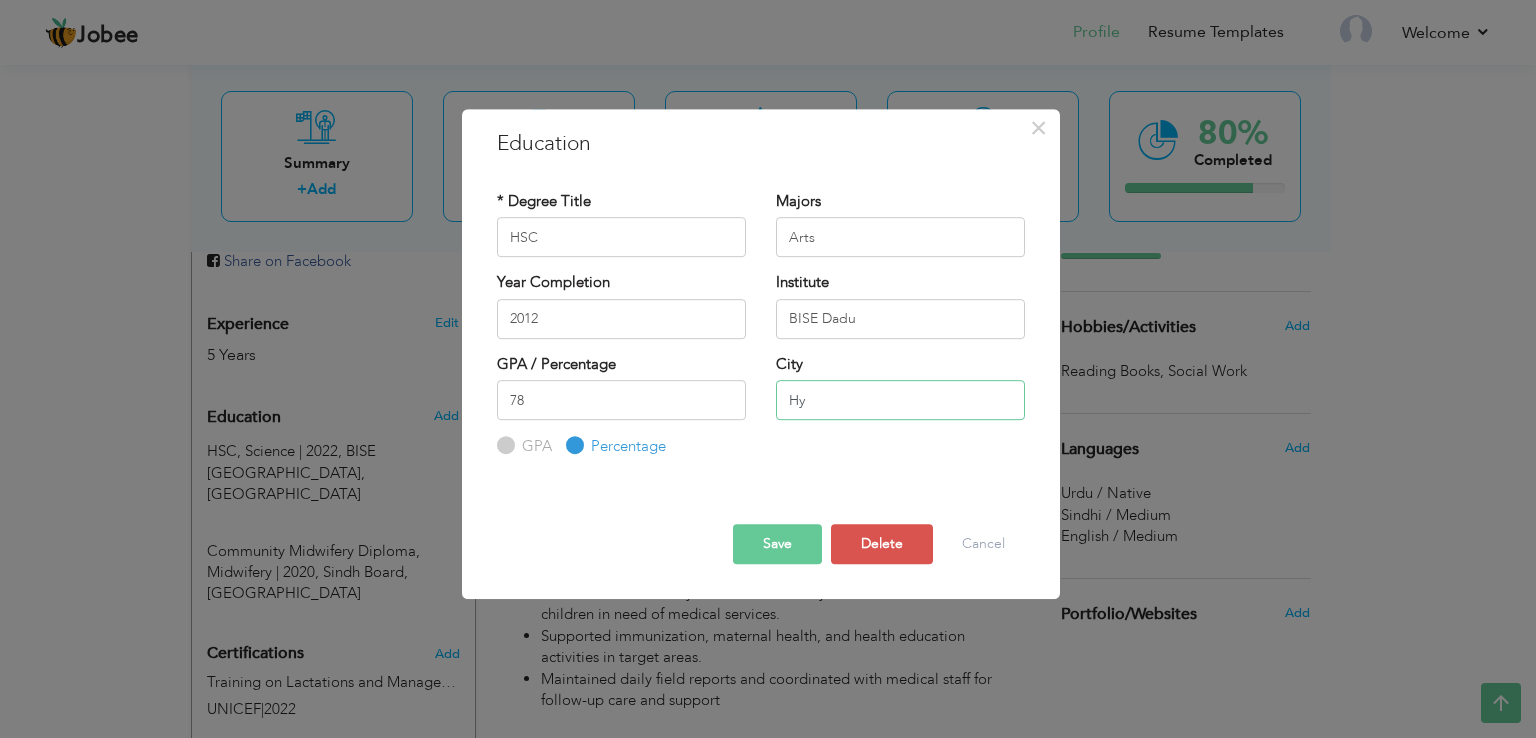 type on "H" 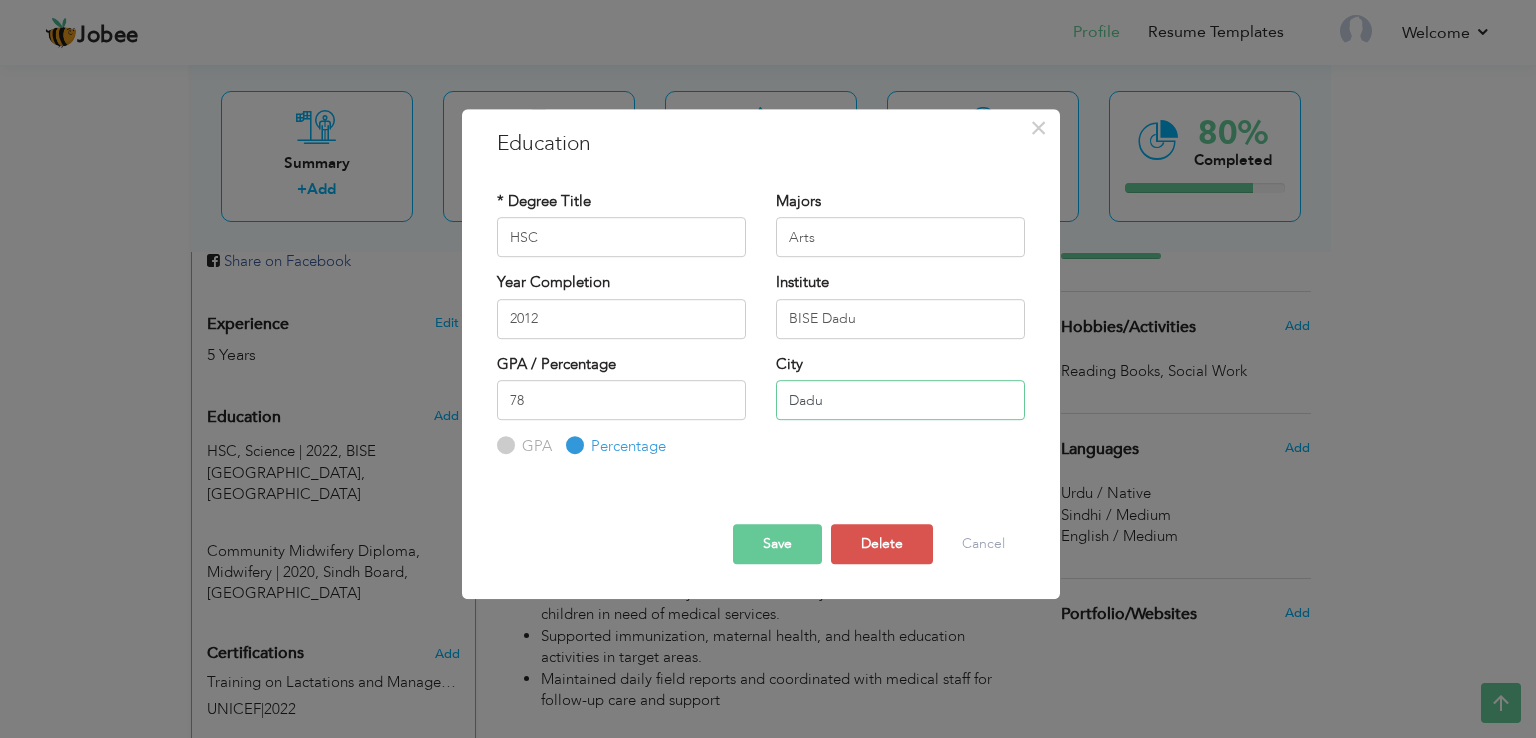 type on "Dadu" 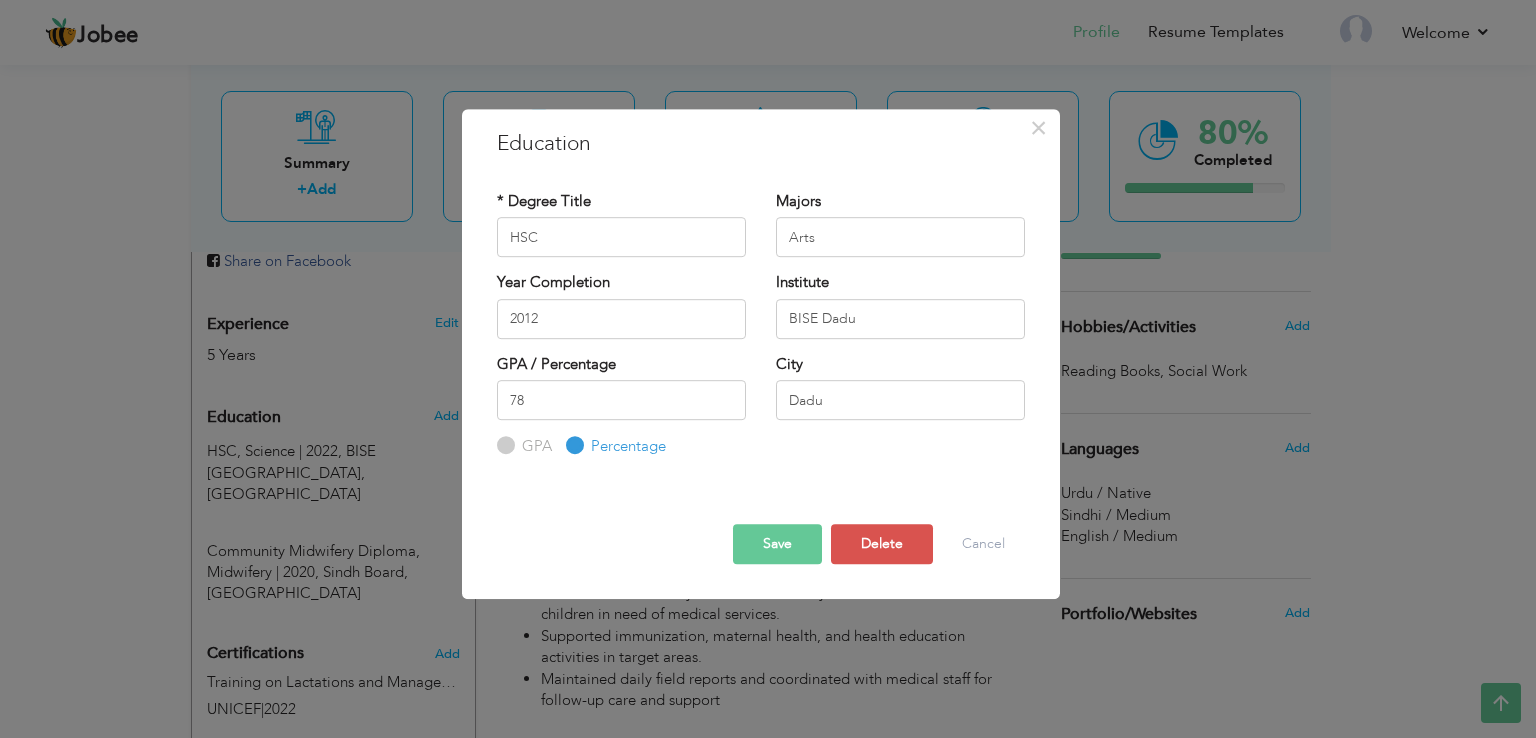 click on "Save" at bounding box center [777, 544] 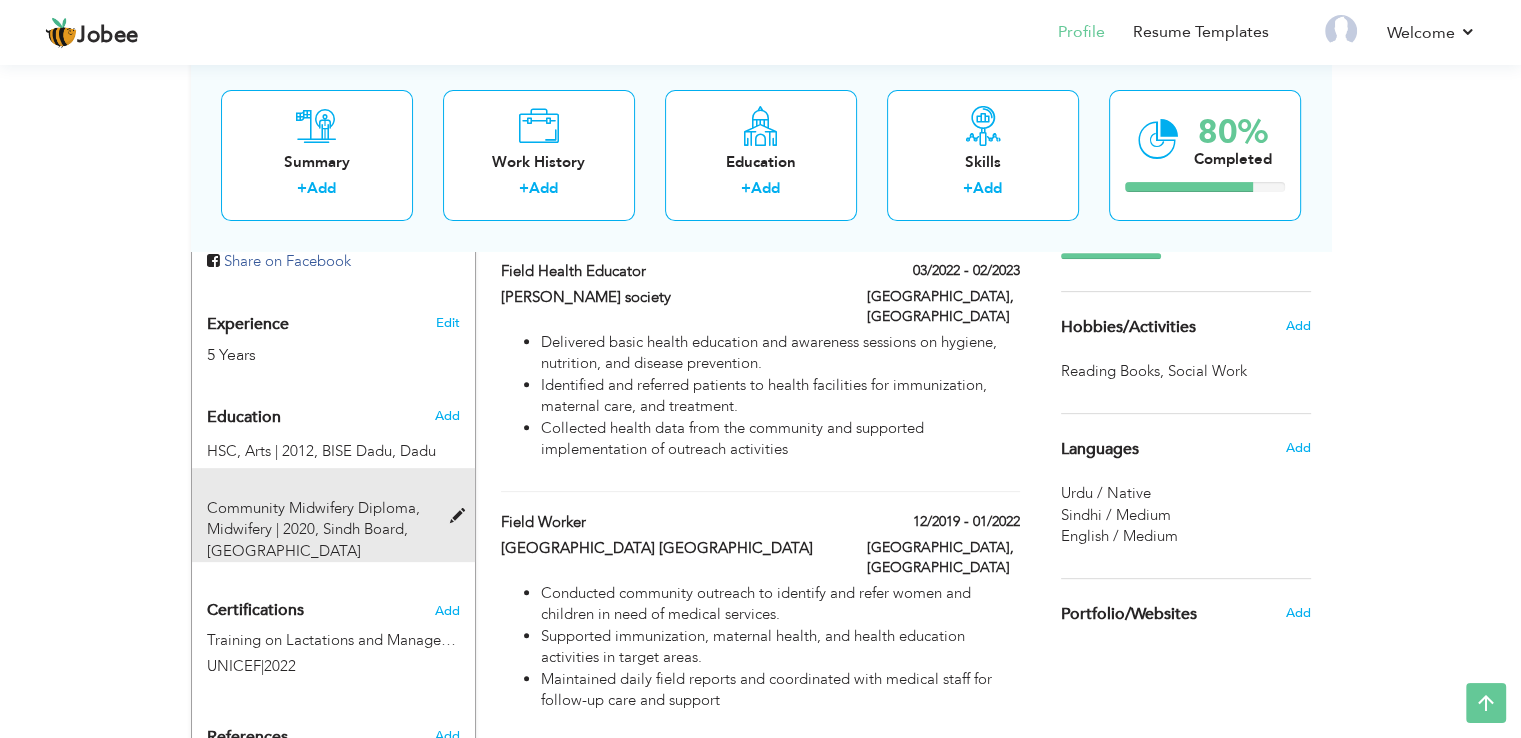 click at bounding box center [461, 516] 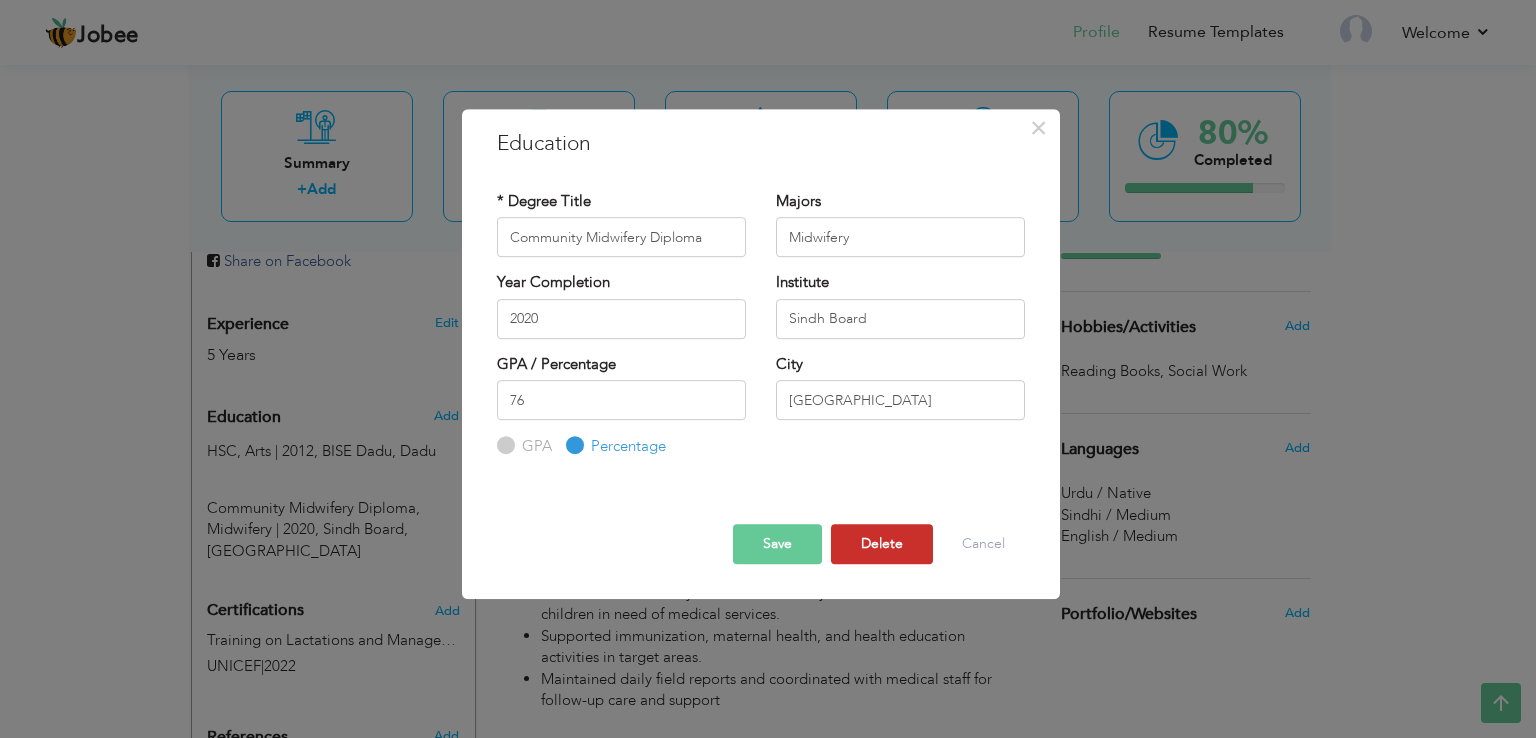 click on "Delete" at bounding box center [882, 544] 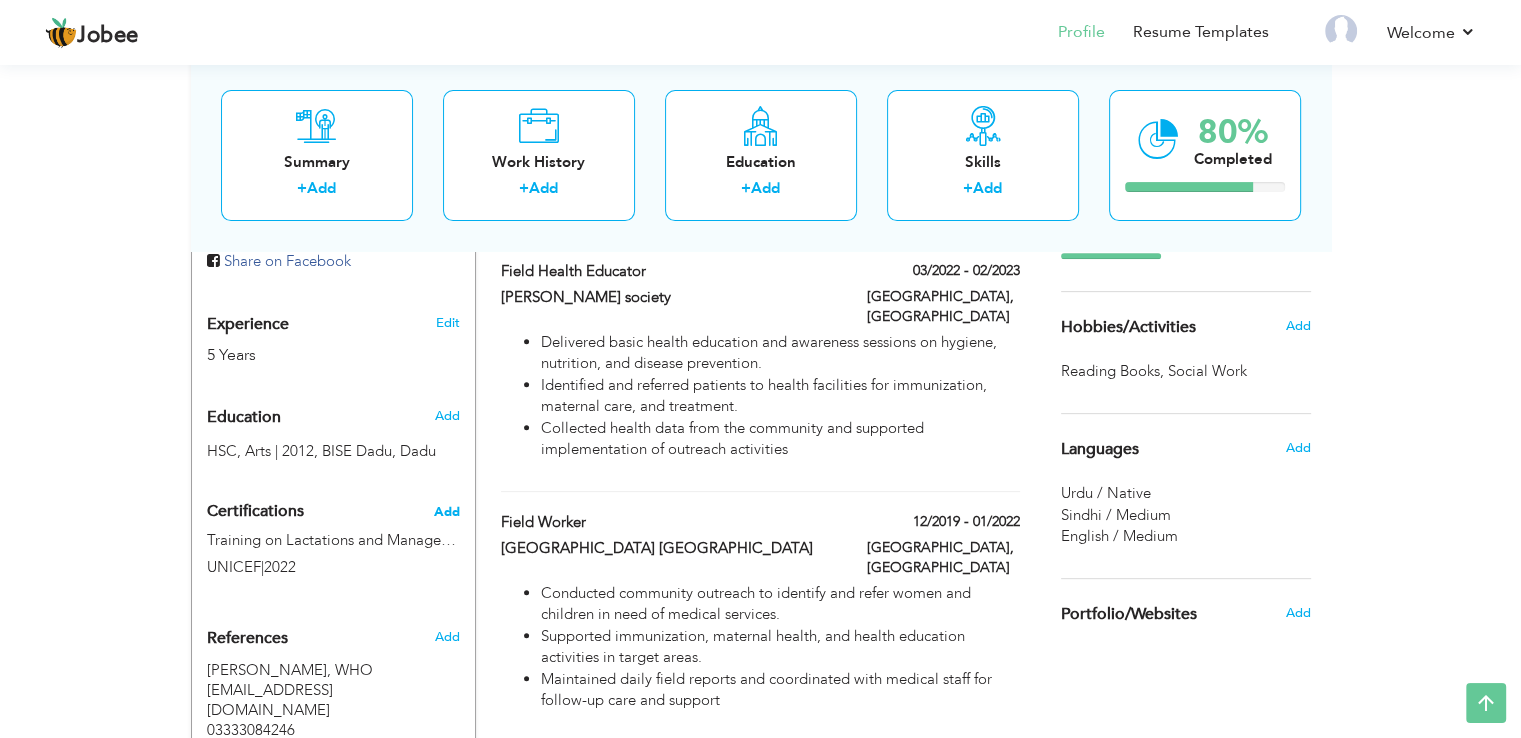 click on "Add" at bounding box center (447, 512) 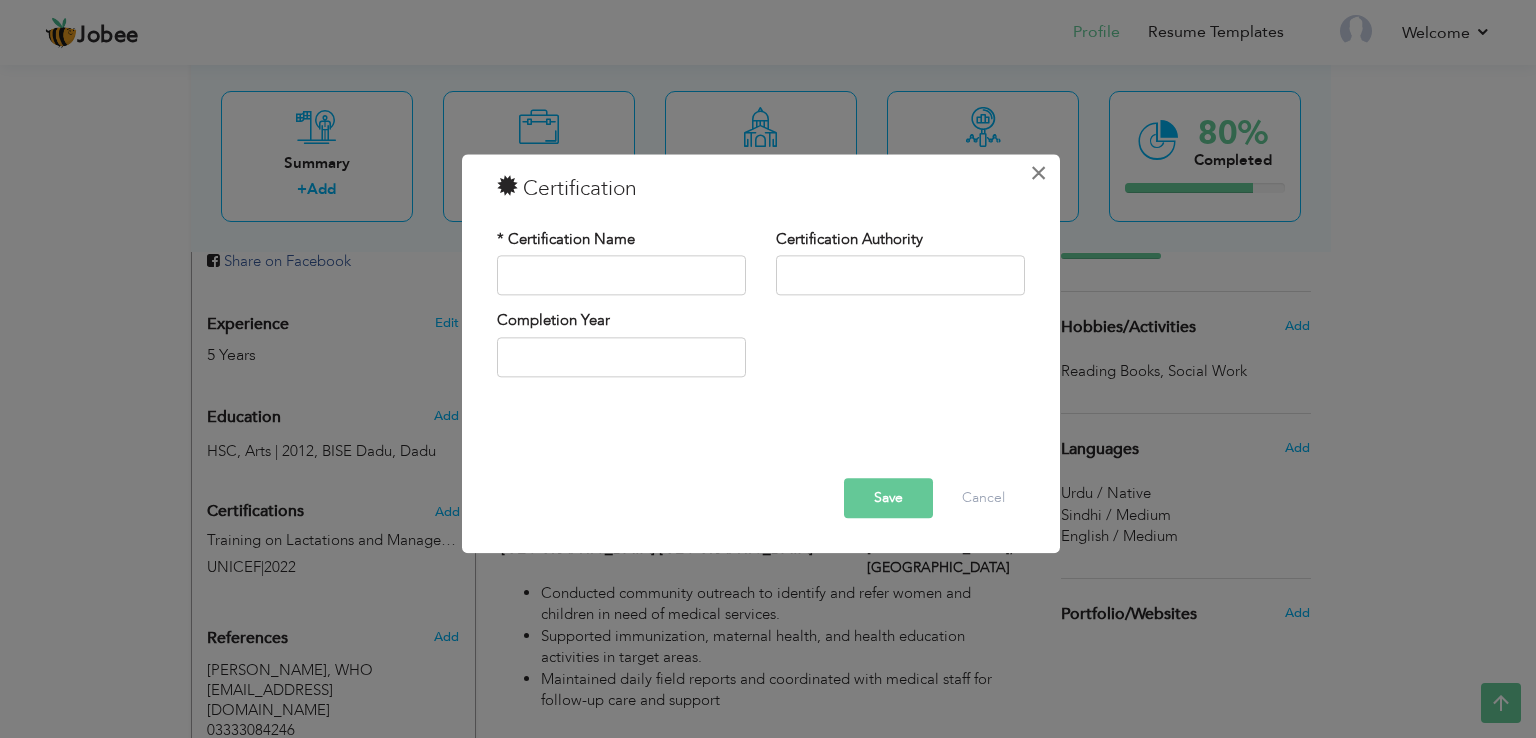 click on "×" at bounding box center (1038, 173) 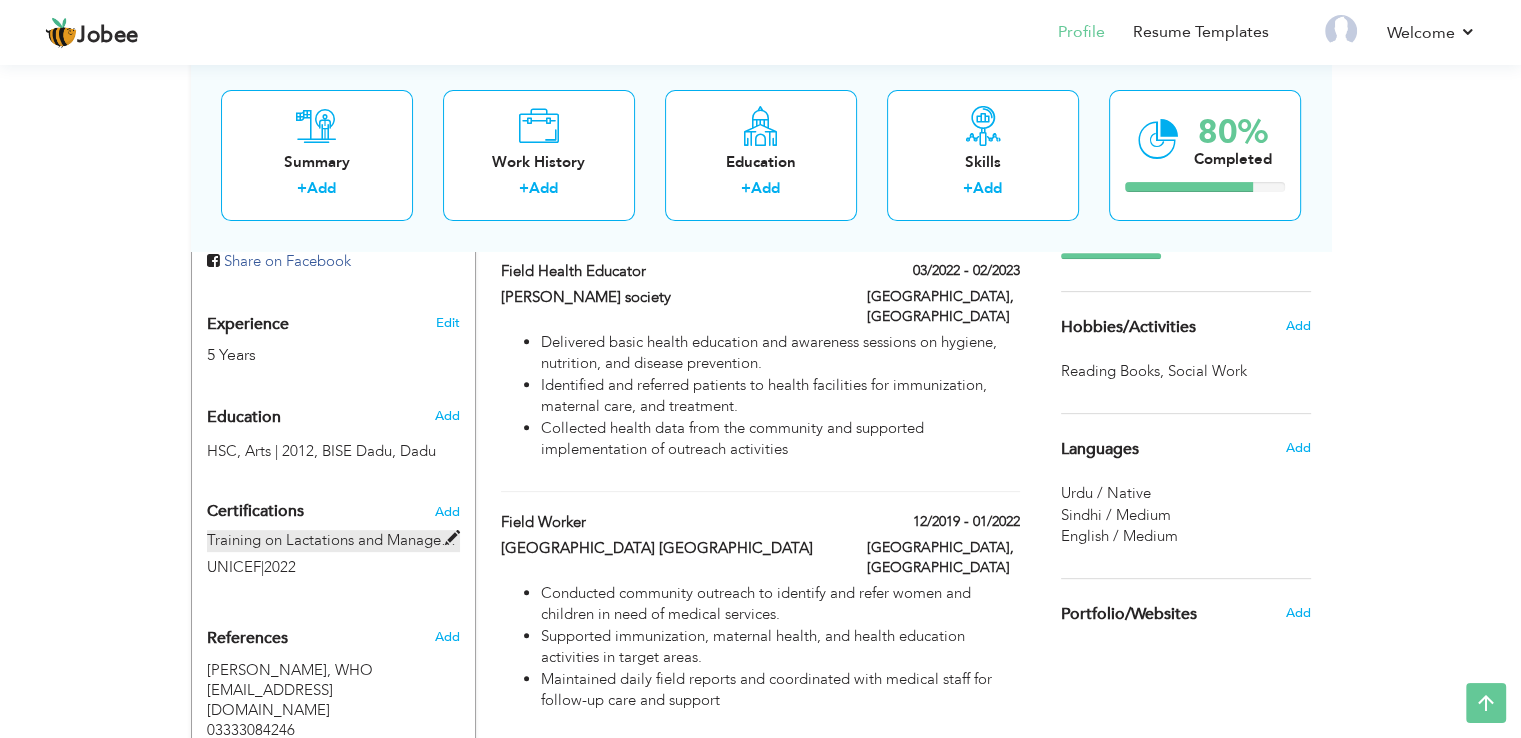 click on "Training on Lactations and Management" at bounding box center [333, 540] 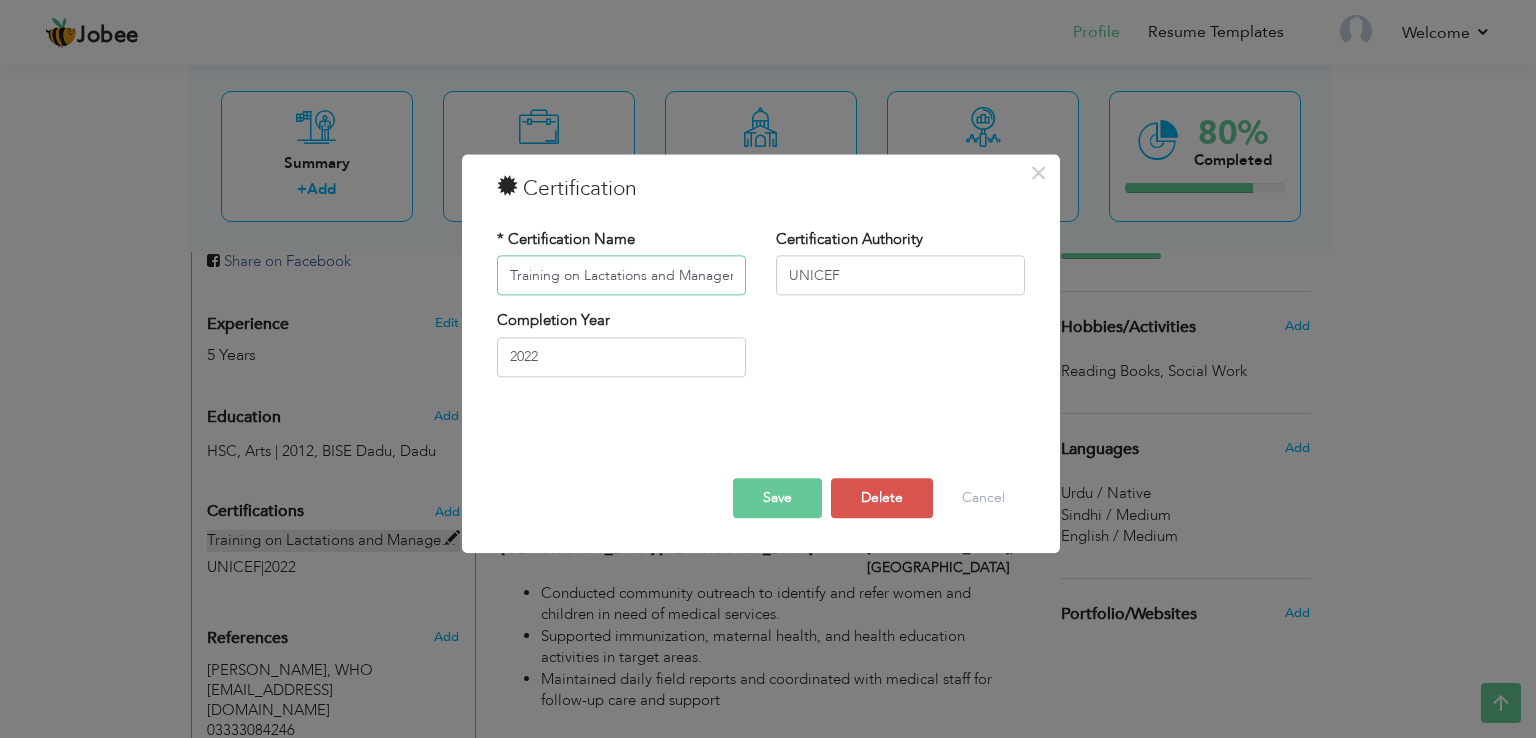 scroll, scrollTop: 0, scrollLeft: 26, axis: horizontal 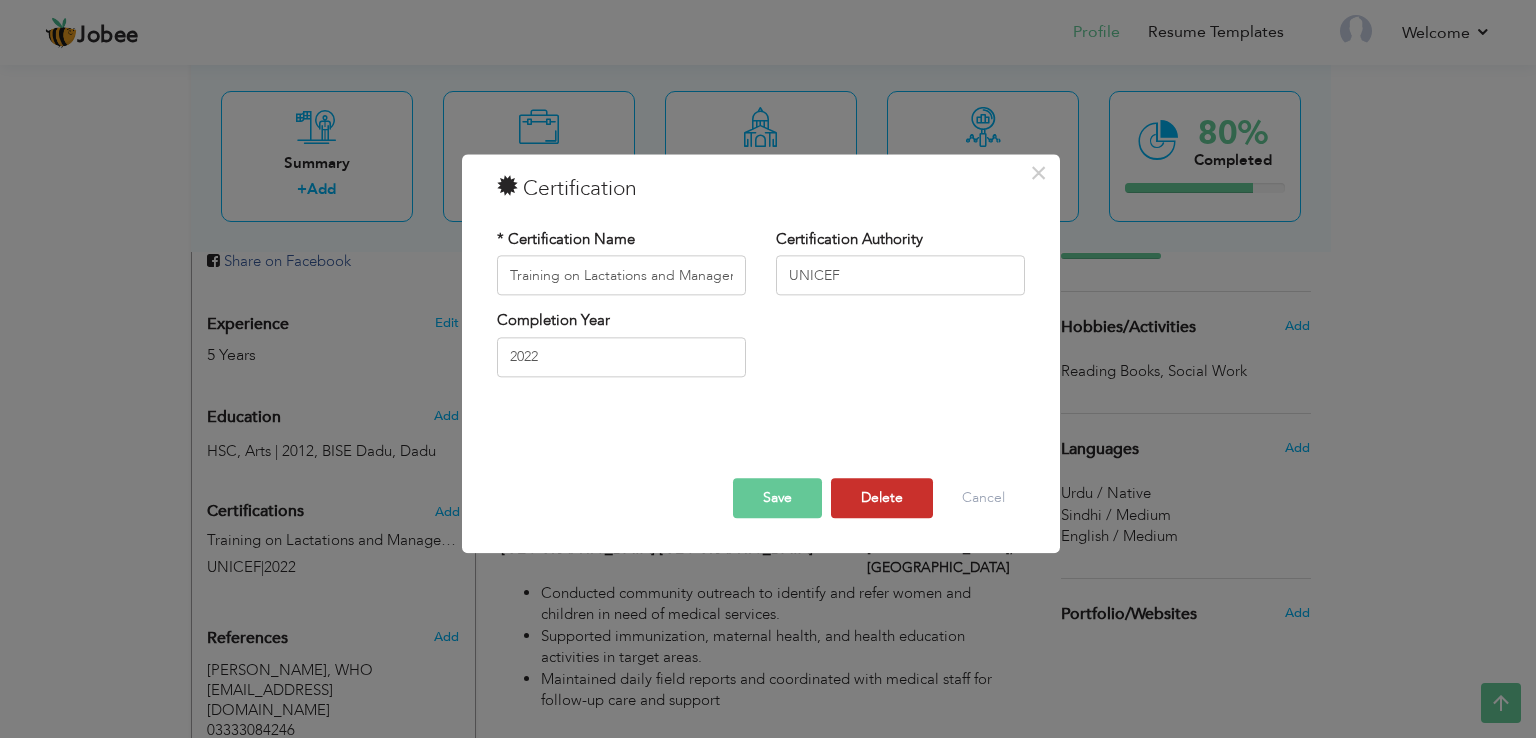 click on "Delete" at bounding box center [882, 499] 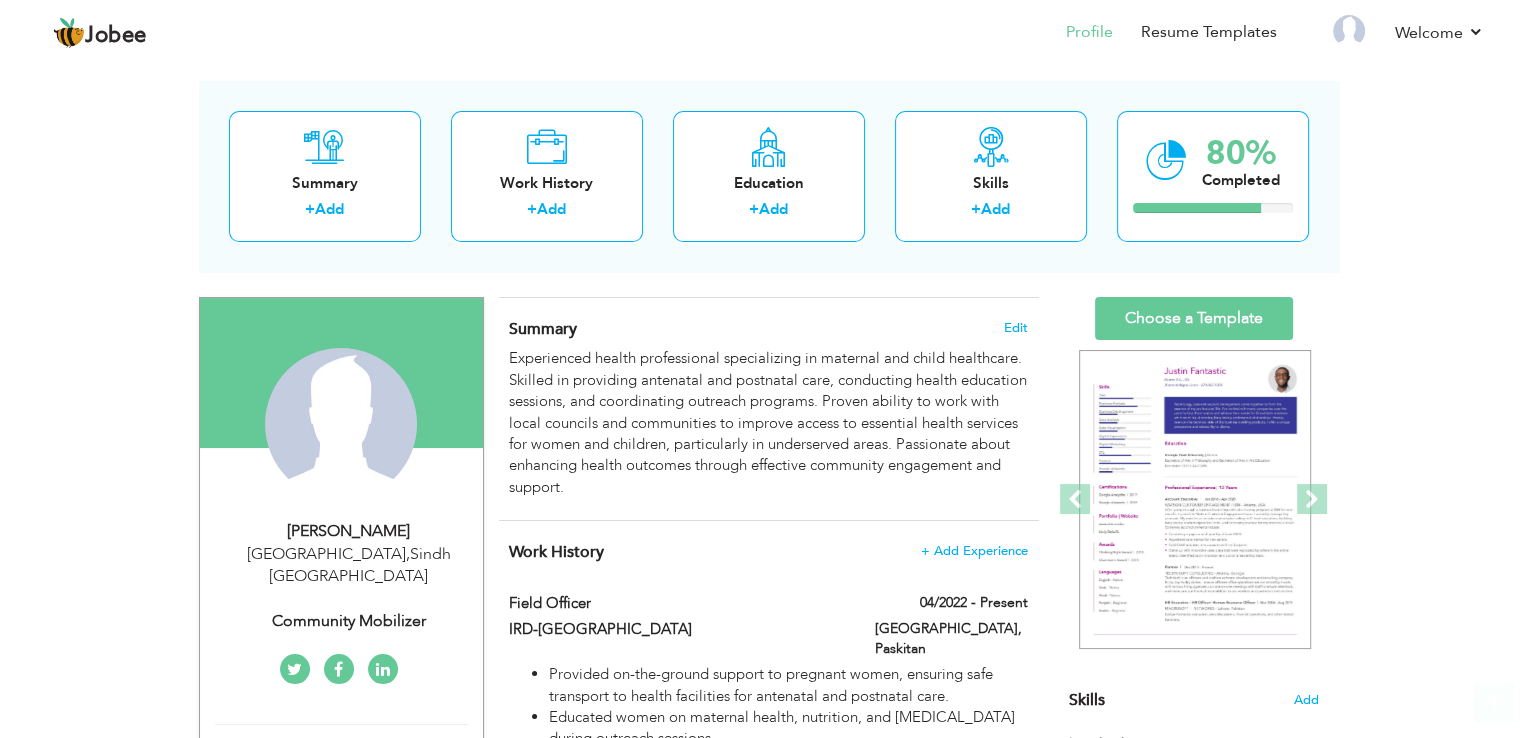 scroll, scrollTop: 79, scrollLeft: 0, axis: vertical 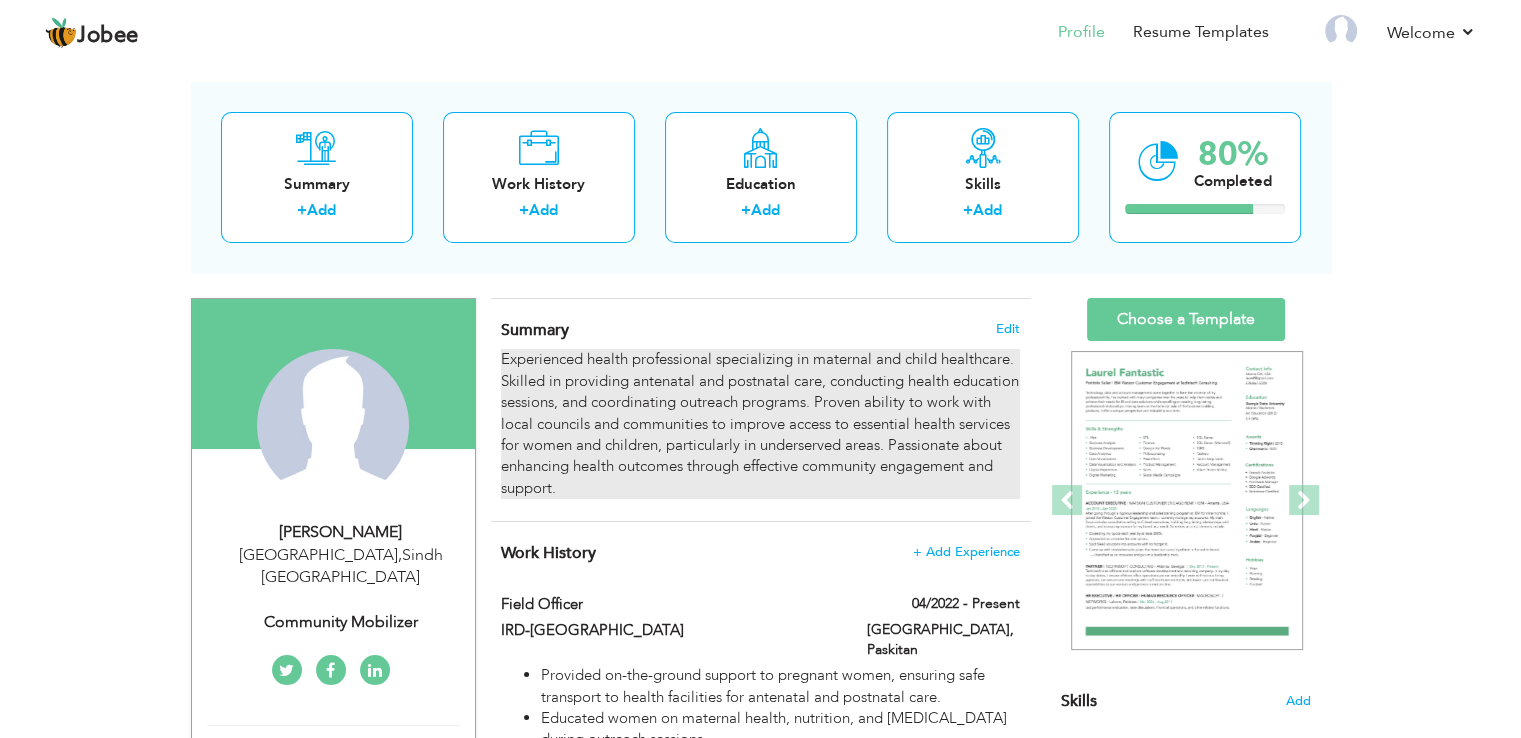 click on "Experienced health professional specializing in maternal and child healthcare. Skilled in providing antenatal and postnatal care, conducting health education sessions, and coordinating outreach programs. Proven ability to work with local councils and communities to improve access to essential health services for women and children, particularly in underserved areas. Passionate about enhancing health outcomes through effective community engagement and support." at bounding box center [760, 424] 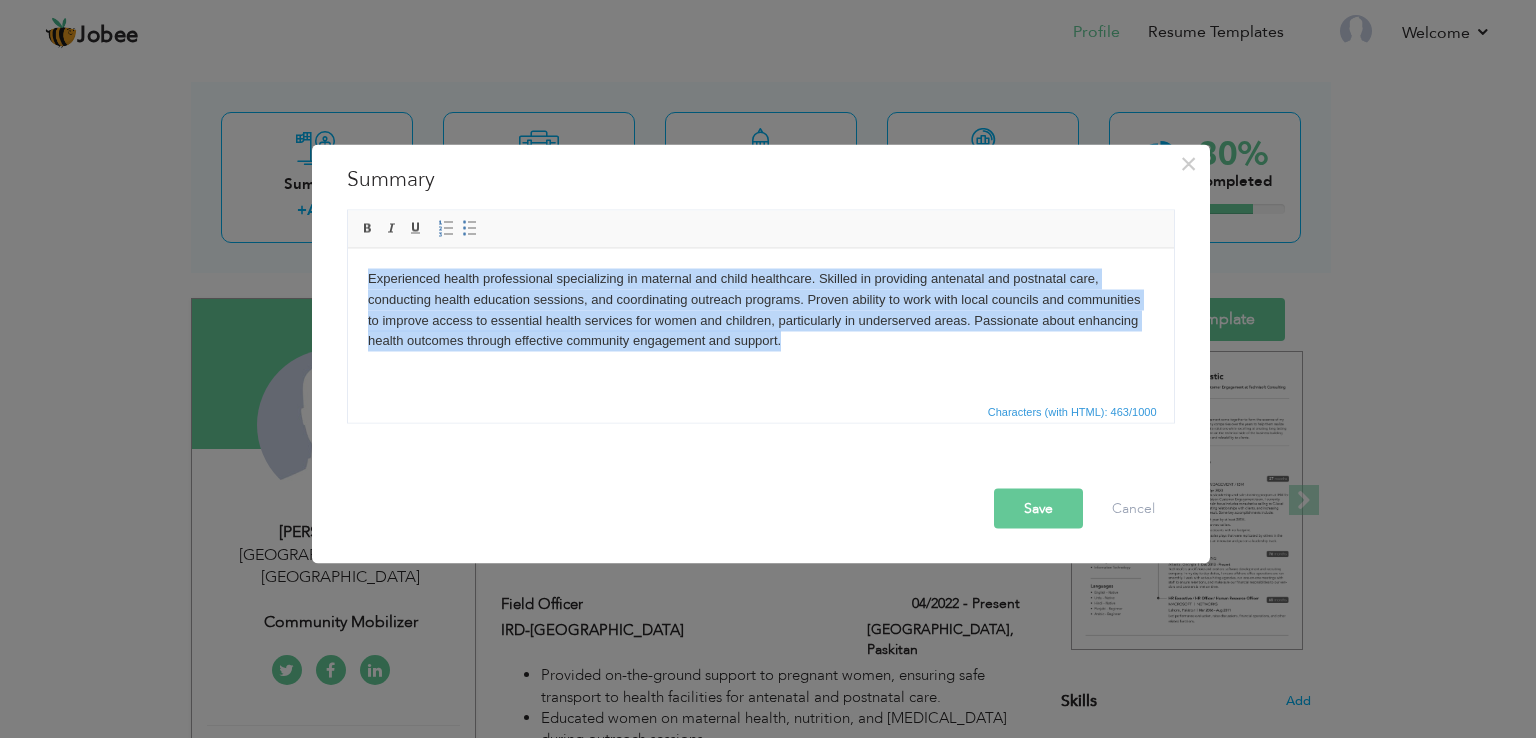 drag, startPoint x: 810, startPoint y: 334, endPoint x: 365, endPoint y: 277, distance: 448.6357 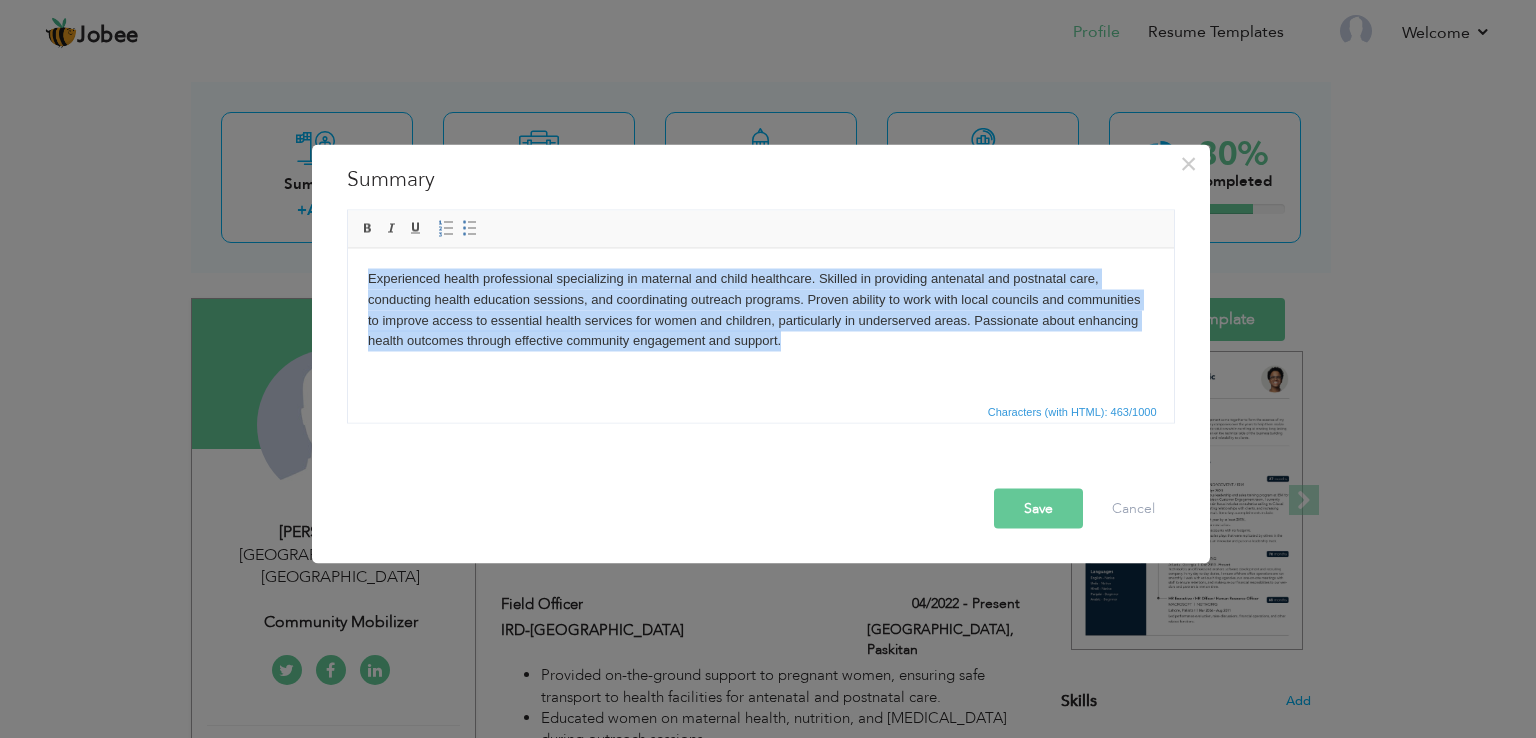 type 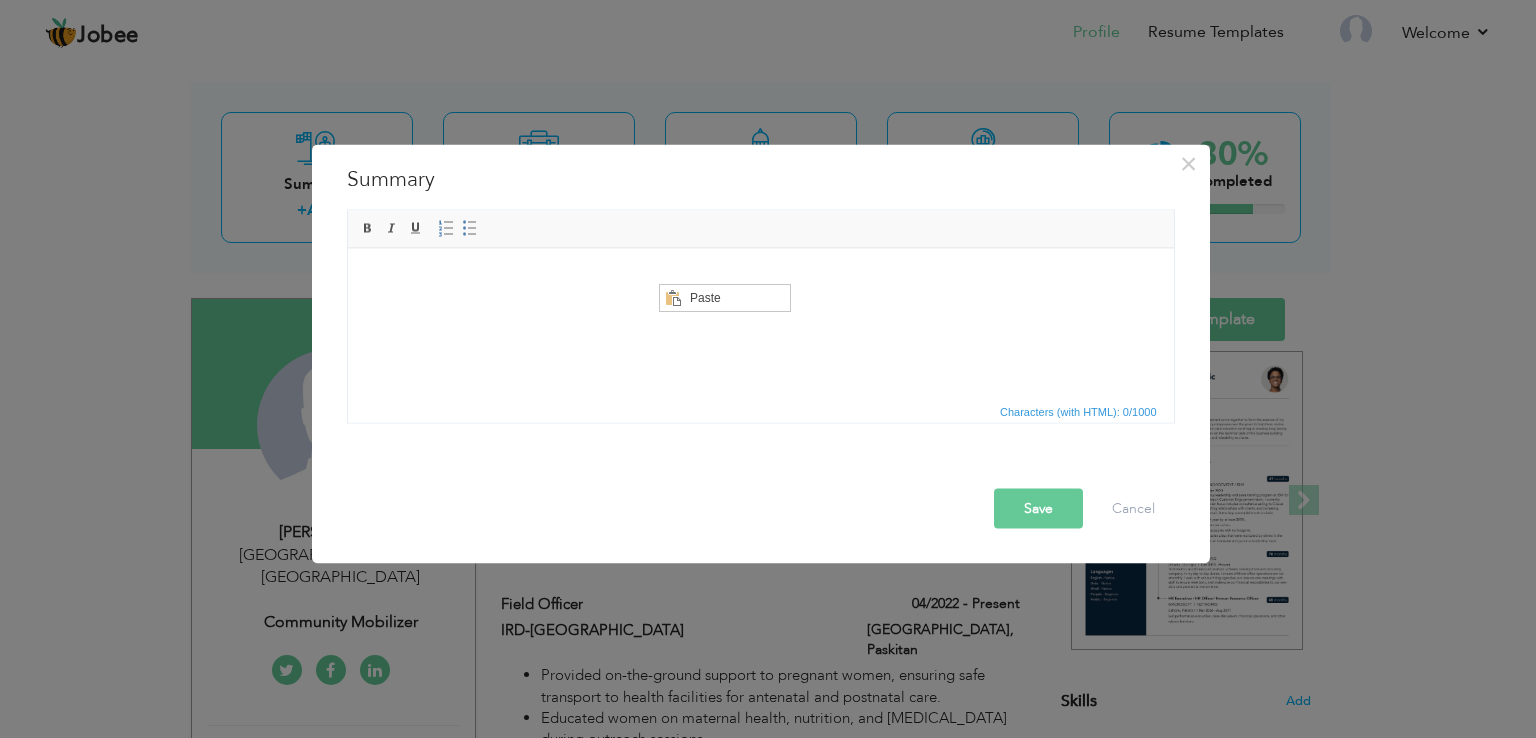 scroll, scrollTop: 0, scrollLeft: 0, axis: both 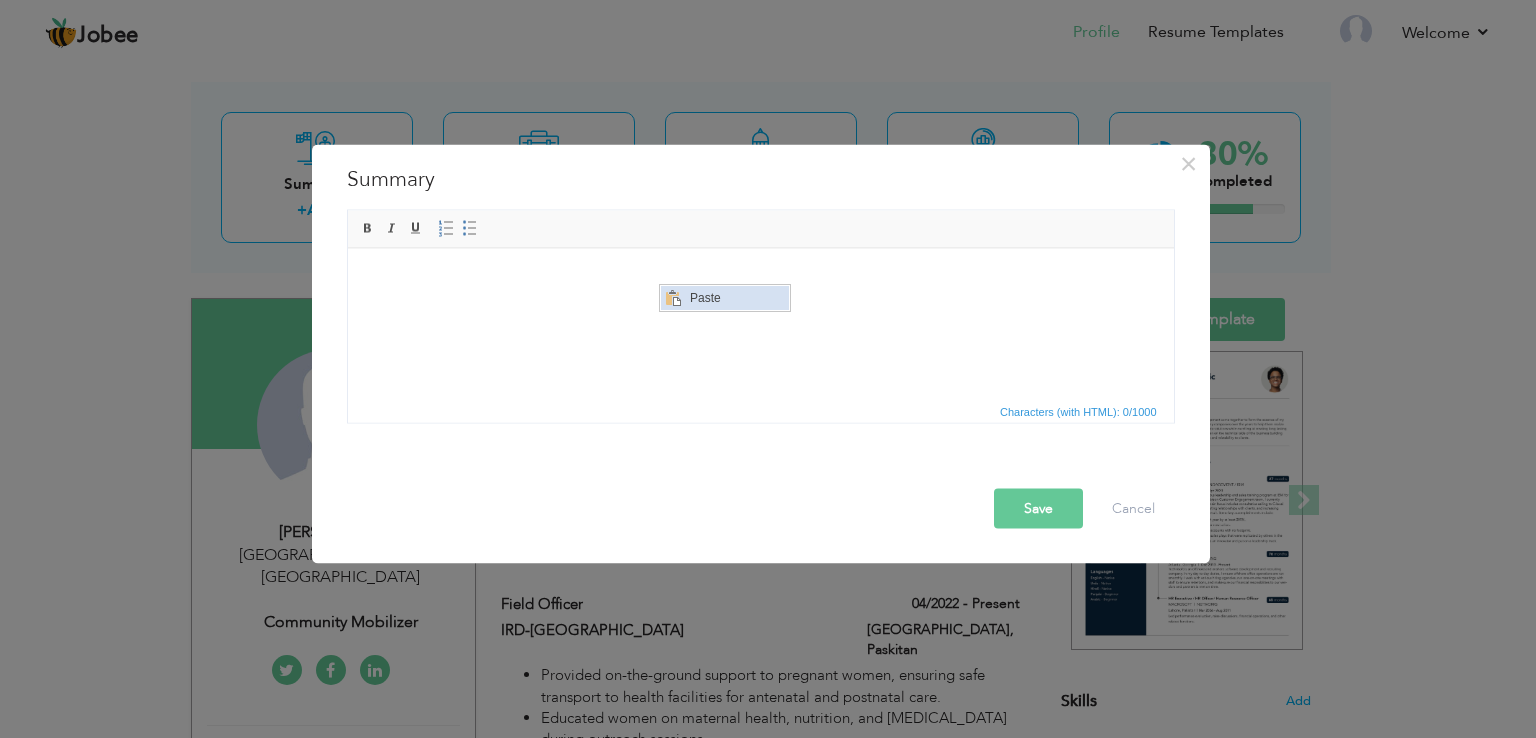 click on "Paste" at bounding box center (737, 298) 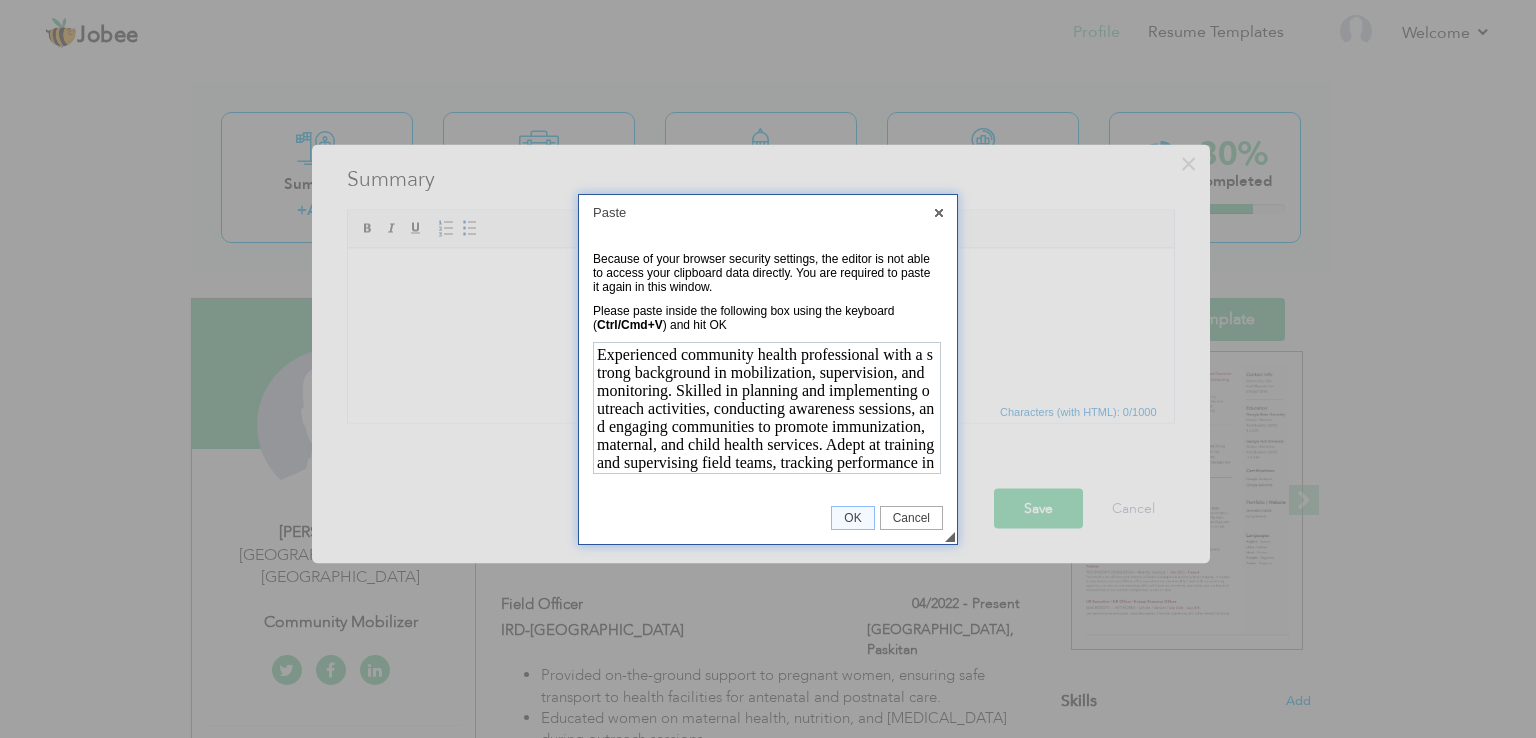scroll, scrollTop: 129, scrollLeft: 0, axis: vertical 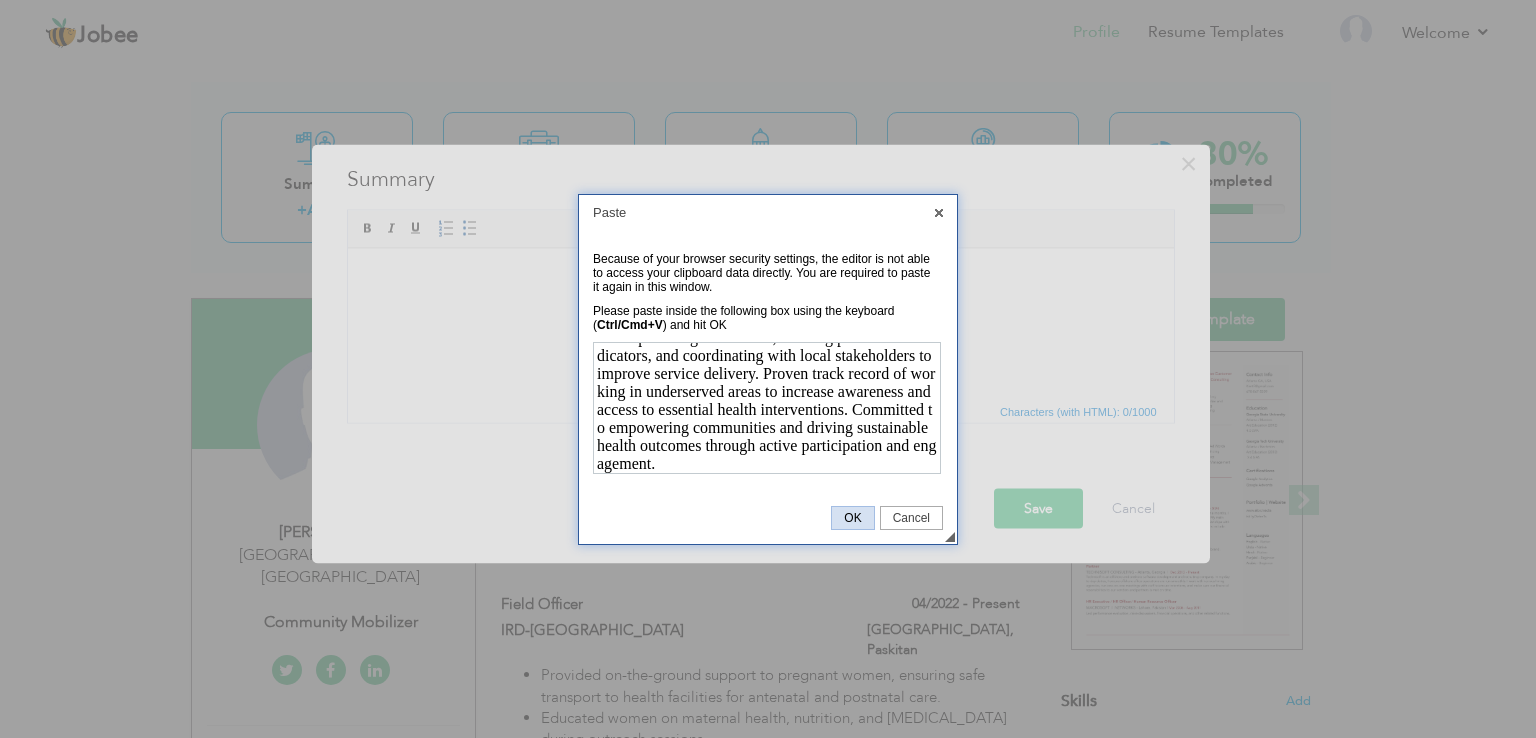 click on "OK" at bounding box center [852, 518] 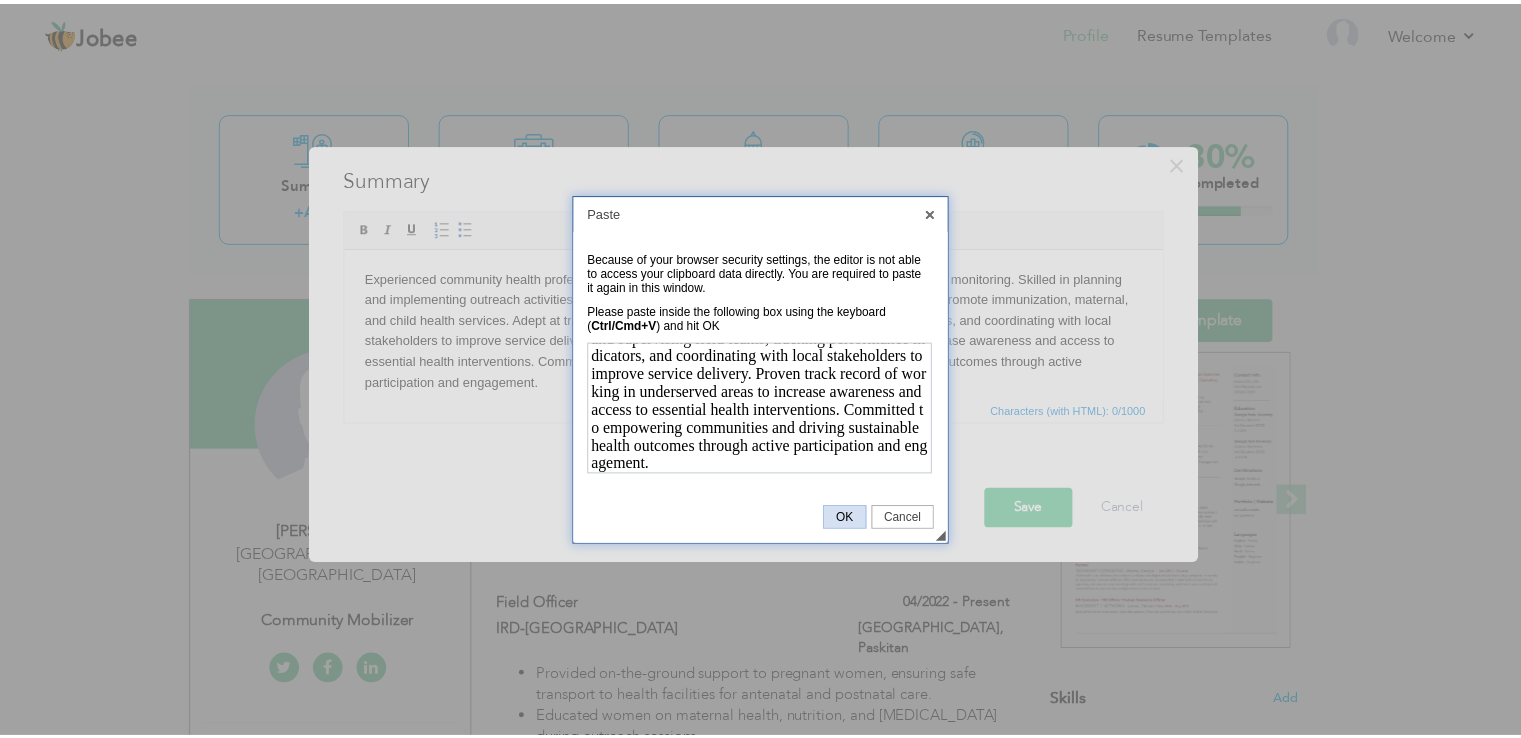 scroll, scrollTop: 0, scrollLeft: 0, axis: both 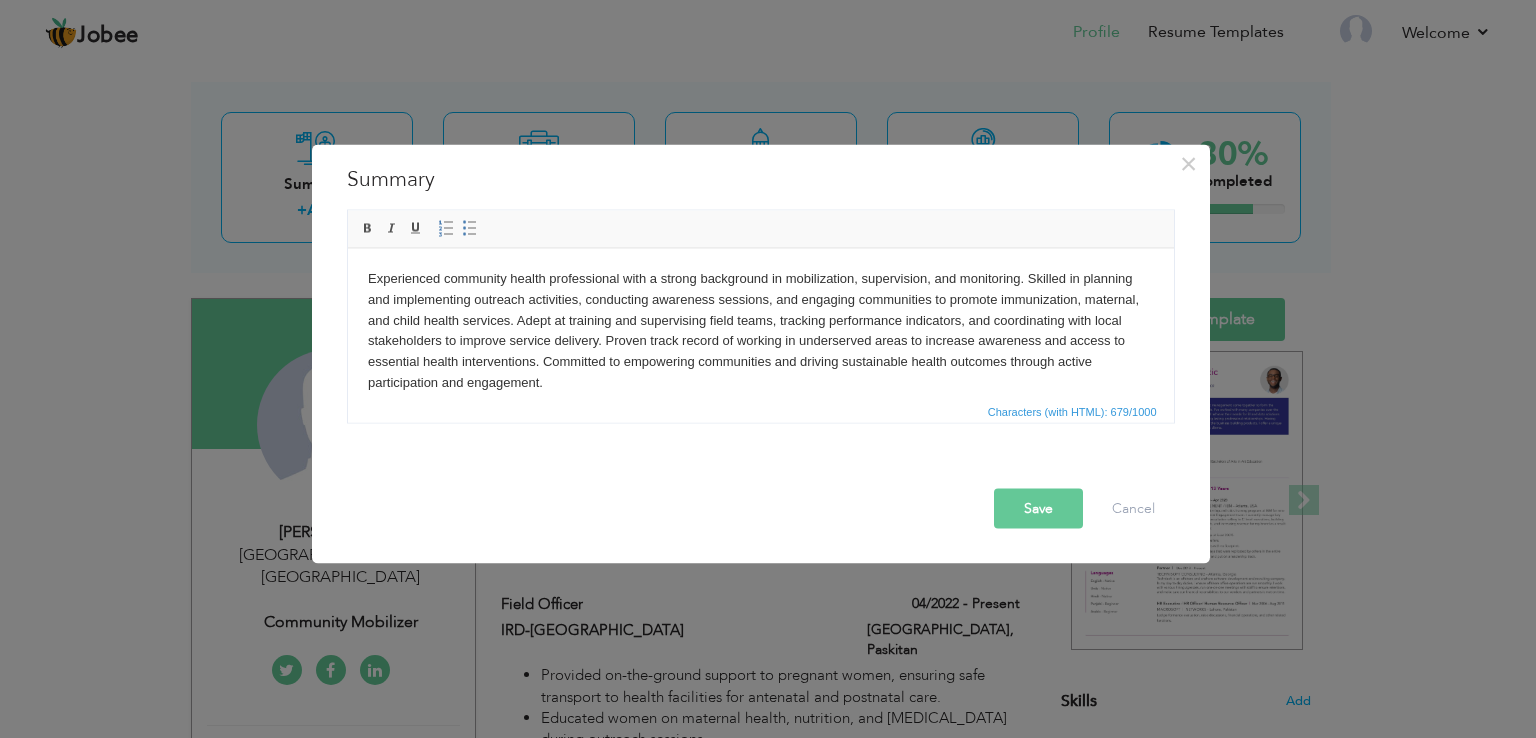 click on "Save" at bounding box center [1038, 509] 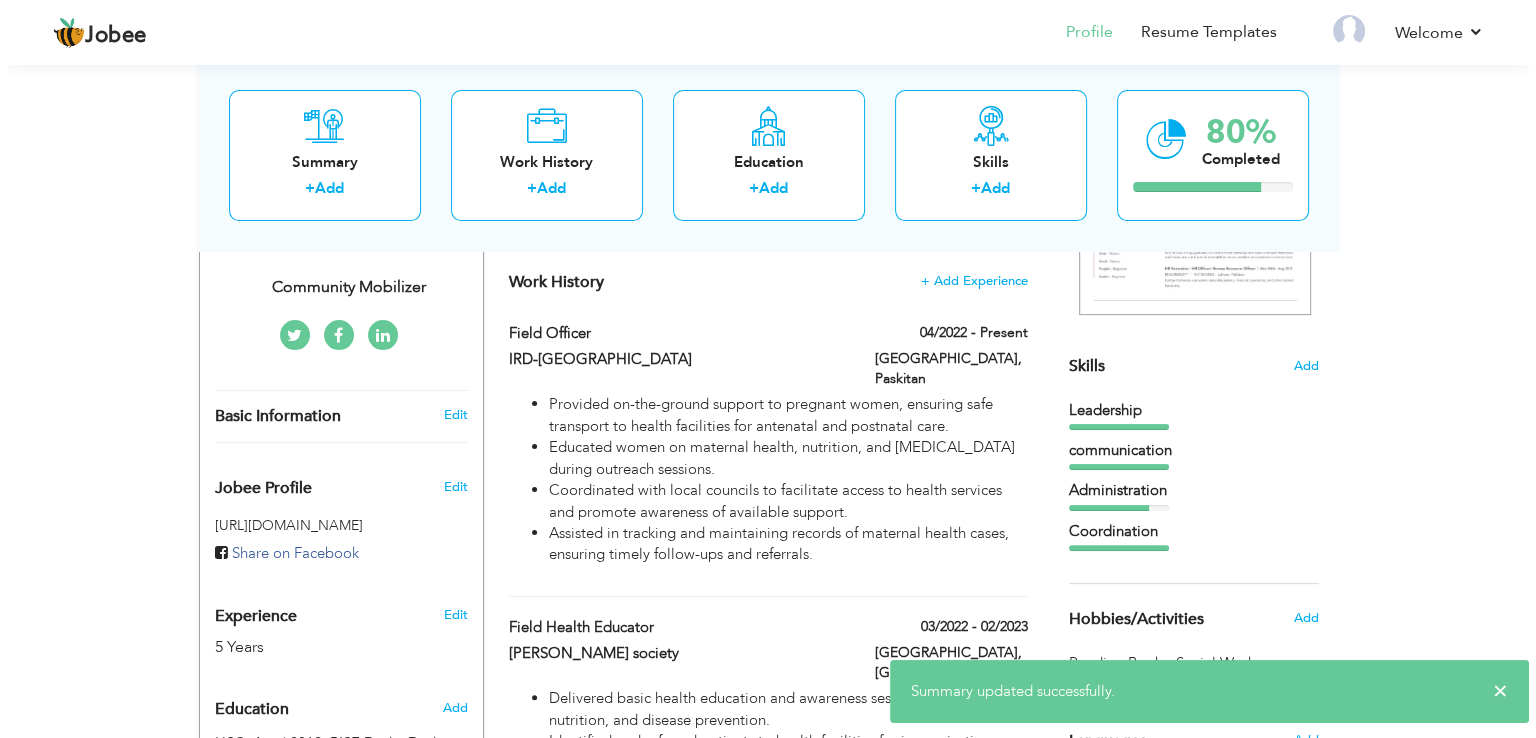 scroll, scrollTop: 416, scrollLeft: 0, axis: vertical 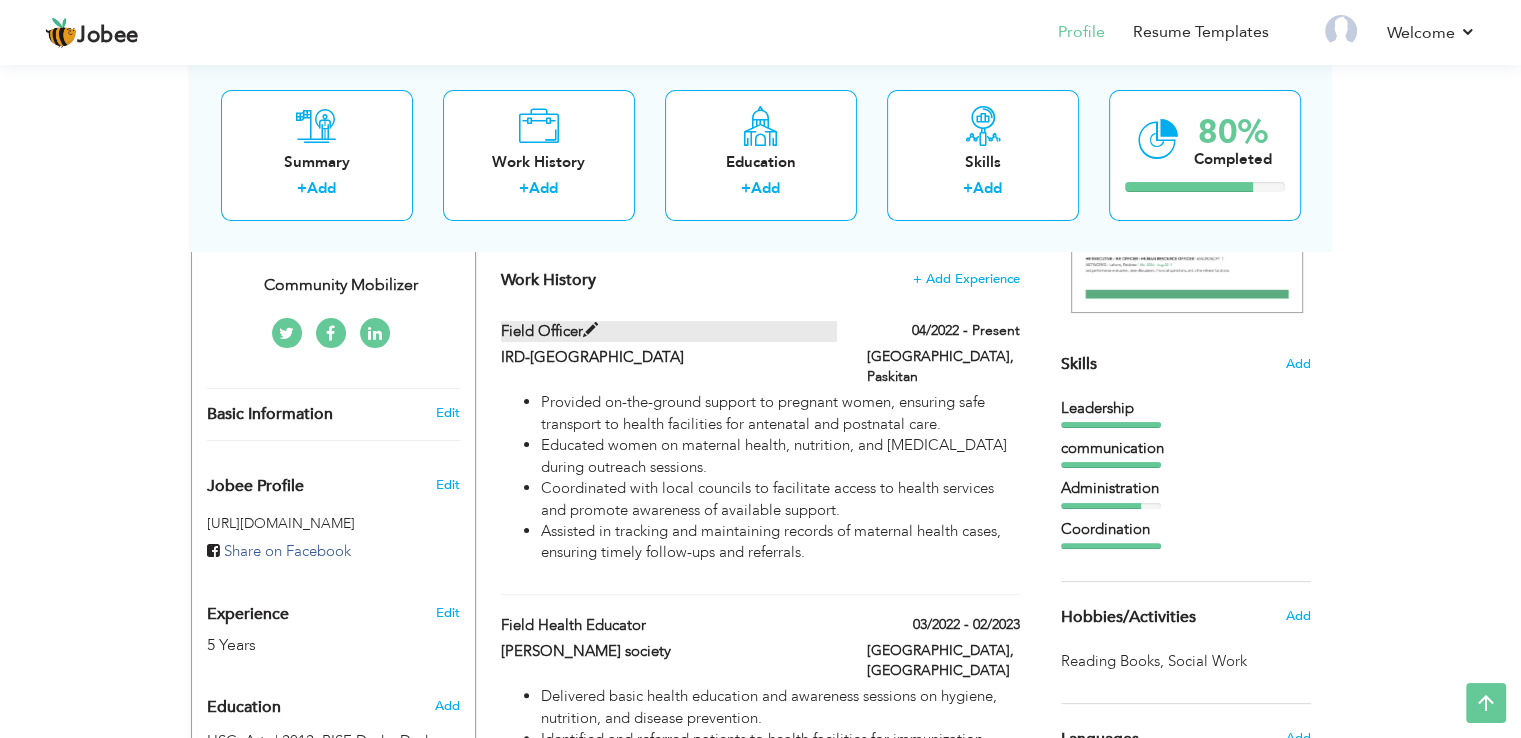 click at bounding box center (590, 330) 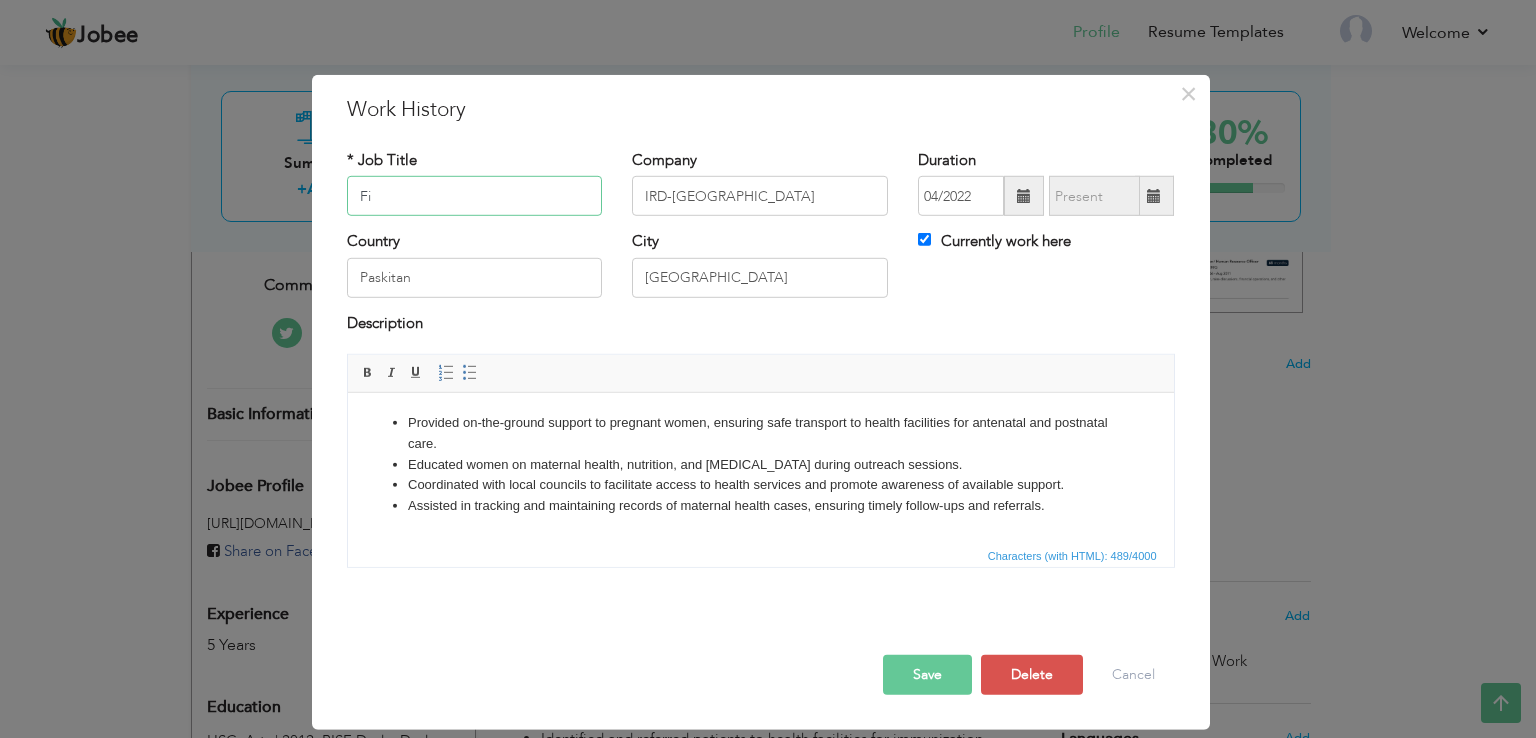 type on "F" 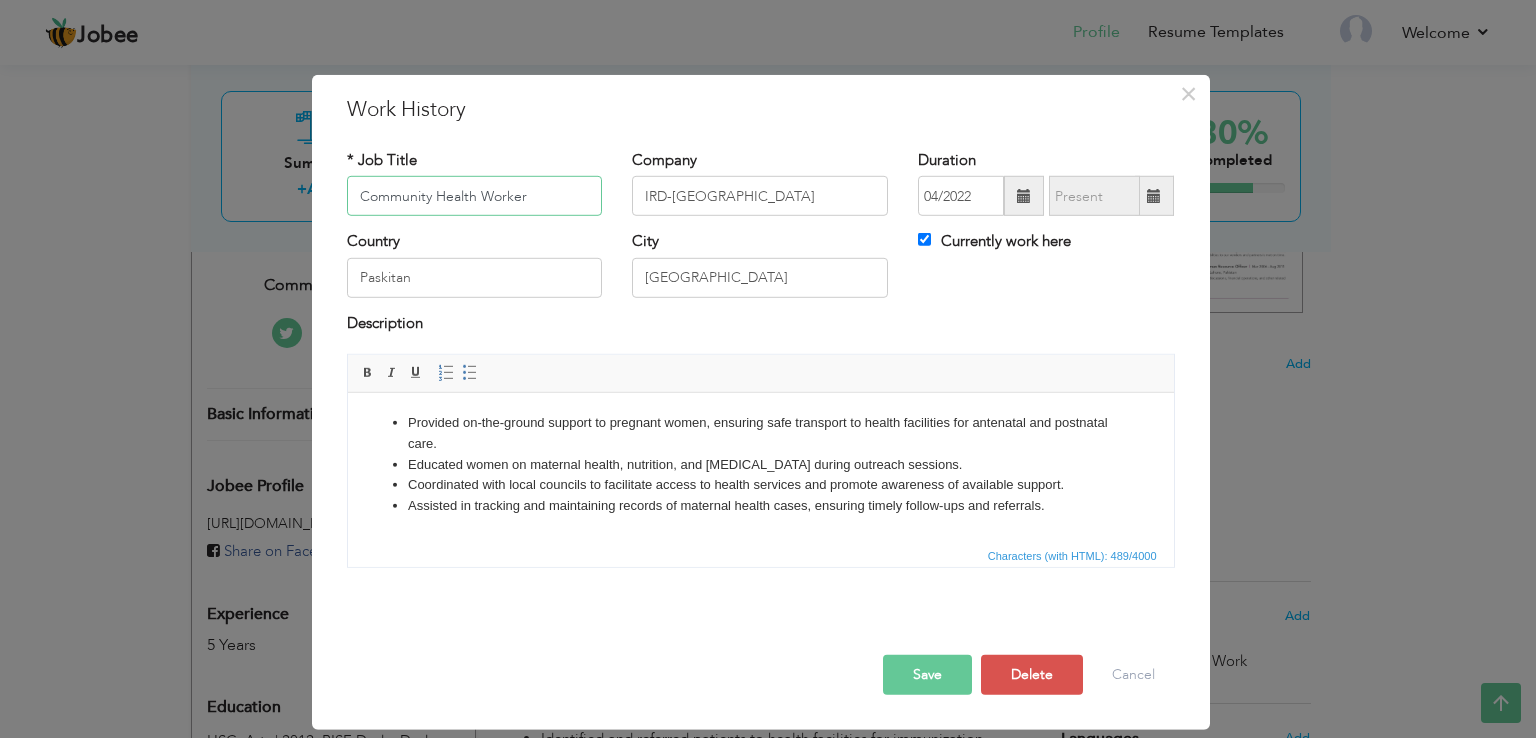type on "Community Health Worker" 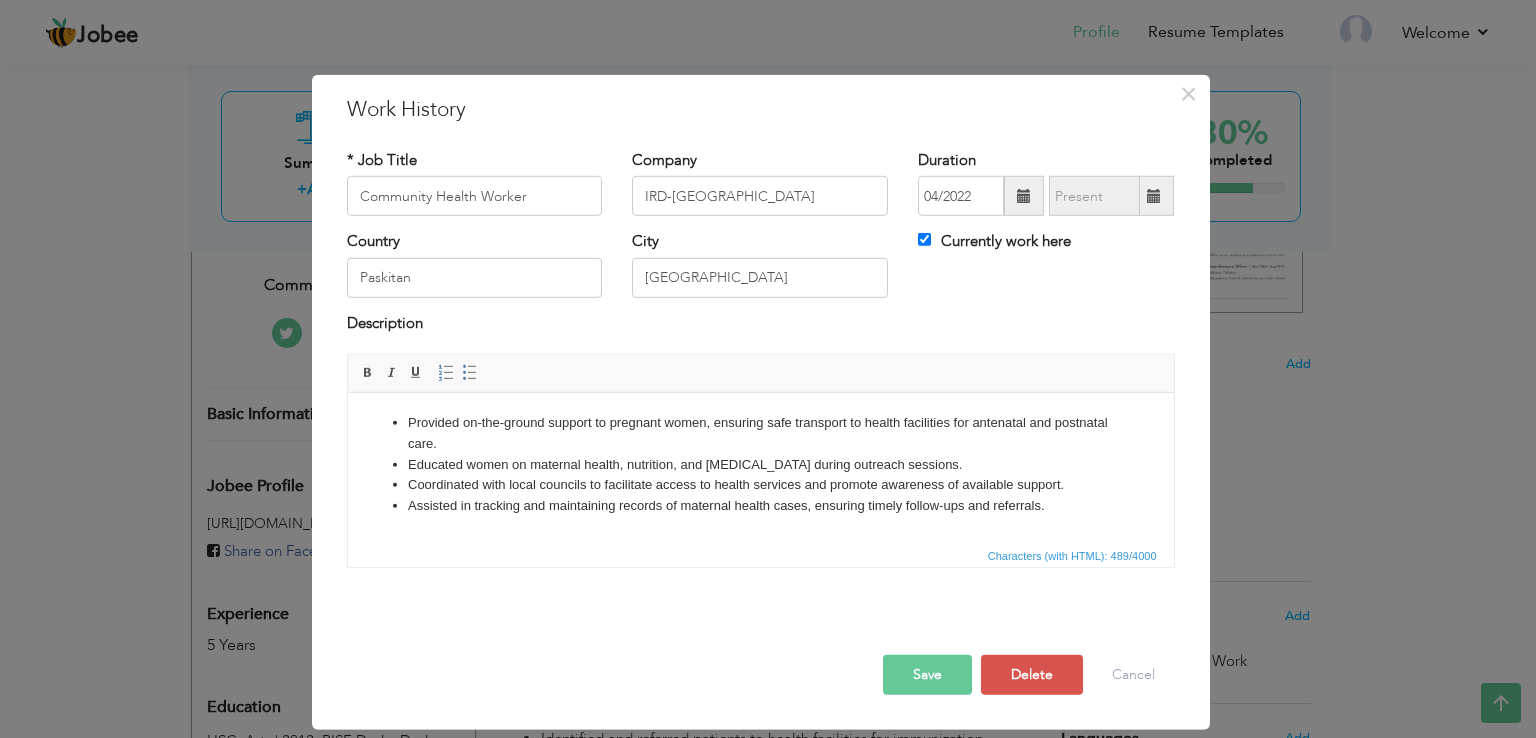 click at bounding box center [1024, 196] 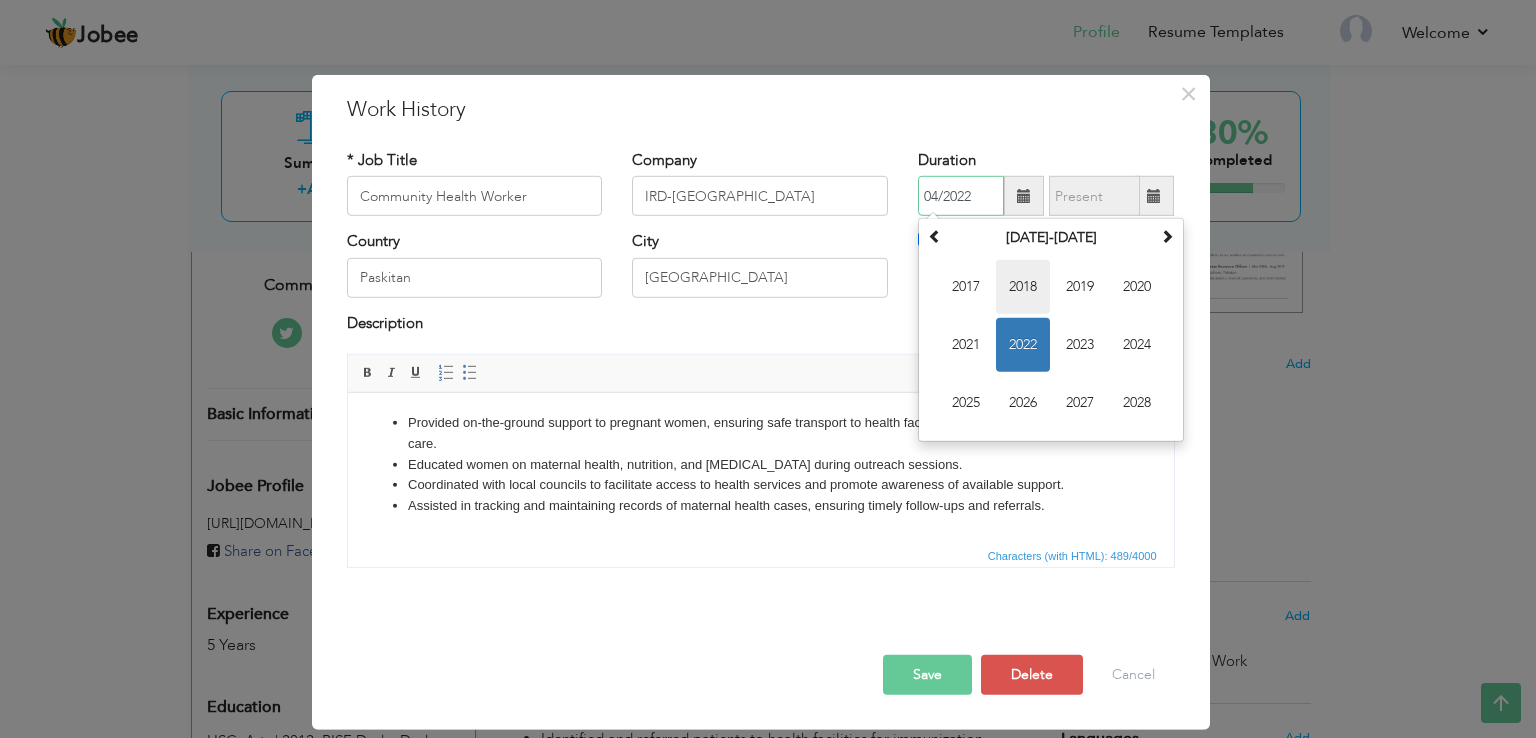 click on "2018" at bounding box center [1023, 287] 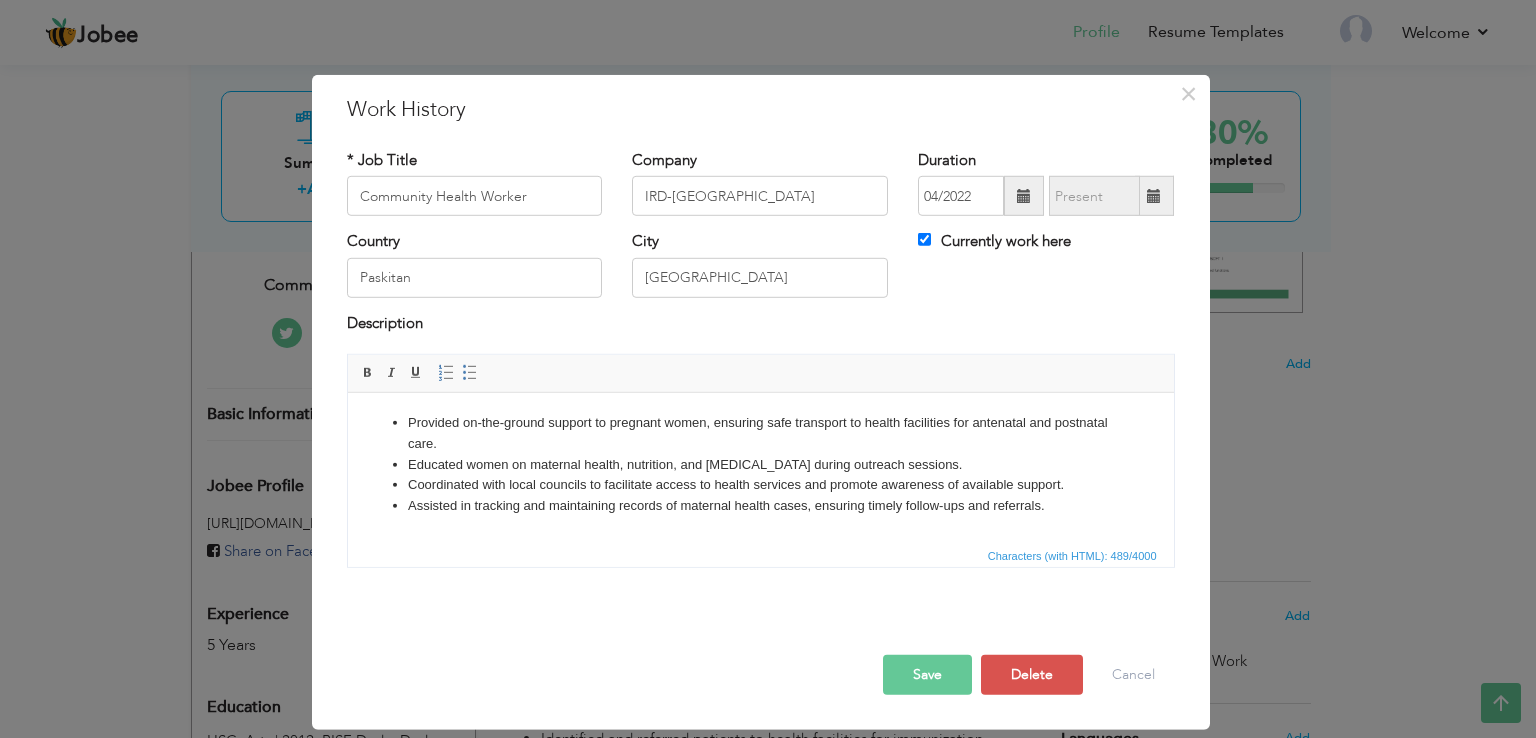 click at bounding box center (1154, 196) 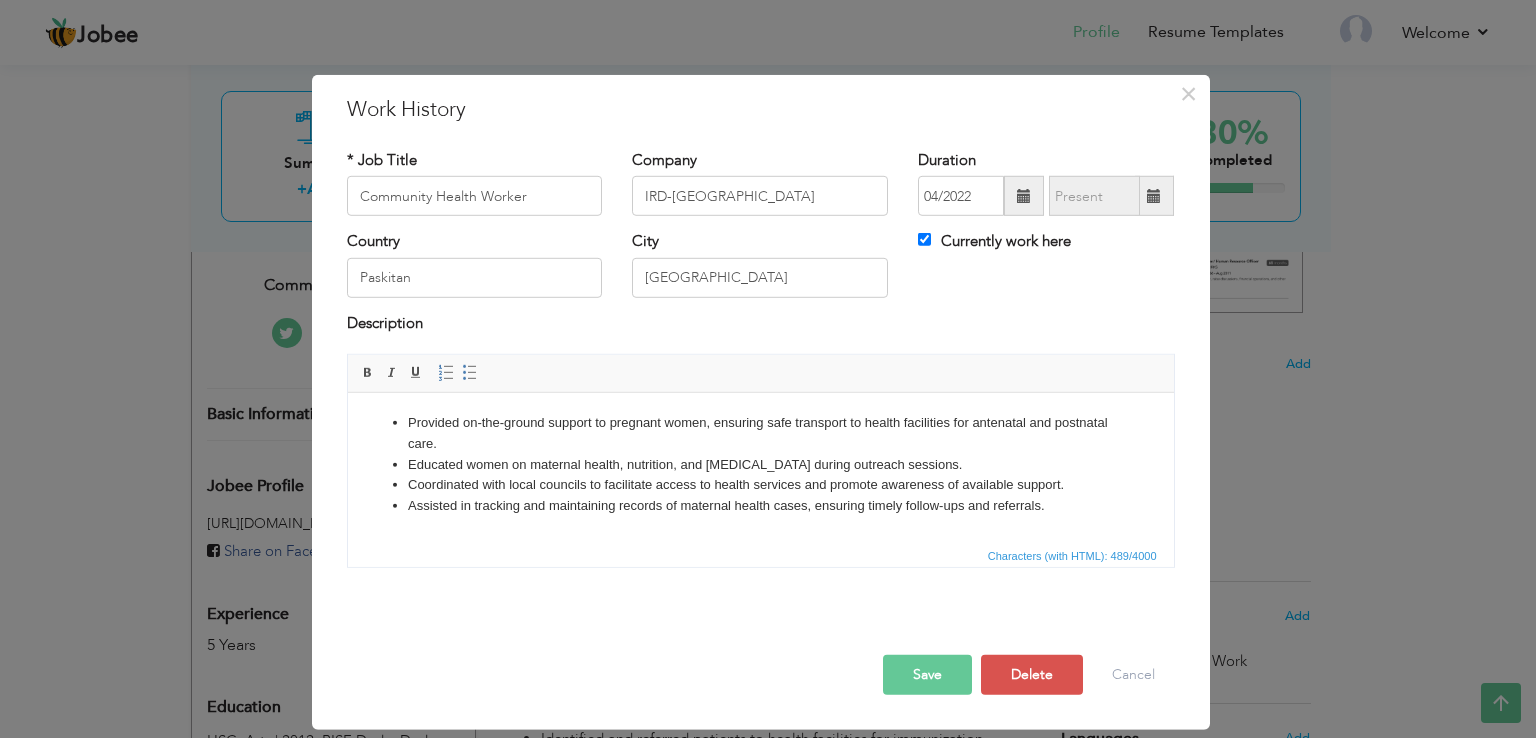 click at bounding box center (1024, 196) 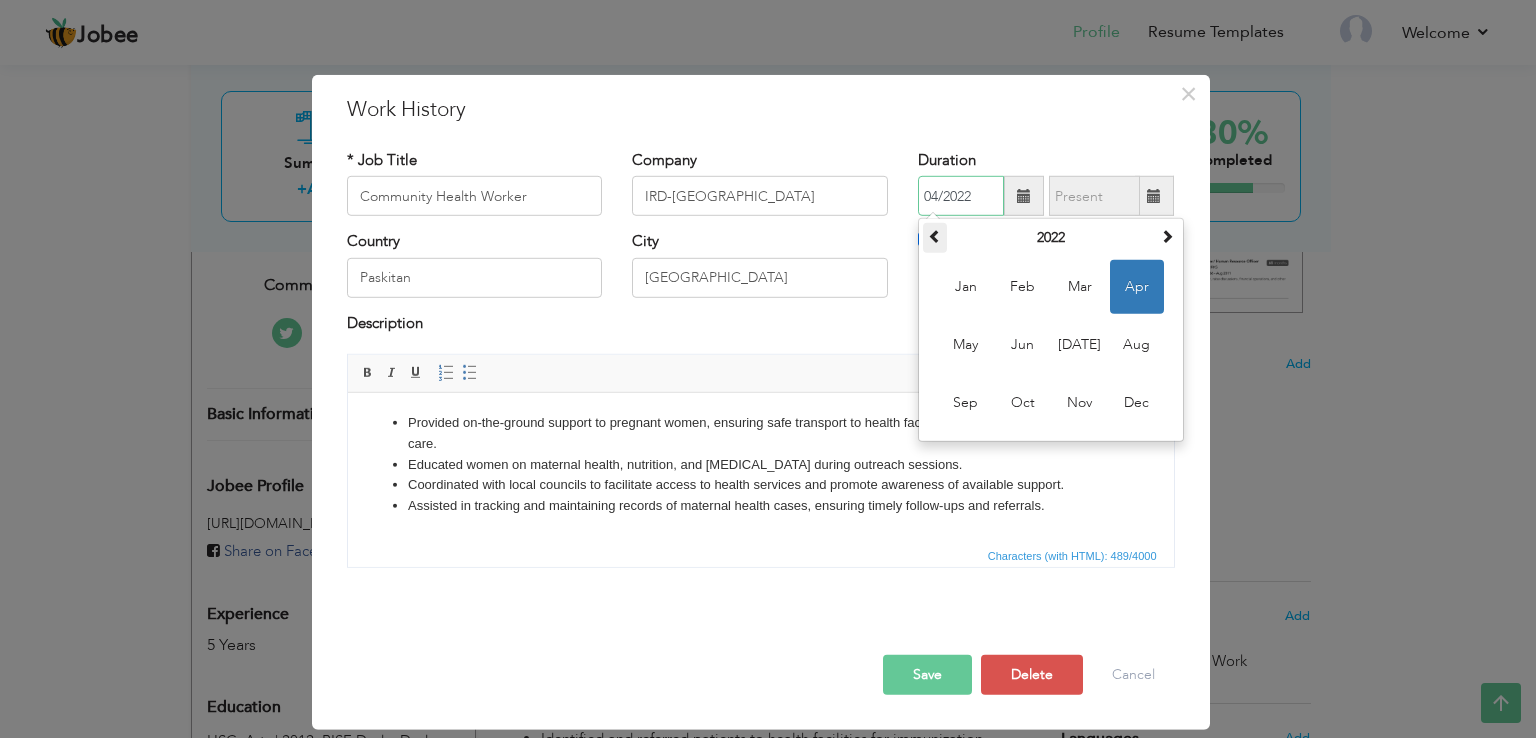 click at bounding box center [935, 236] 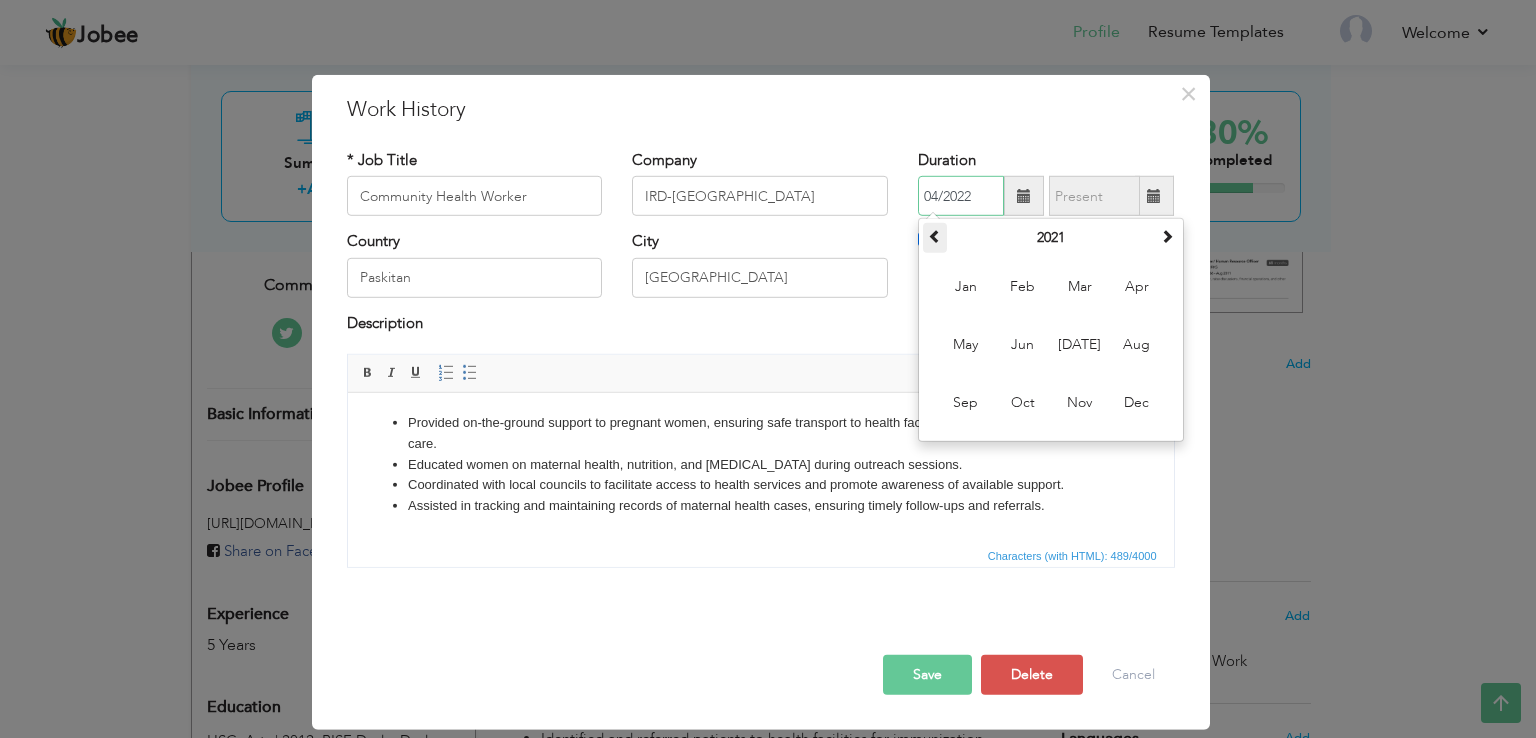 click at bounding box center (935, 236) 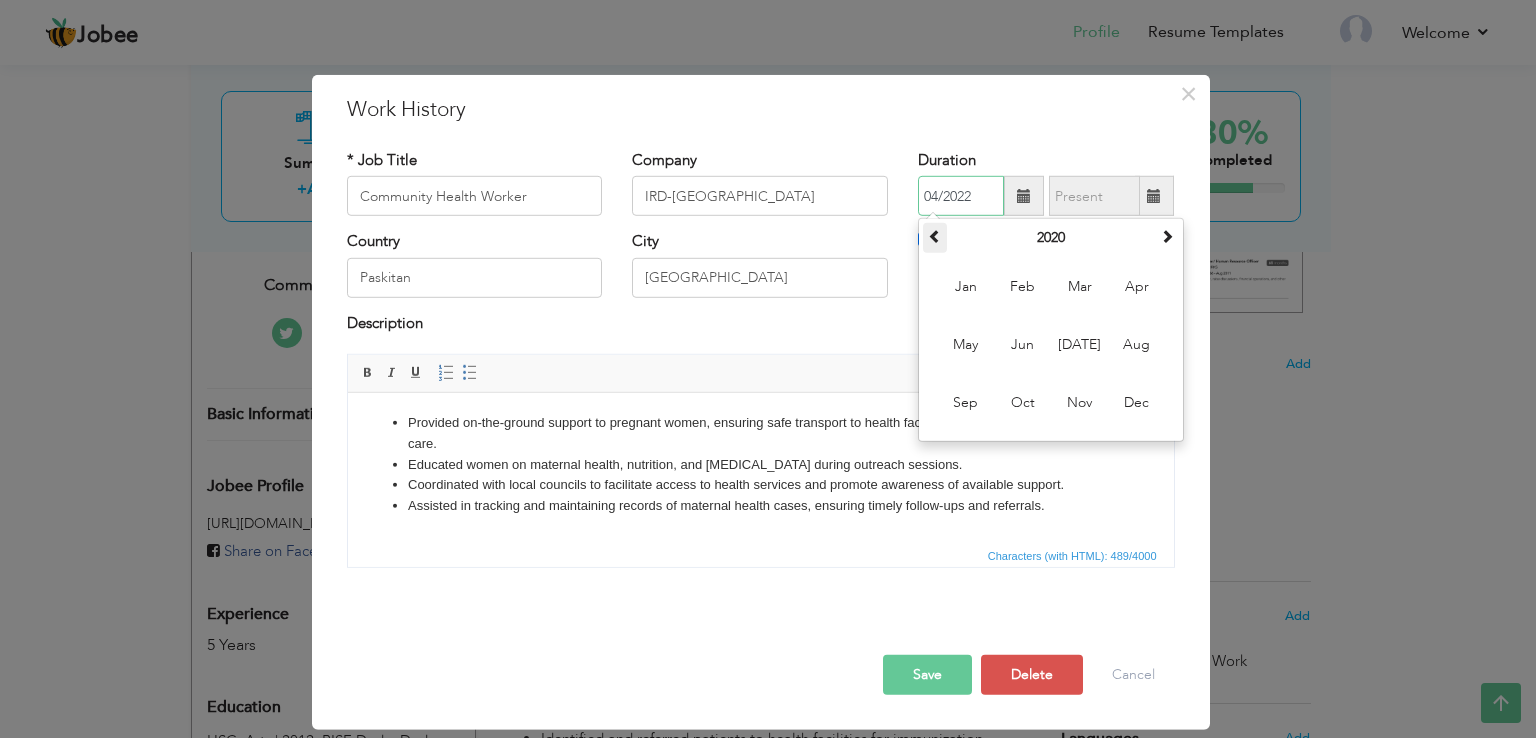 click at bounding box center (935, 236) 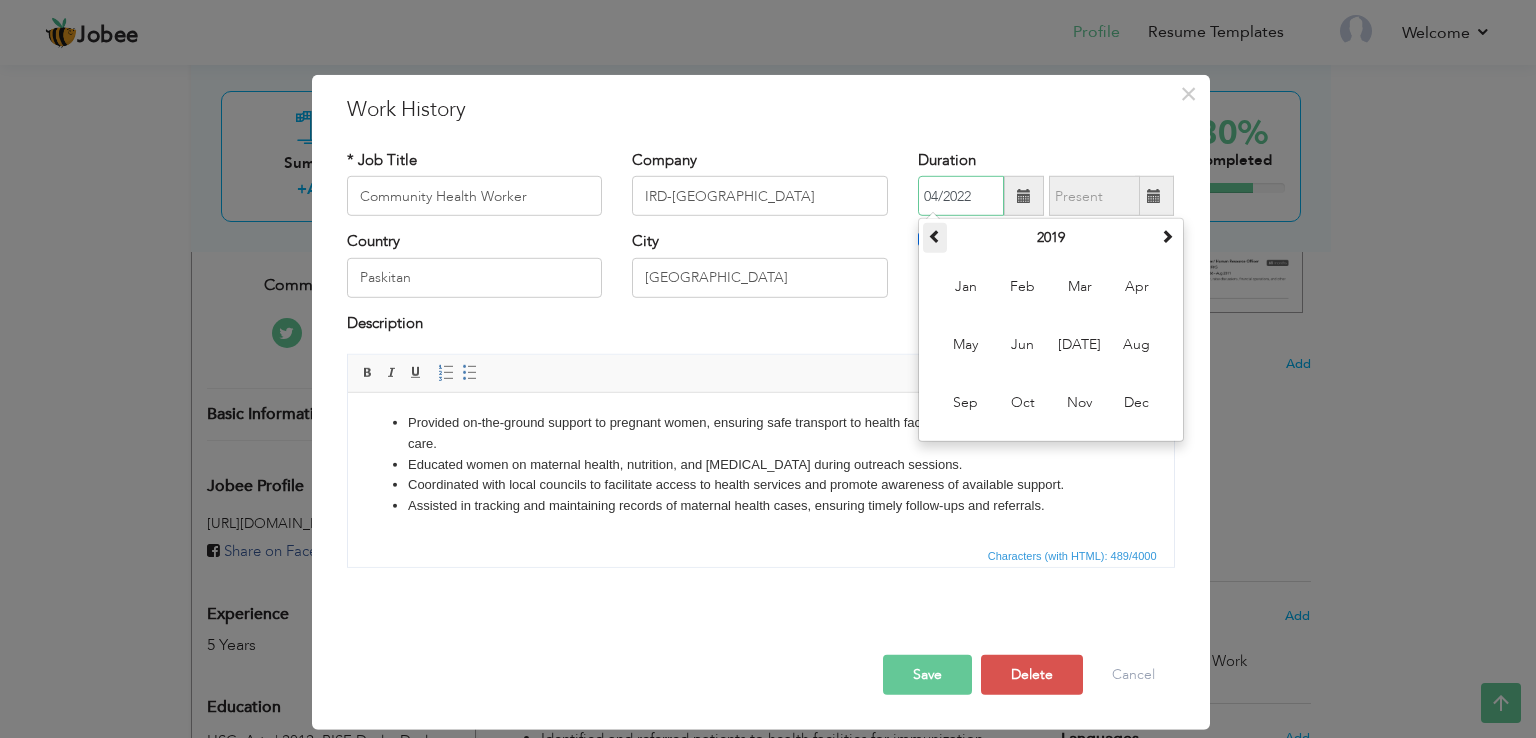 click at bounding box center [935, 236] 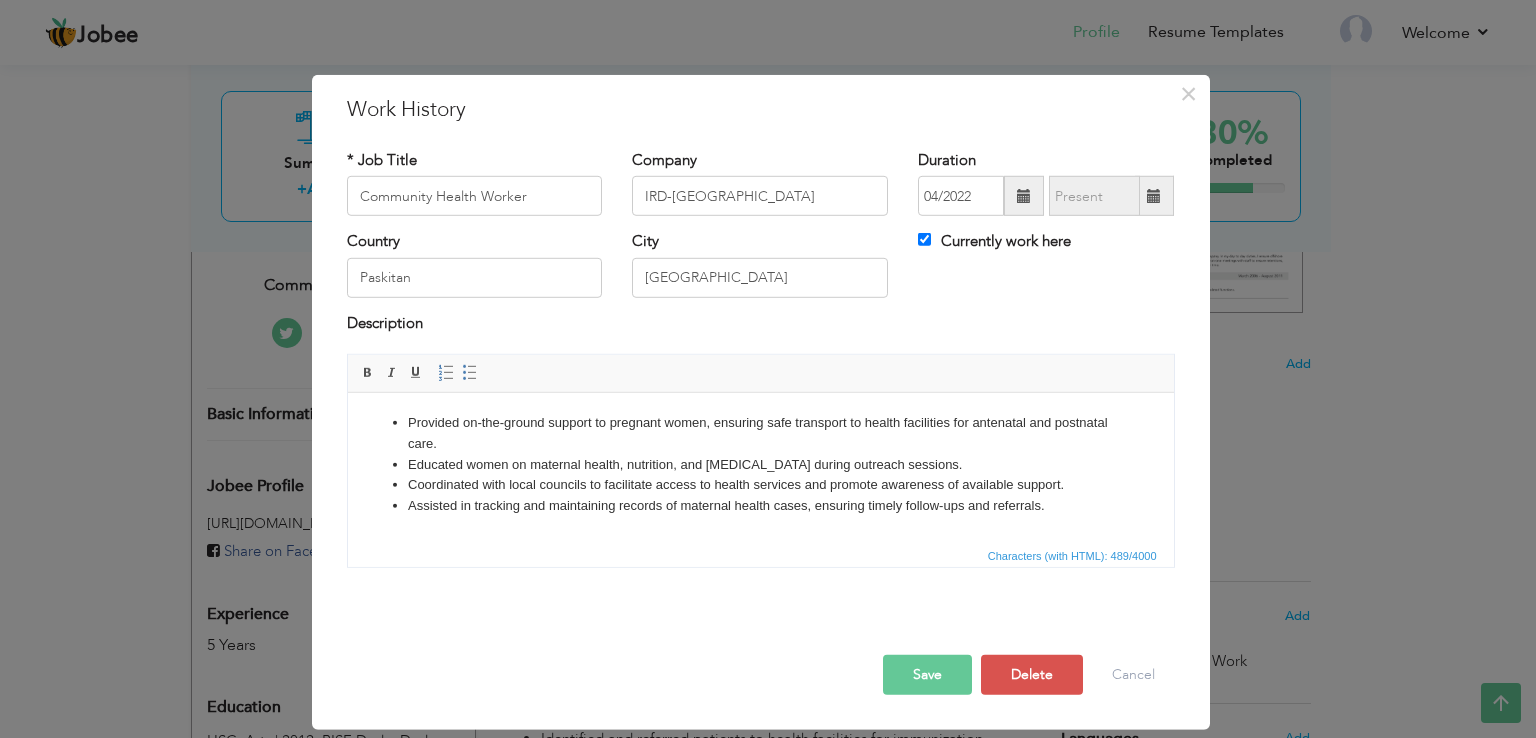click on "Duration
04/2022" at bounding box center (1046, 183) 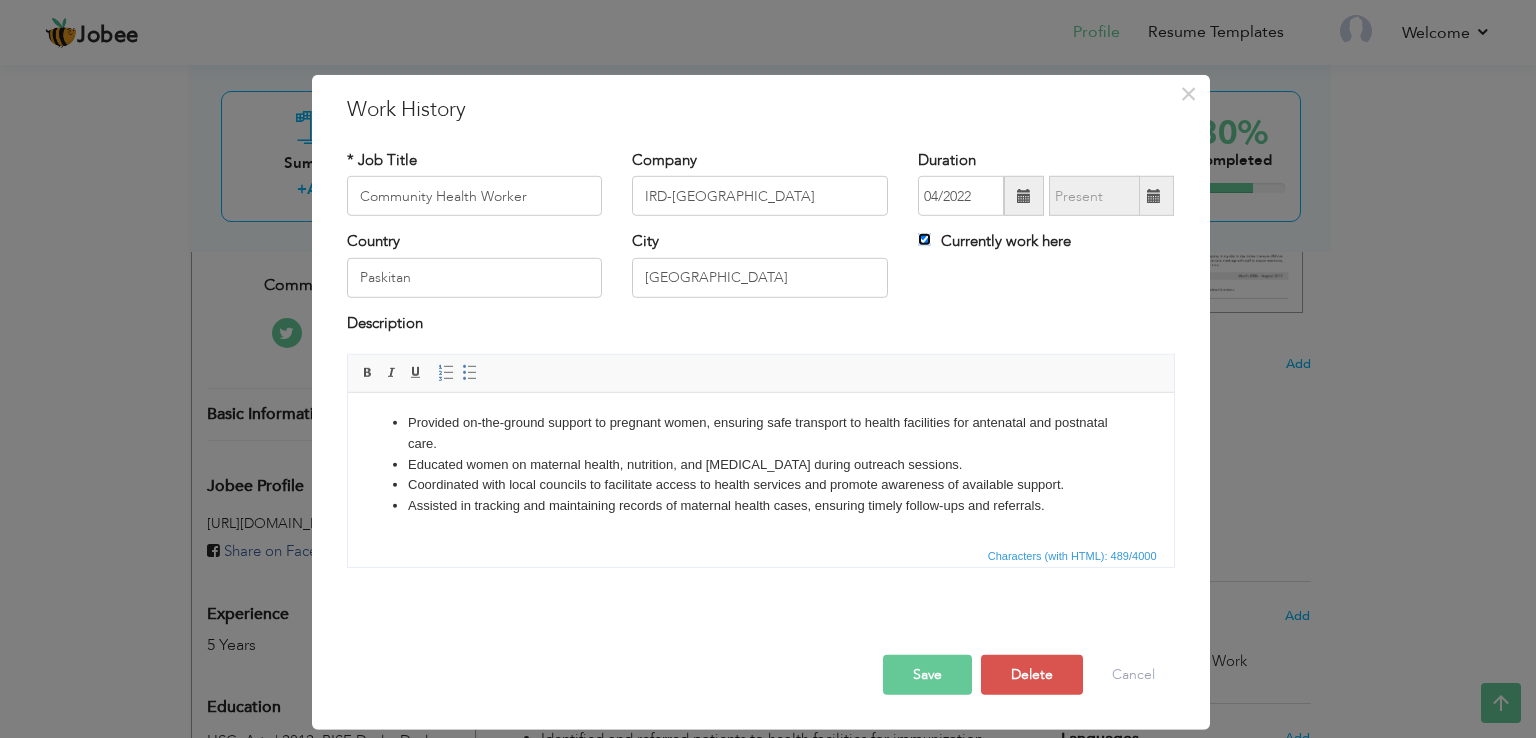 click on "Currently work here" at bounding box center (924, 239) 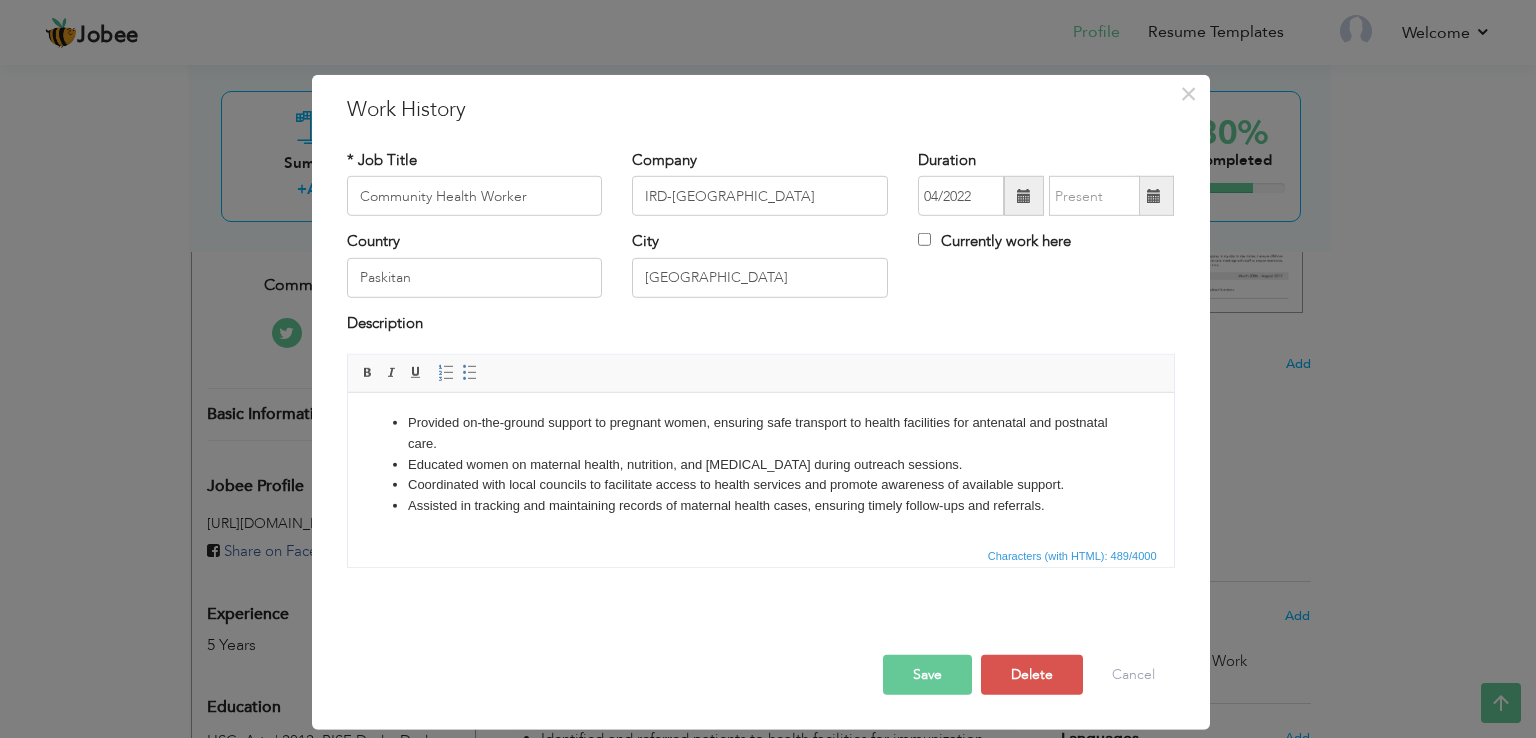click at bounding box center (1154, 196) 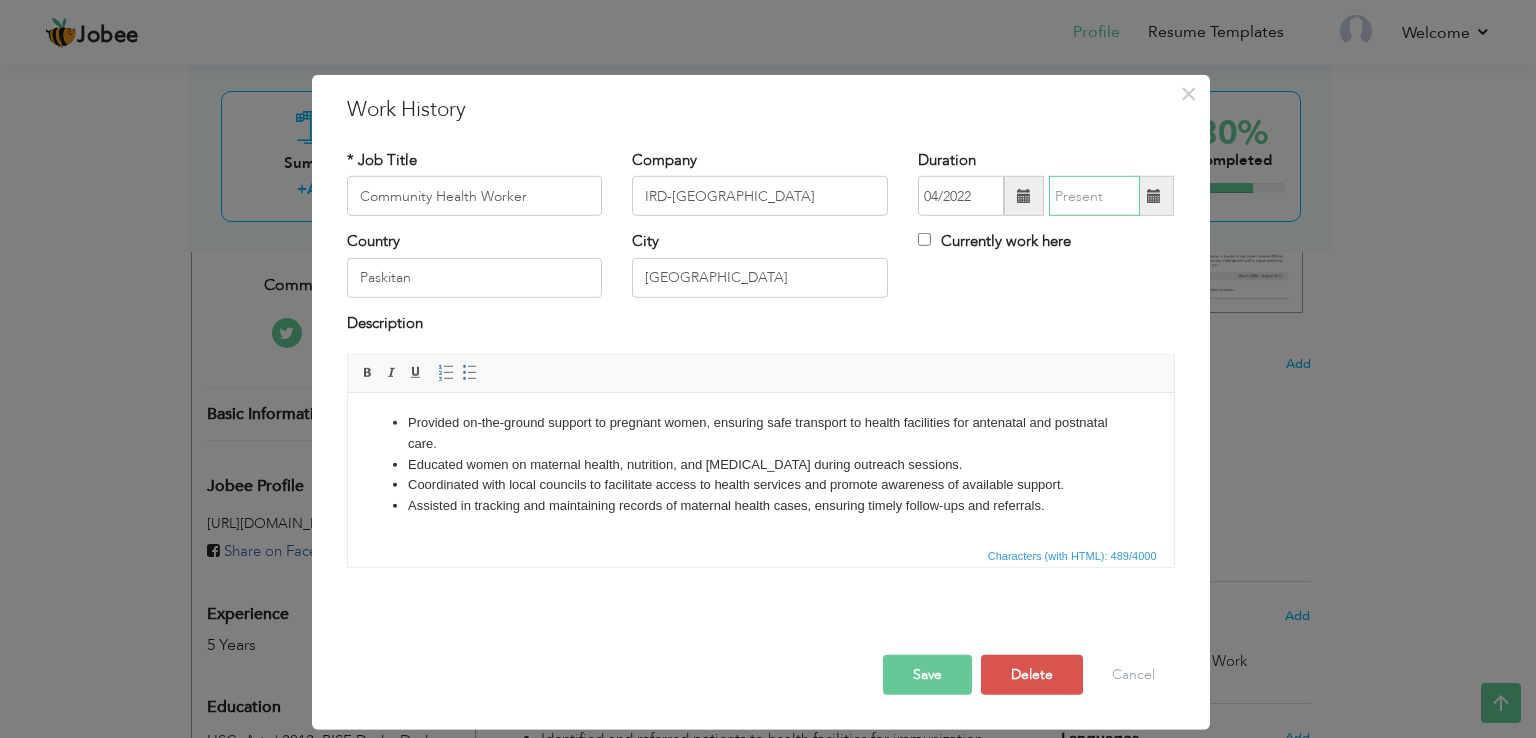 type on "07/2025" 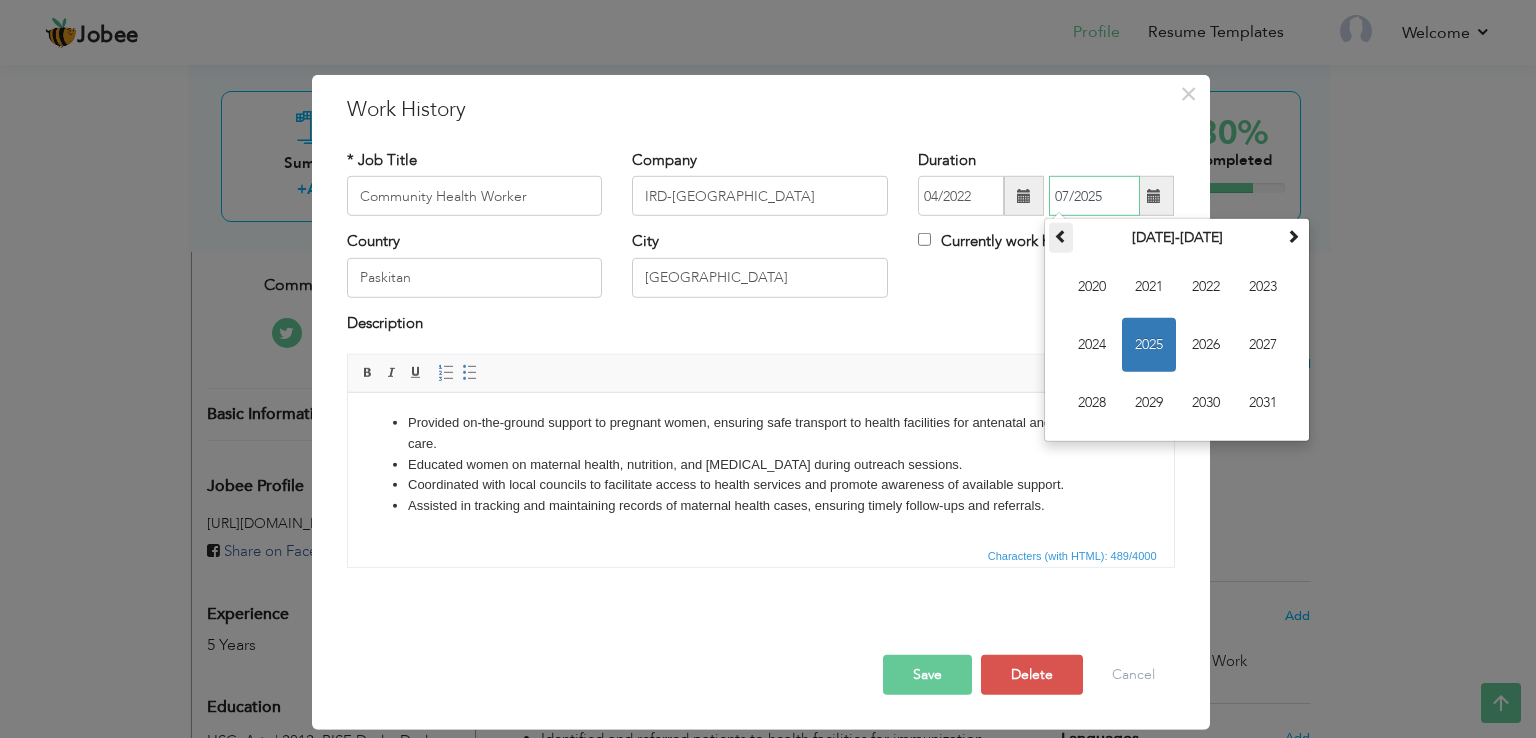 click at bounding box center [1061, 236] 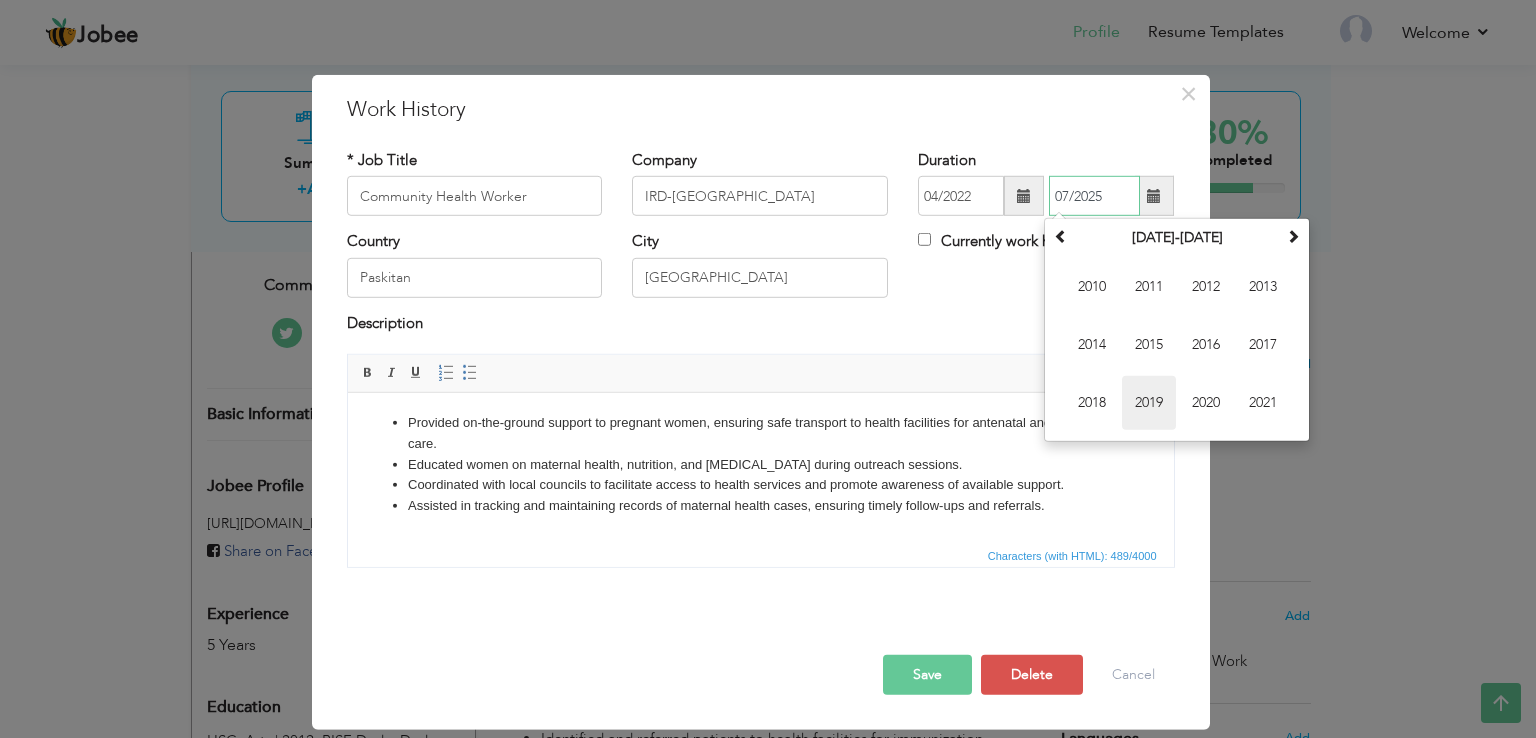 click on "2019" at bounding box center [1149, 403] 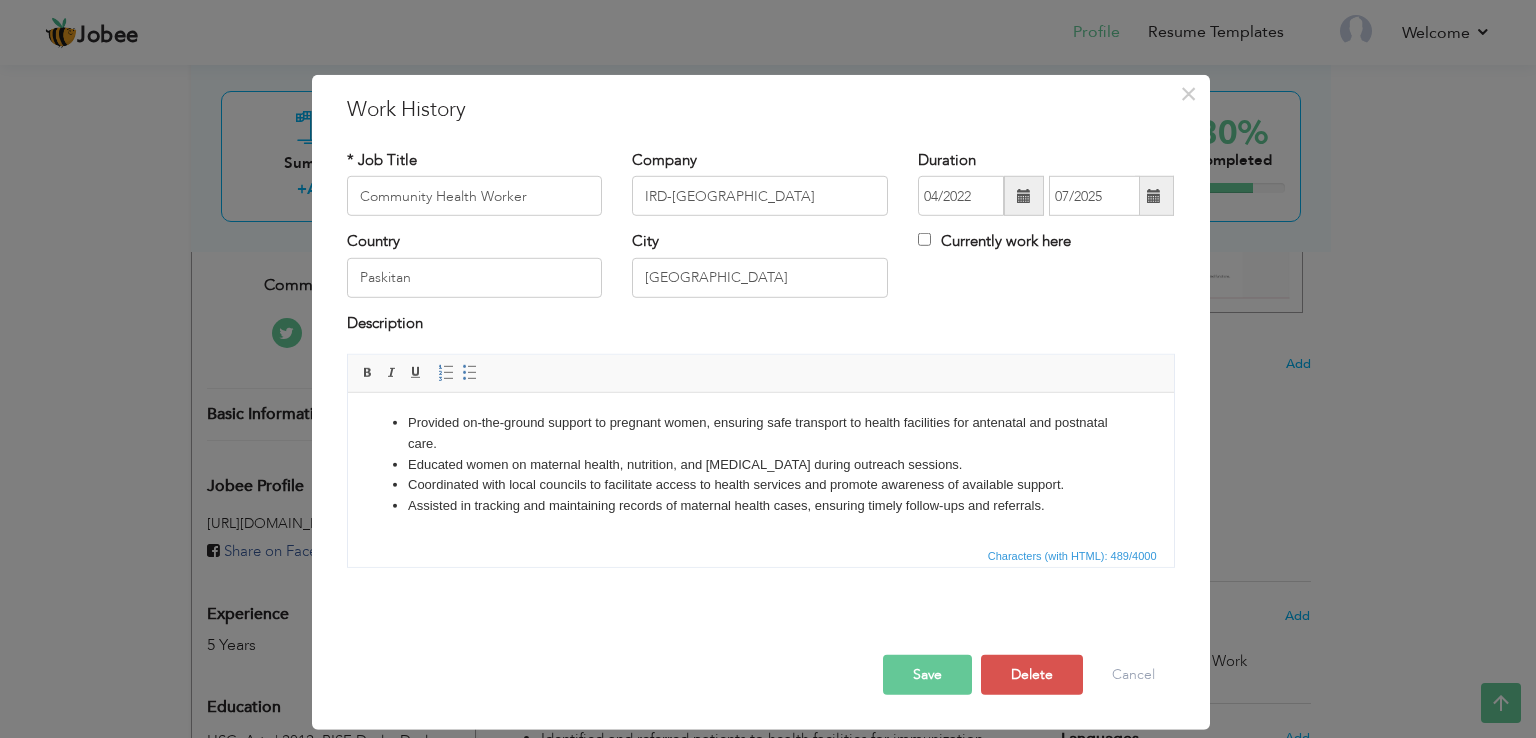 click on "Country
Paskitan
City
Hyderabad
Currently work here" at bounding box center (761, 271) 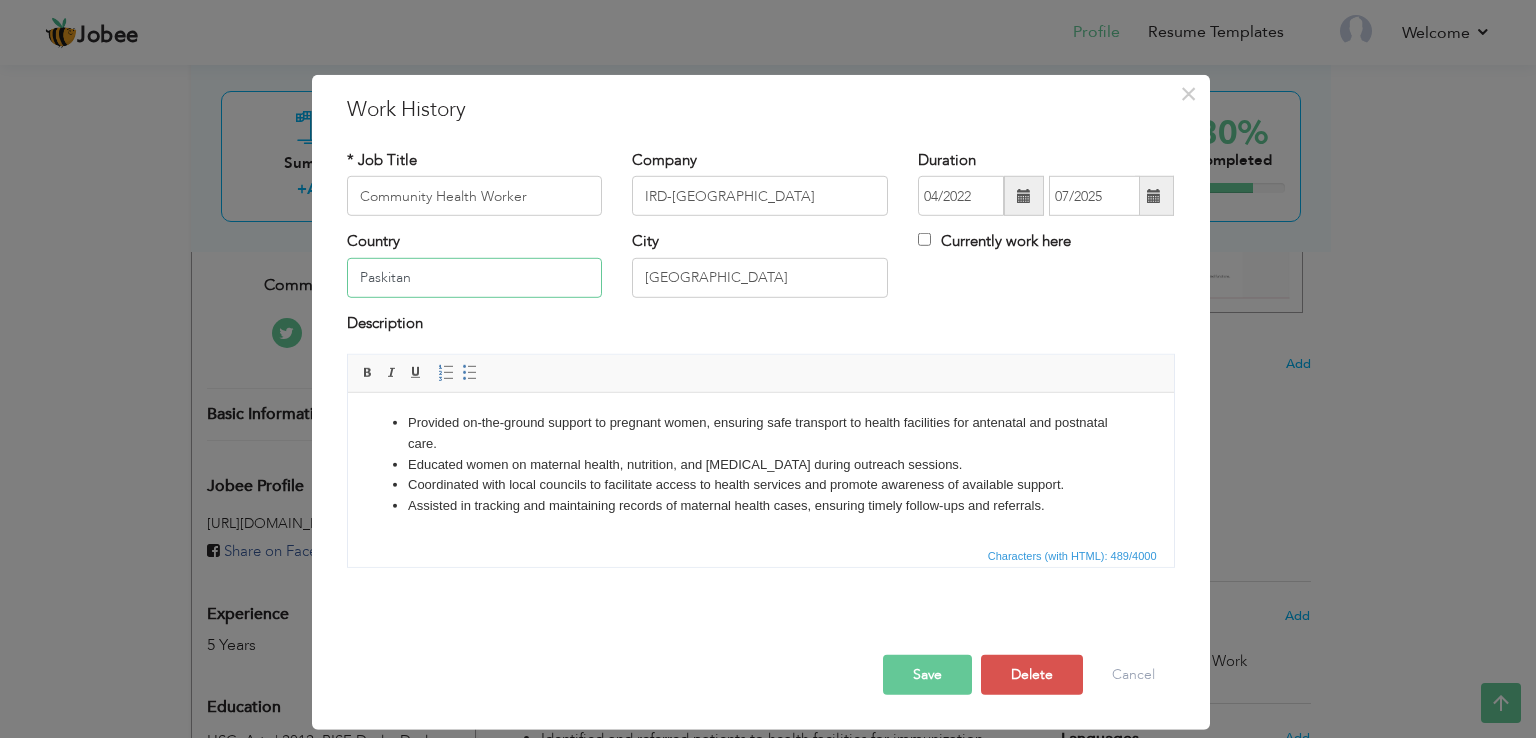 click on "Paskitan" at bounding box center (475, 278) 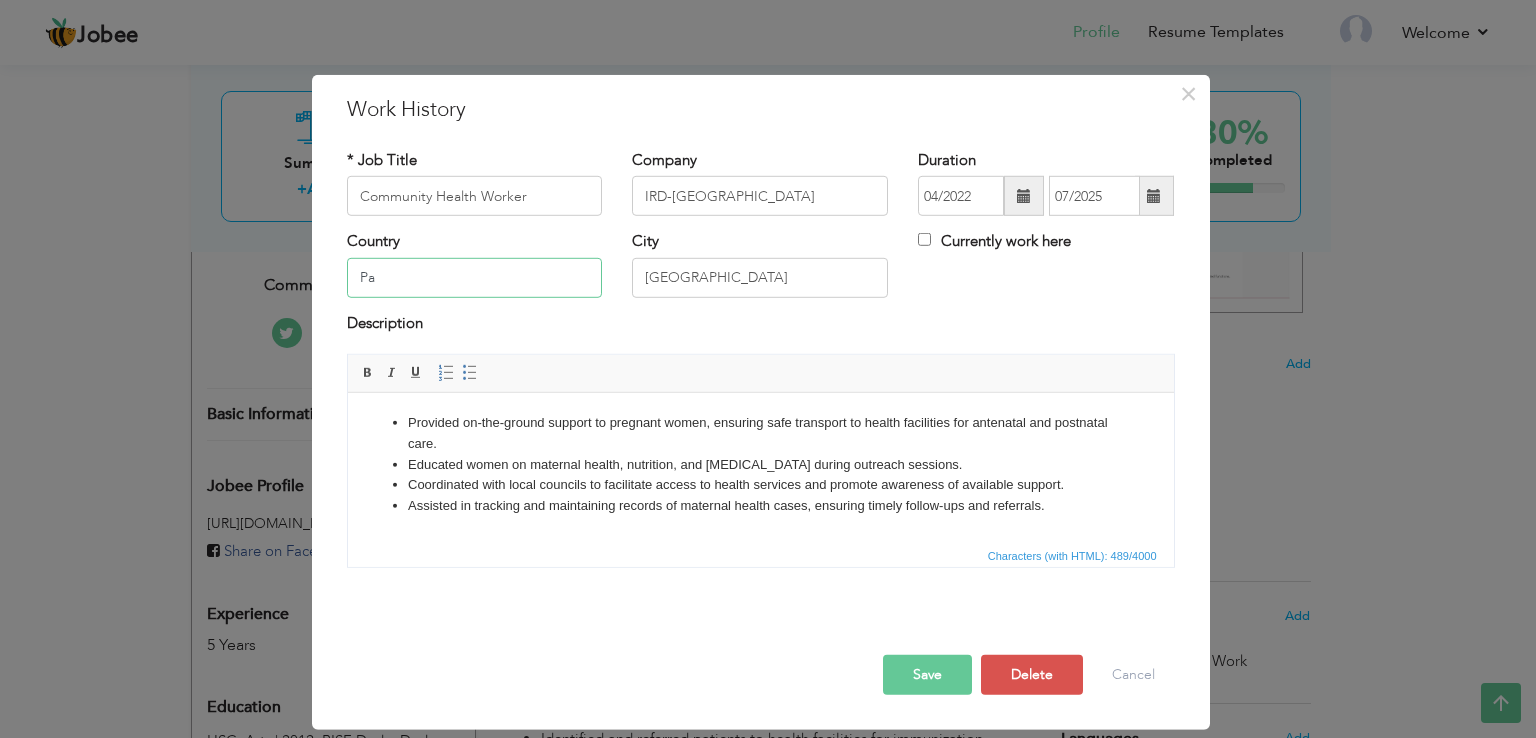 type on "P" 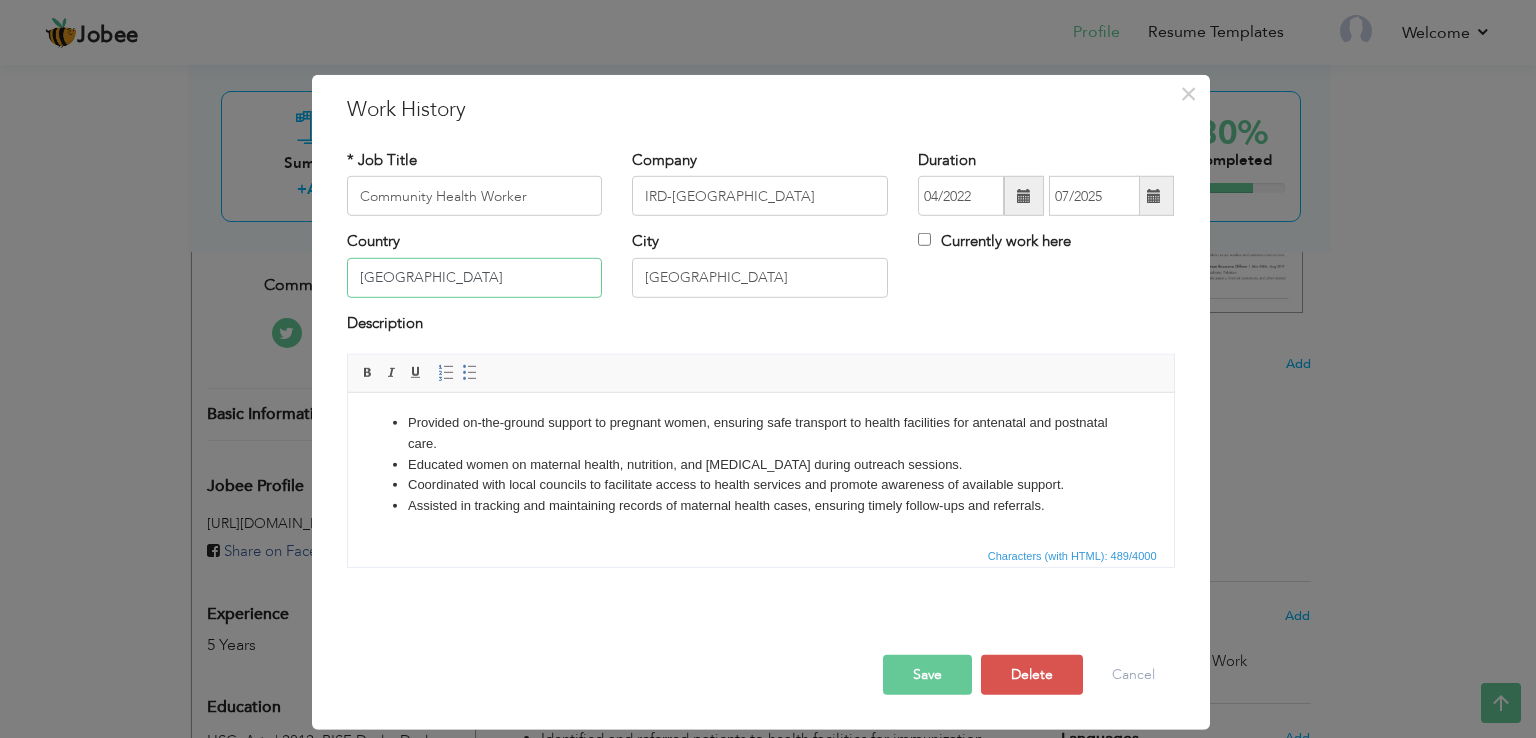 type on "[GEOGRAPHIC_DATA]" 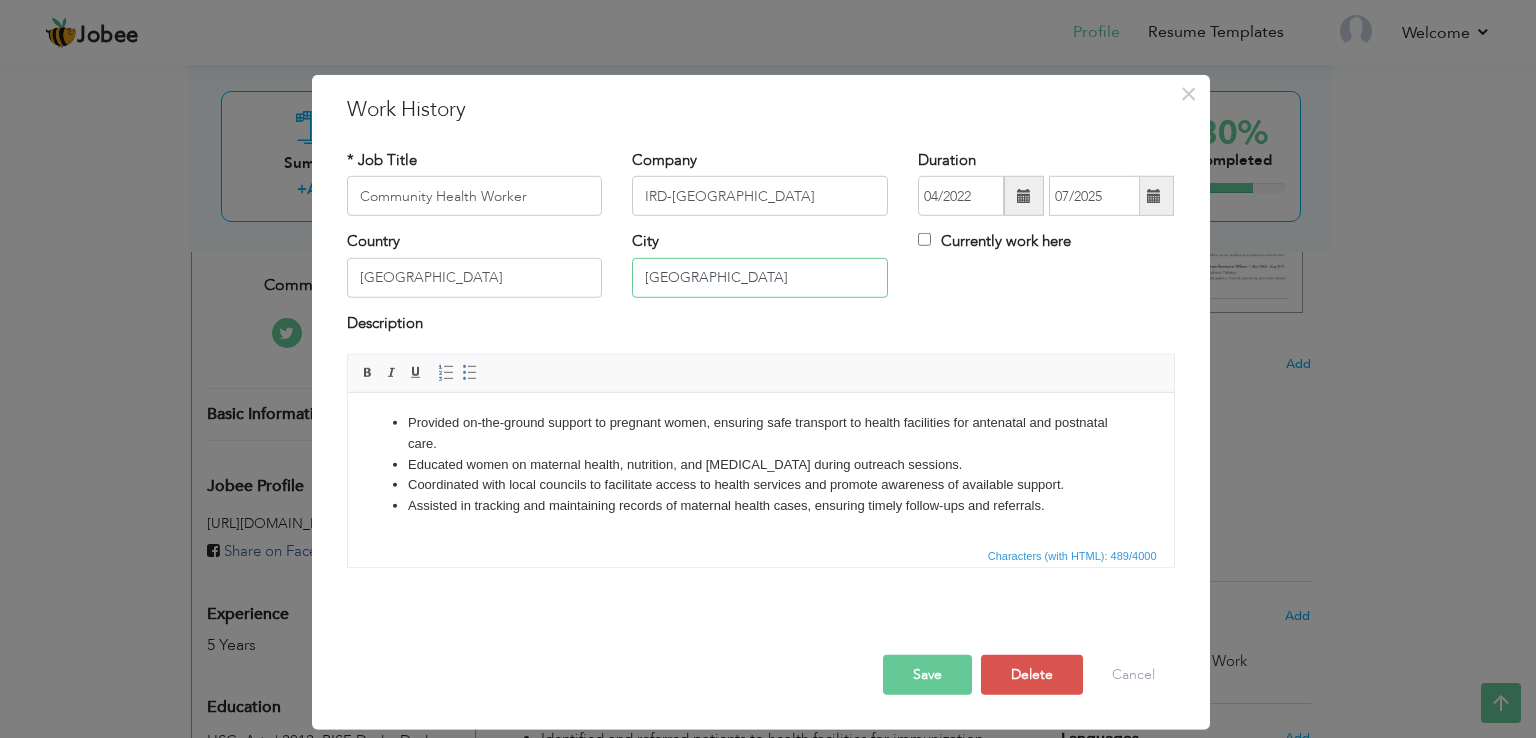 click on "Hyderabad" at bounding box center (760, 278) 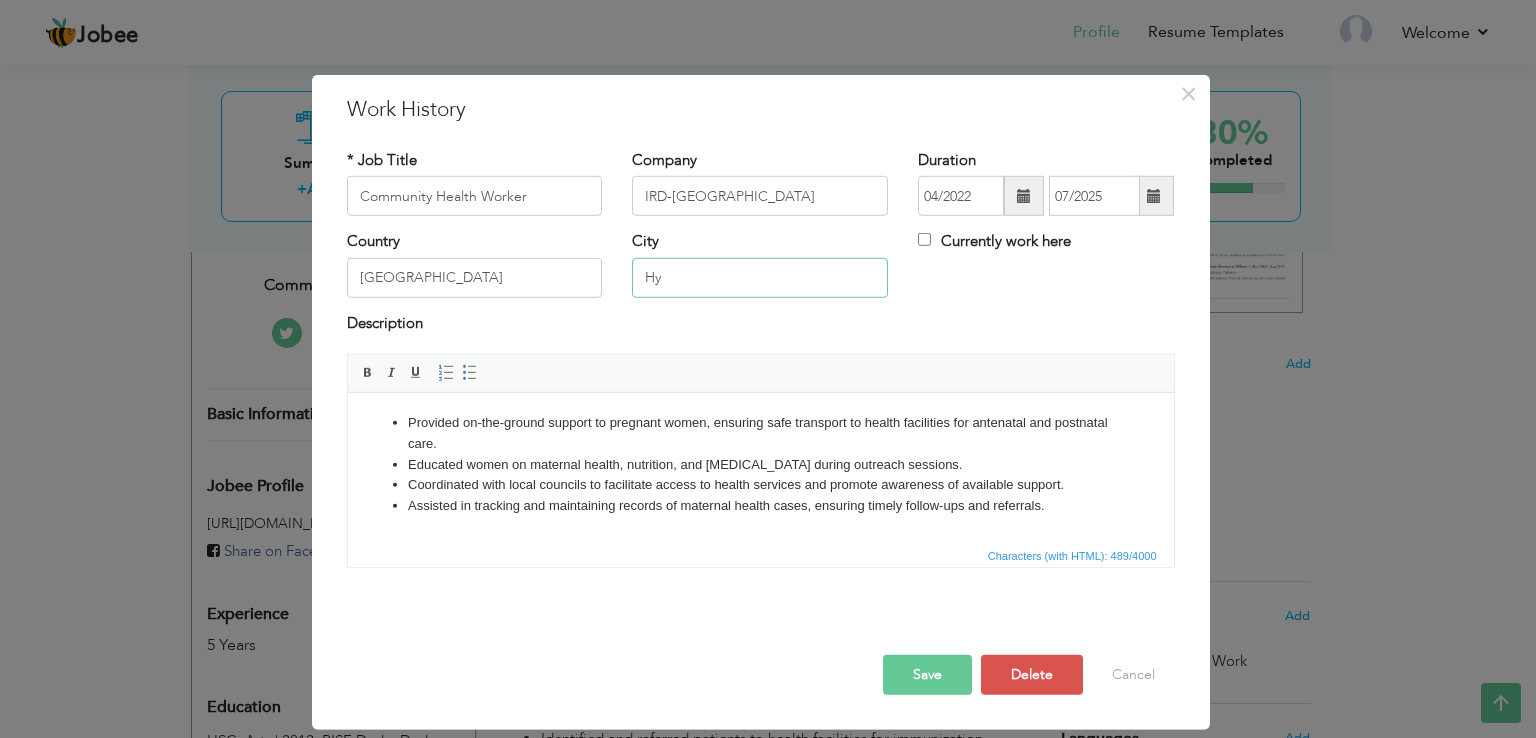 type on "H" 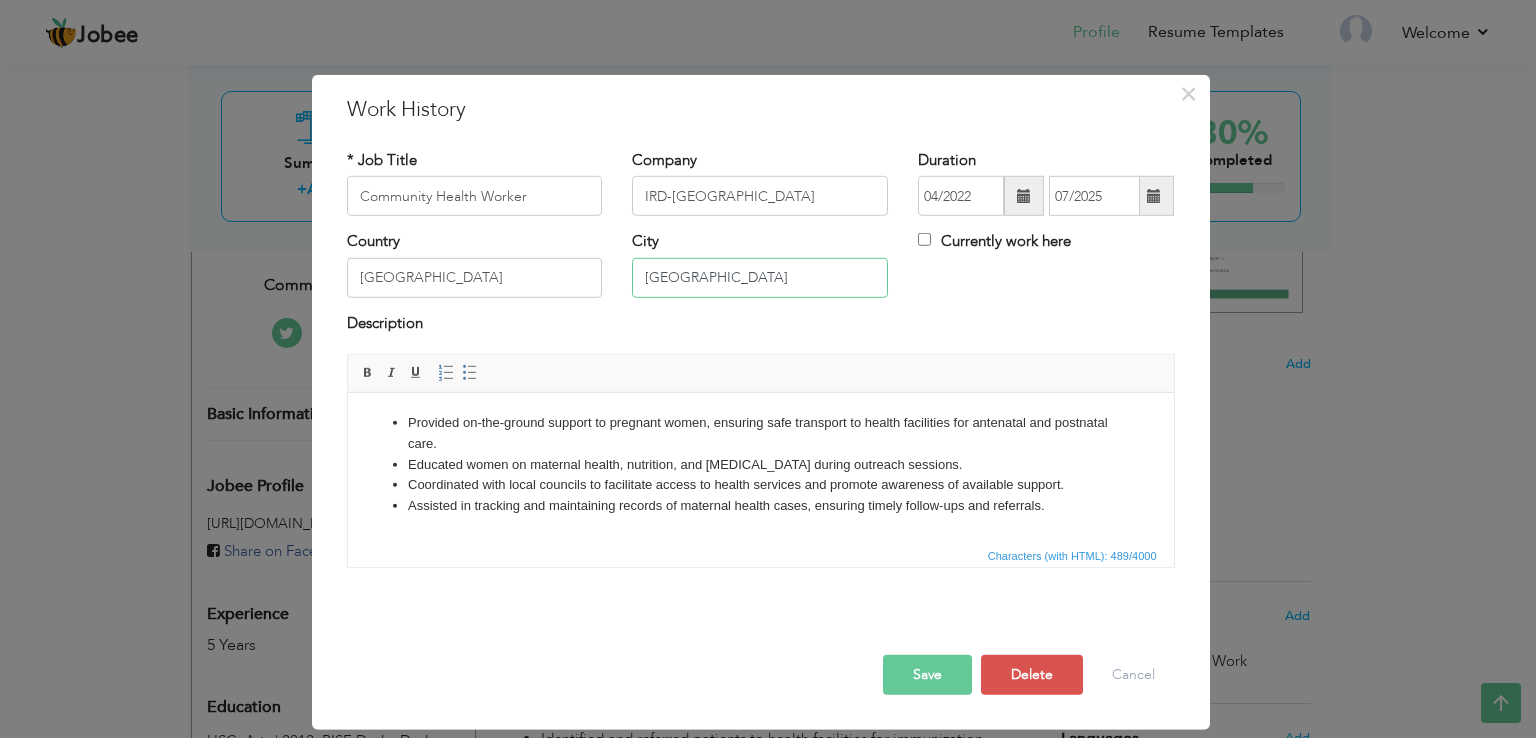 type on "[GEOGRAPHIC_DATA]" 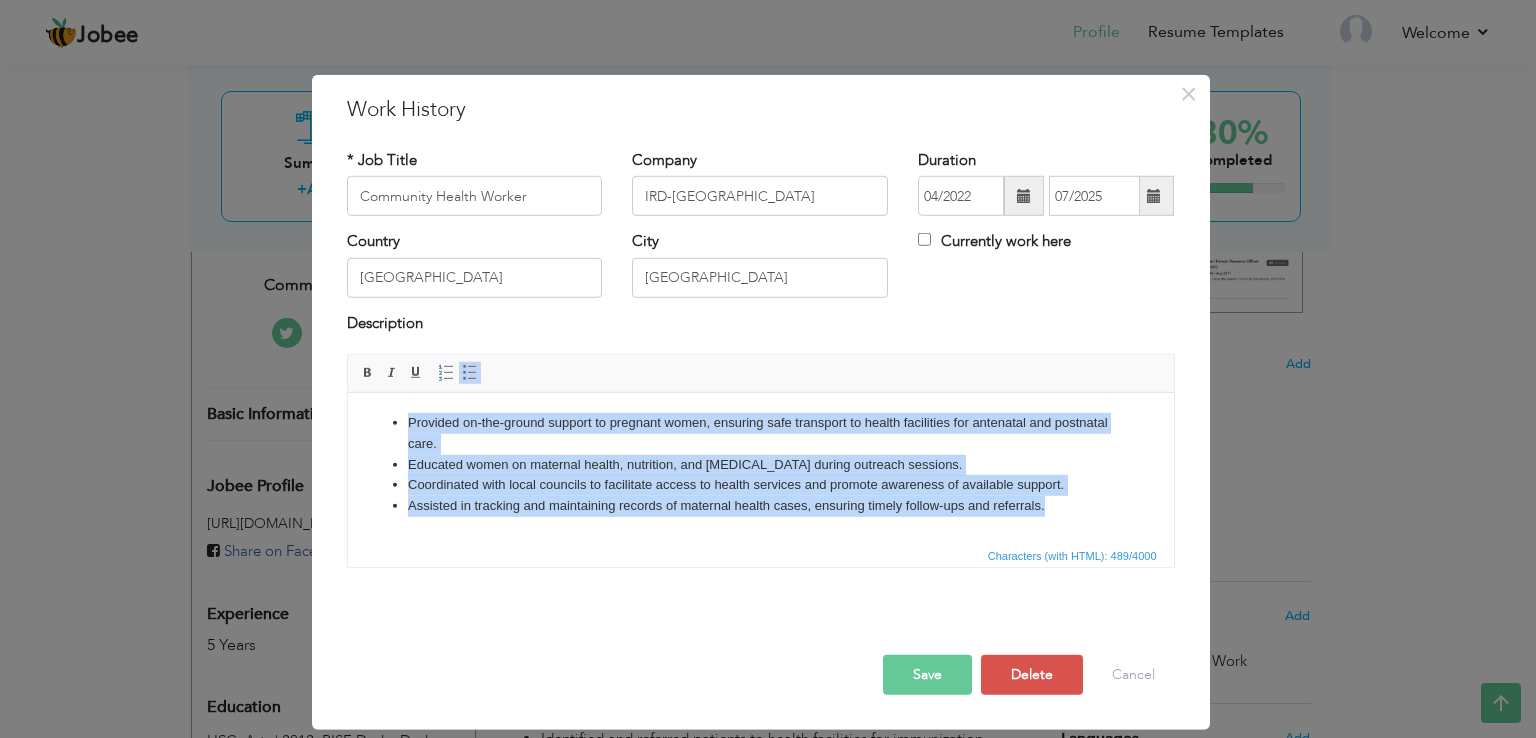 drag, startPoint x: 1051, startPoint y: 509, endPoint x: 405, endPoint y: 423, distance: 651.69934 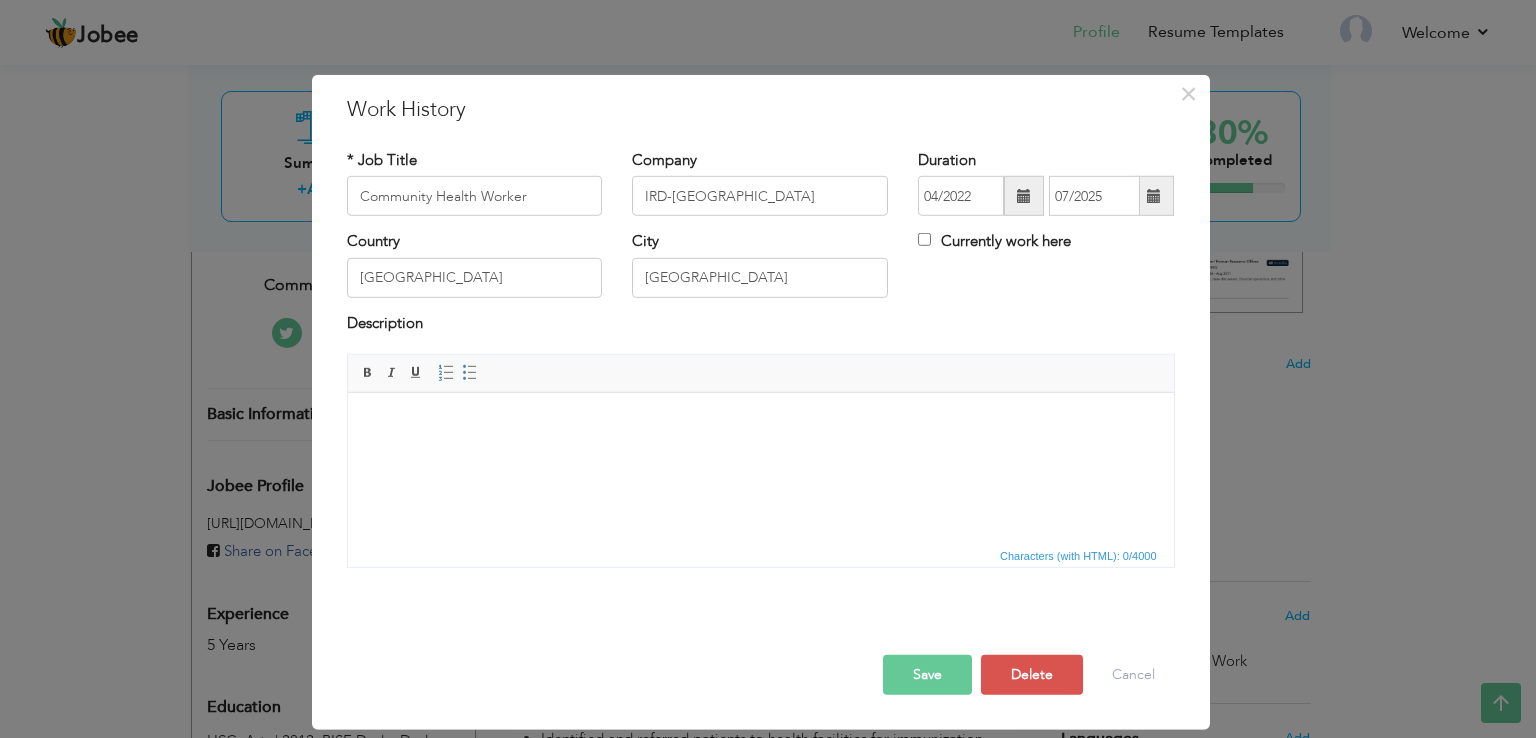 drag, startPoint x: 409, startPoint y: 436, endPoint x: 363, endPoint y: 433, distance: 46.09772 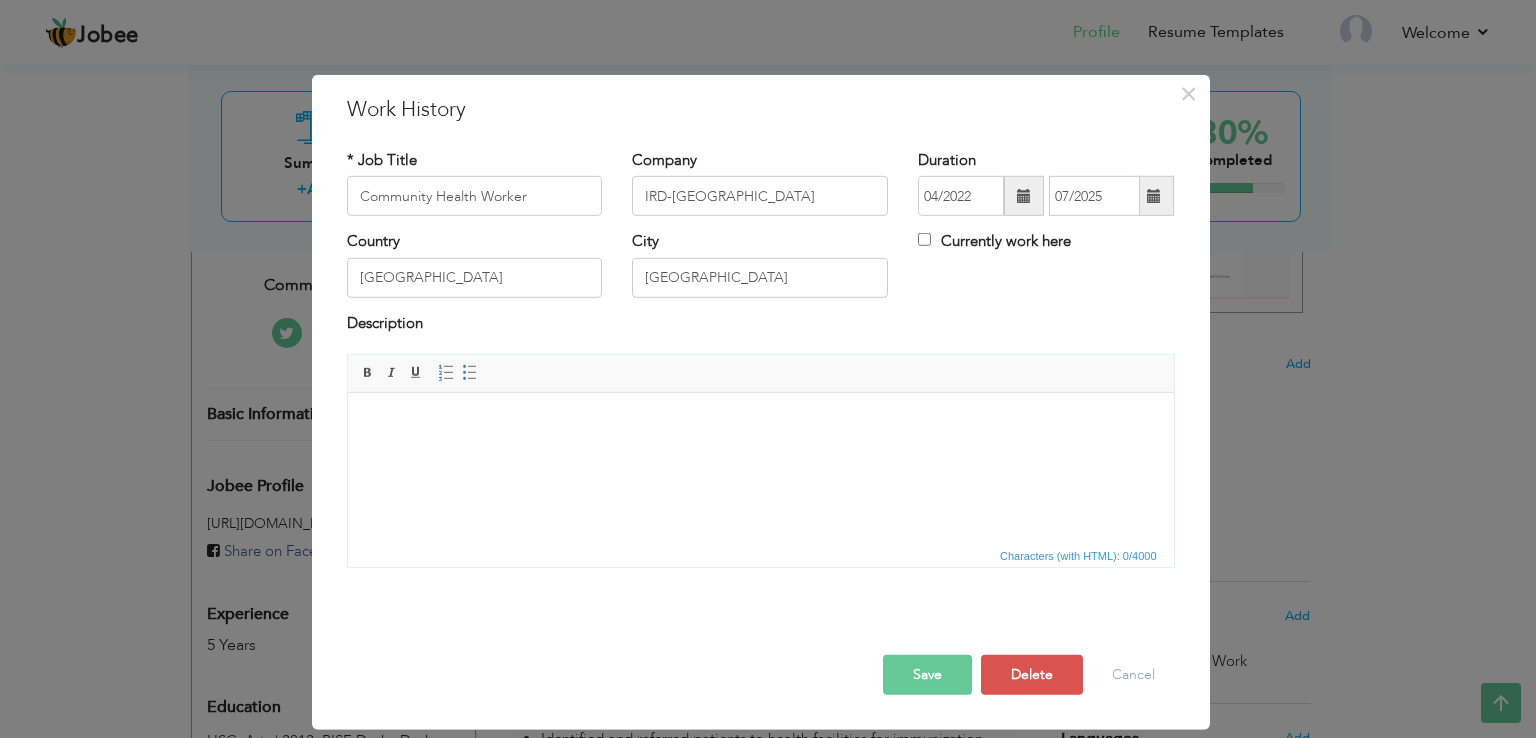 click at bounding box center [760, 423] 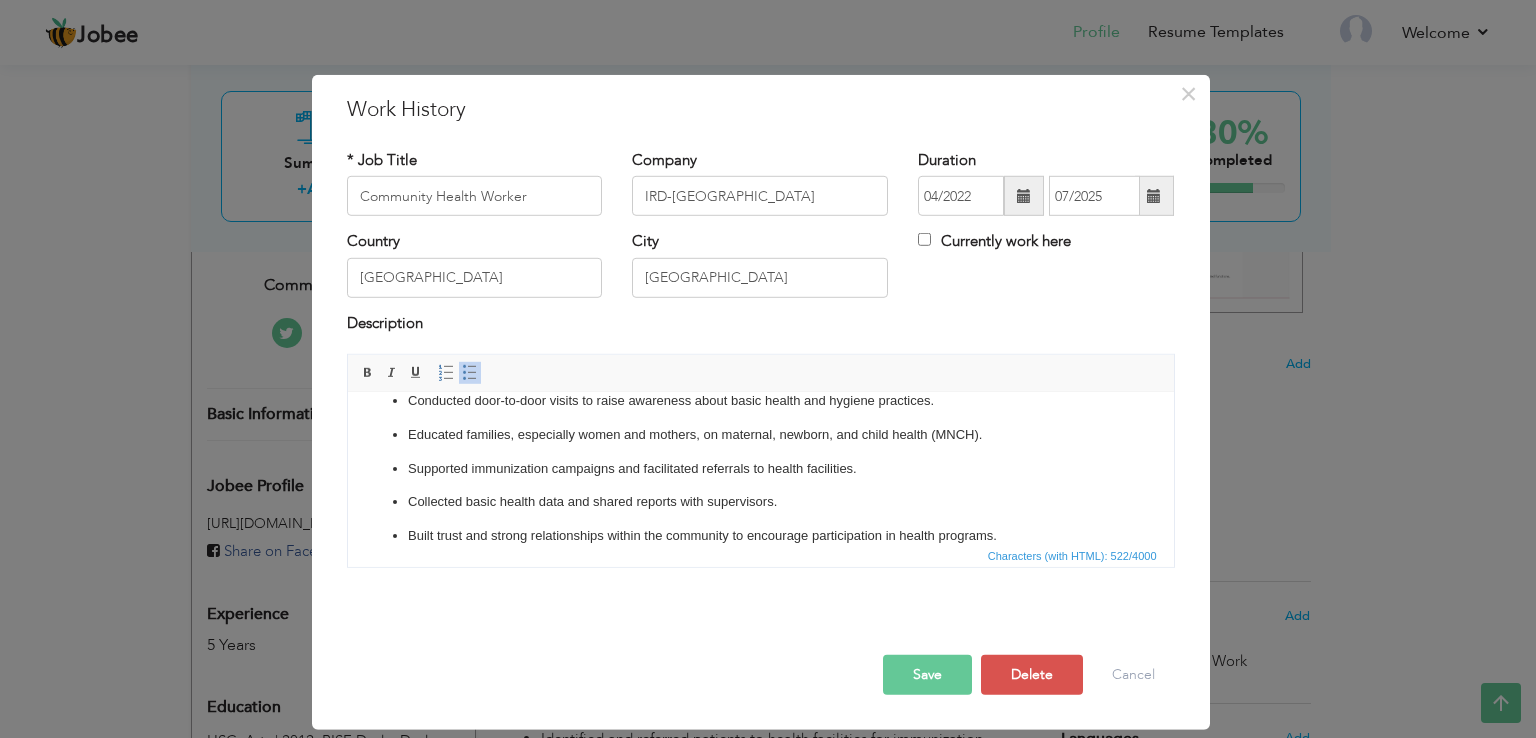 click on "Educated families, especially women and mothers, on maternal, newborn, and child health (MNCH)." at bounding box center (760, 435) 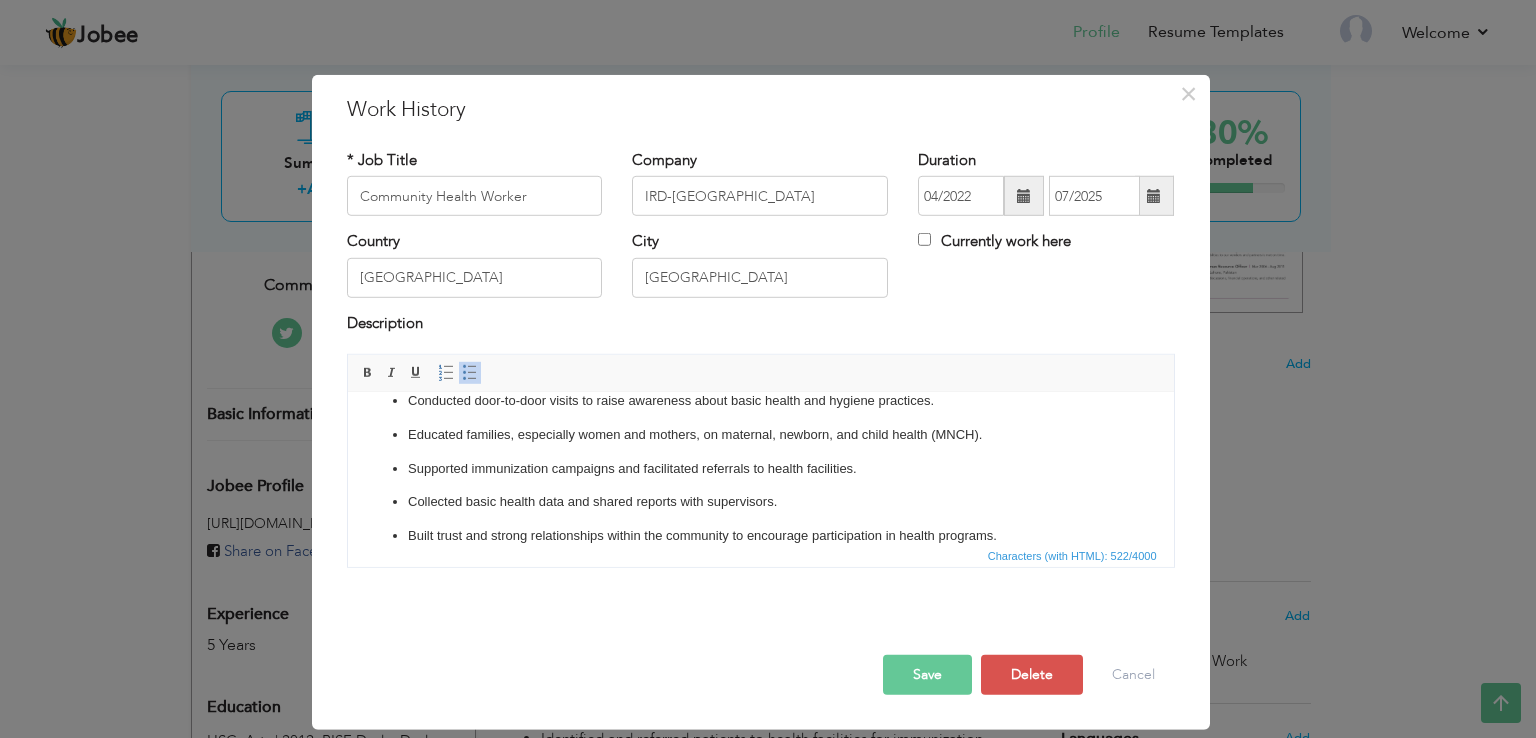 click on "Save" at bounding box center [927, 675] 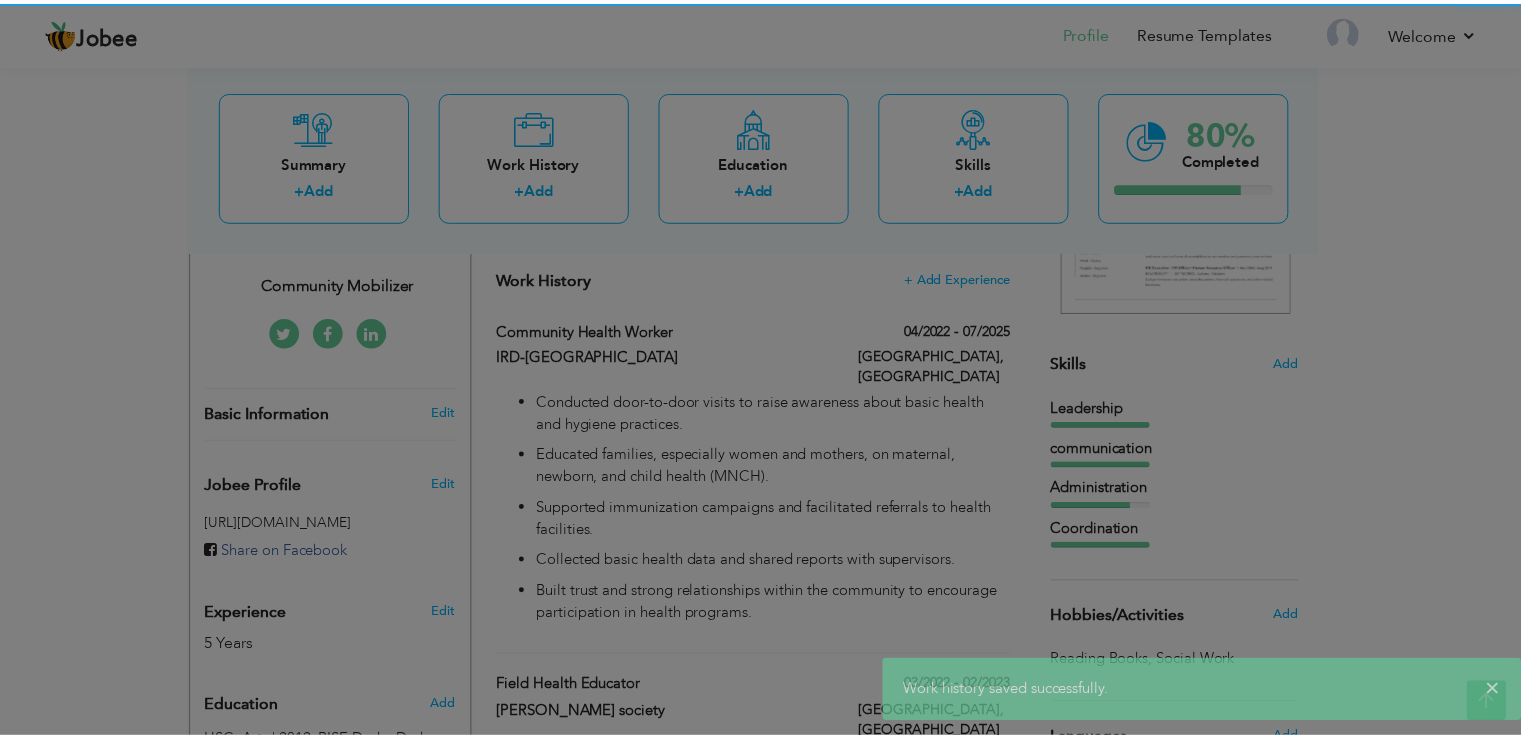 scroll, scrollTop: 0, scrollLeft: 0, axis: both 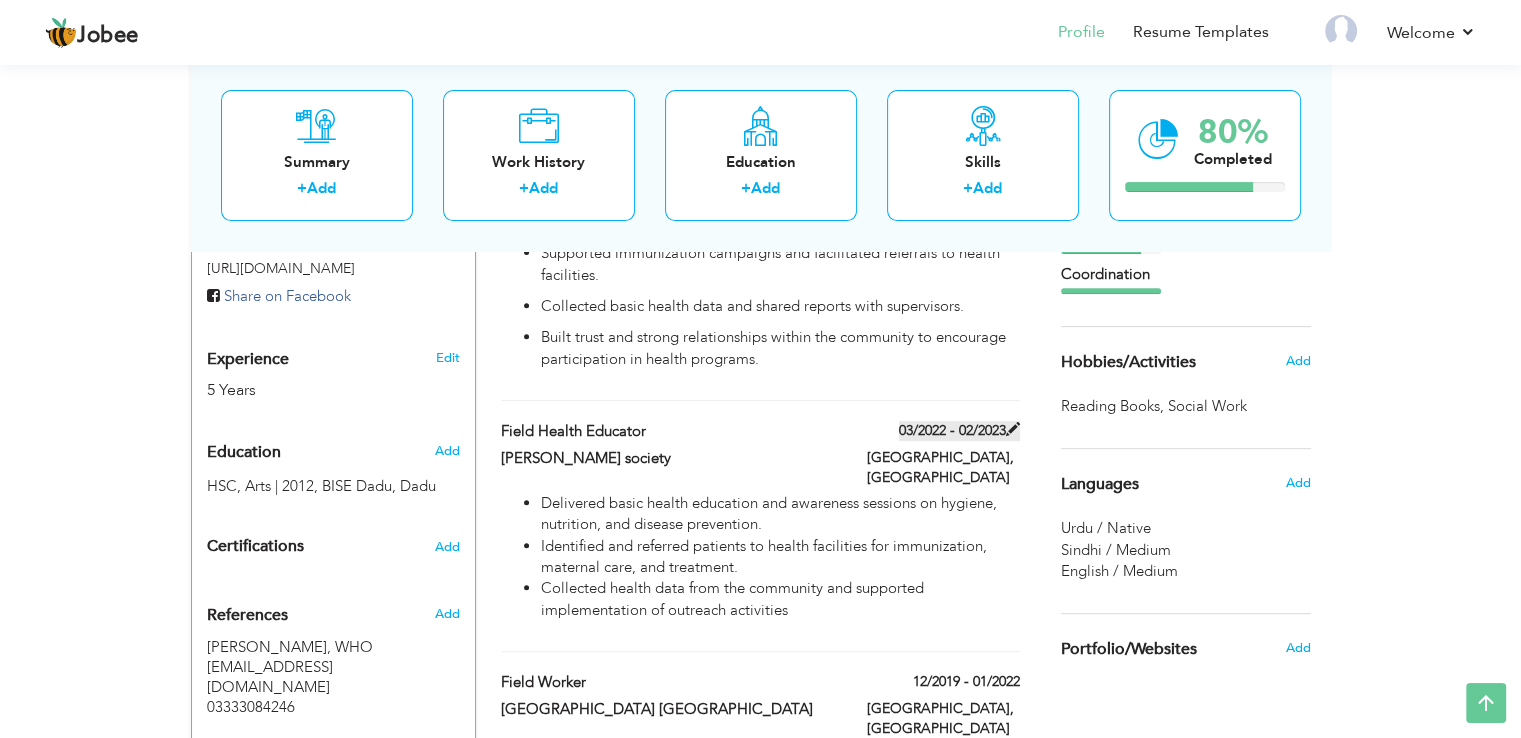 click at bounding box center (1013, 429) 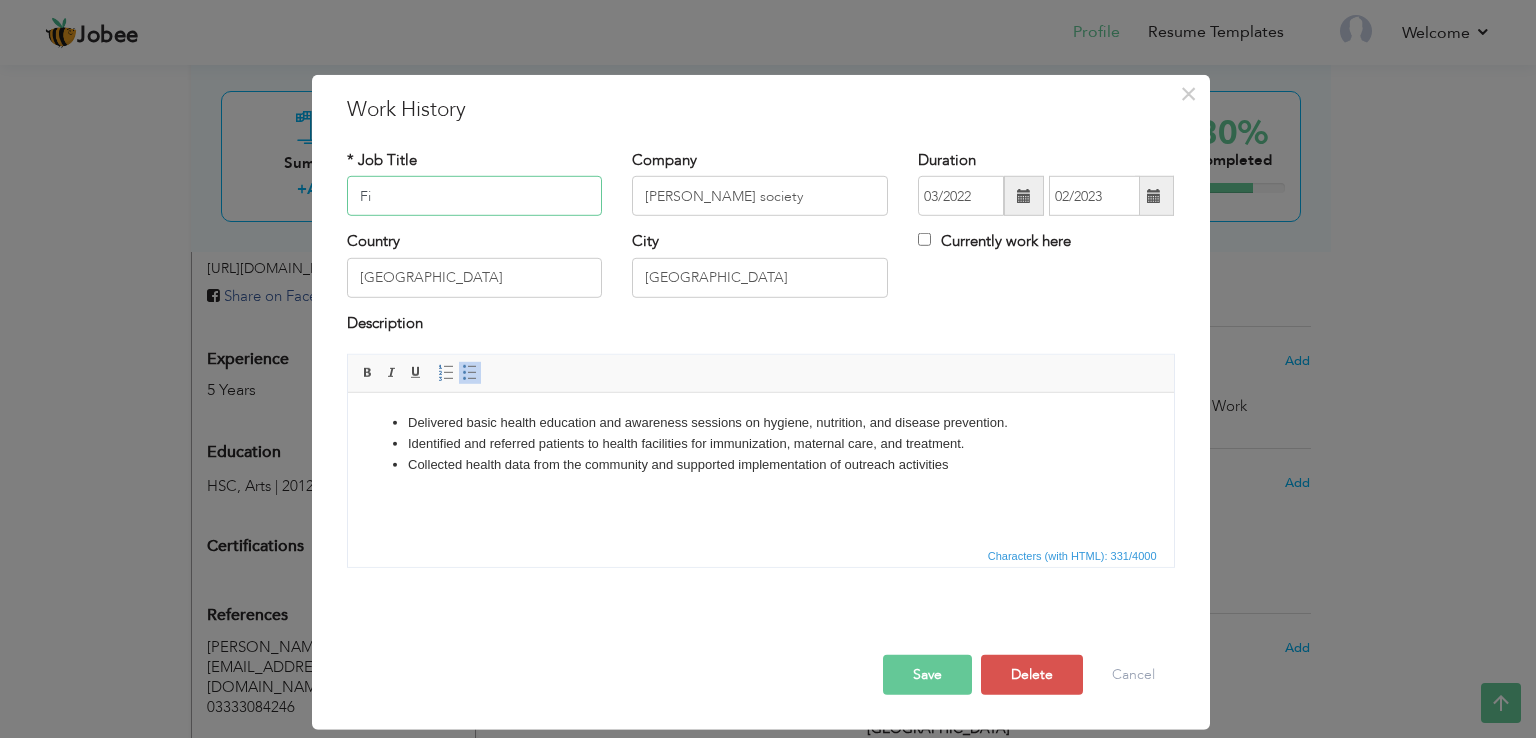 type on "F" 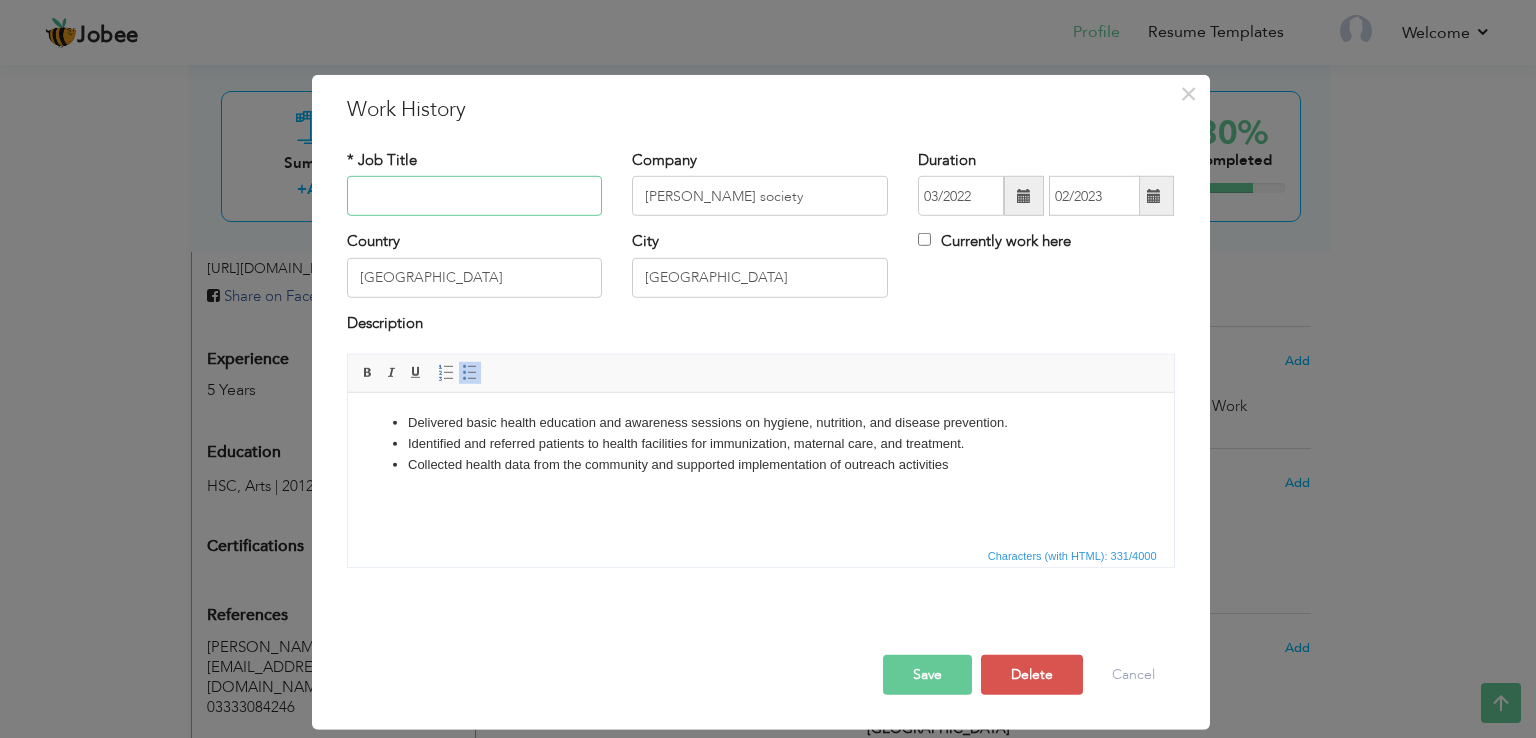 type on "H" 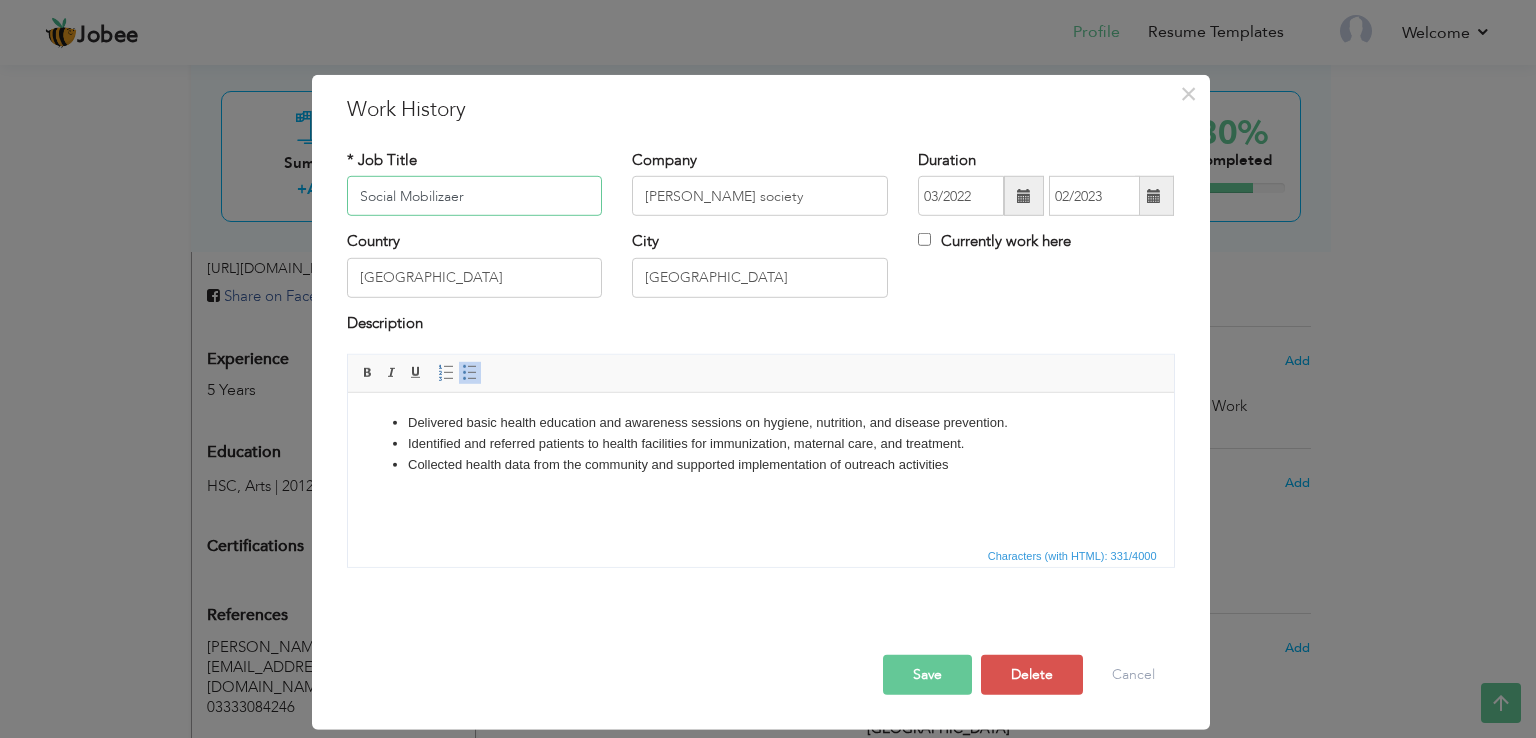 type on "Social Mobilizaer" 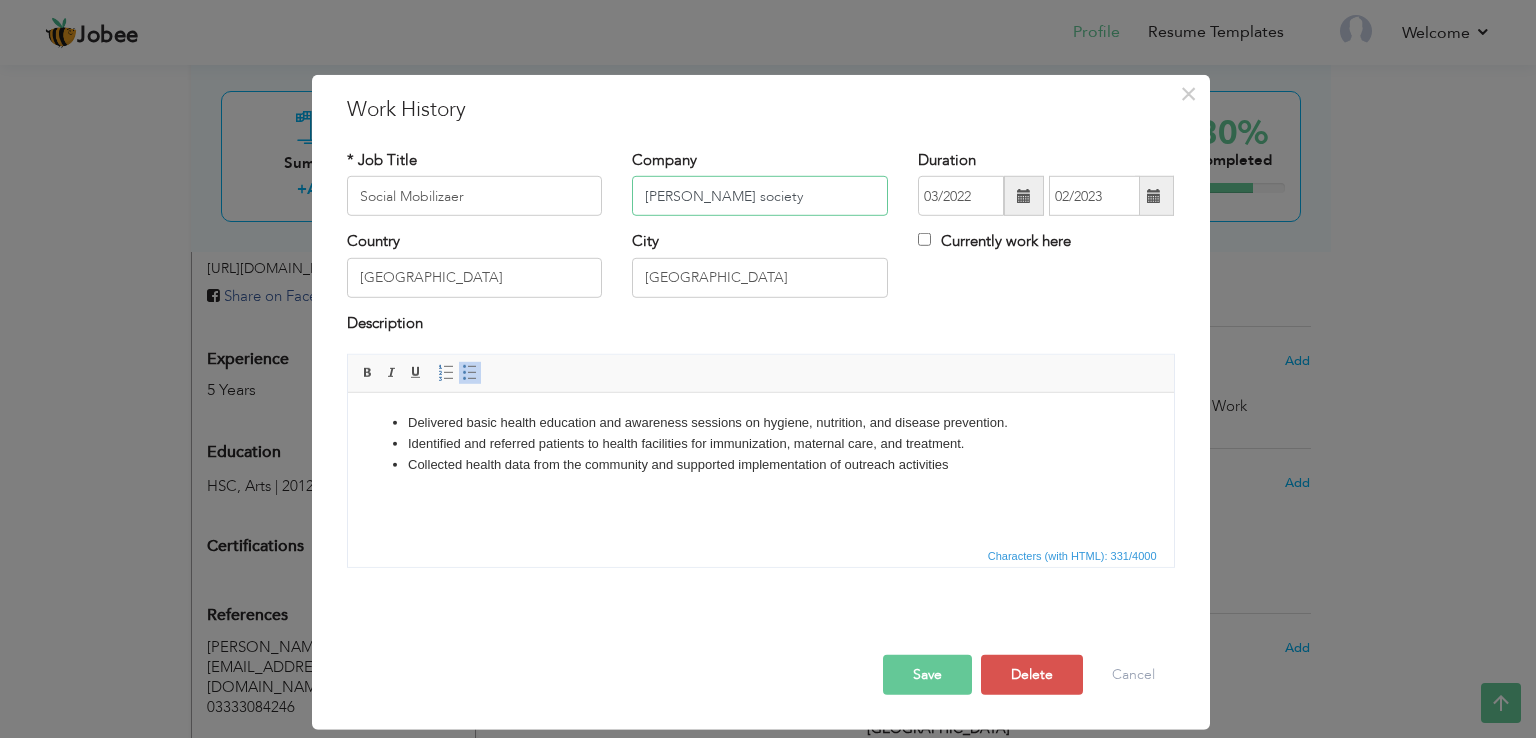 click on "Marie Stopes society" at bounding box center [760, 196] 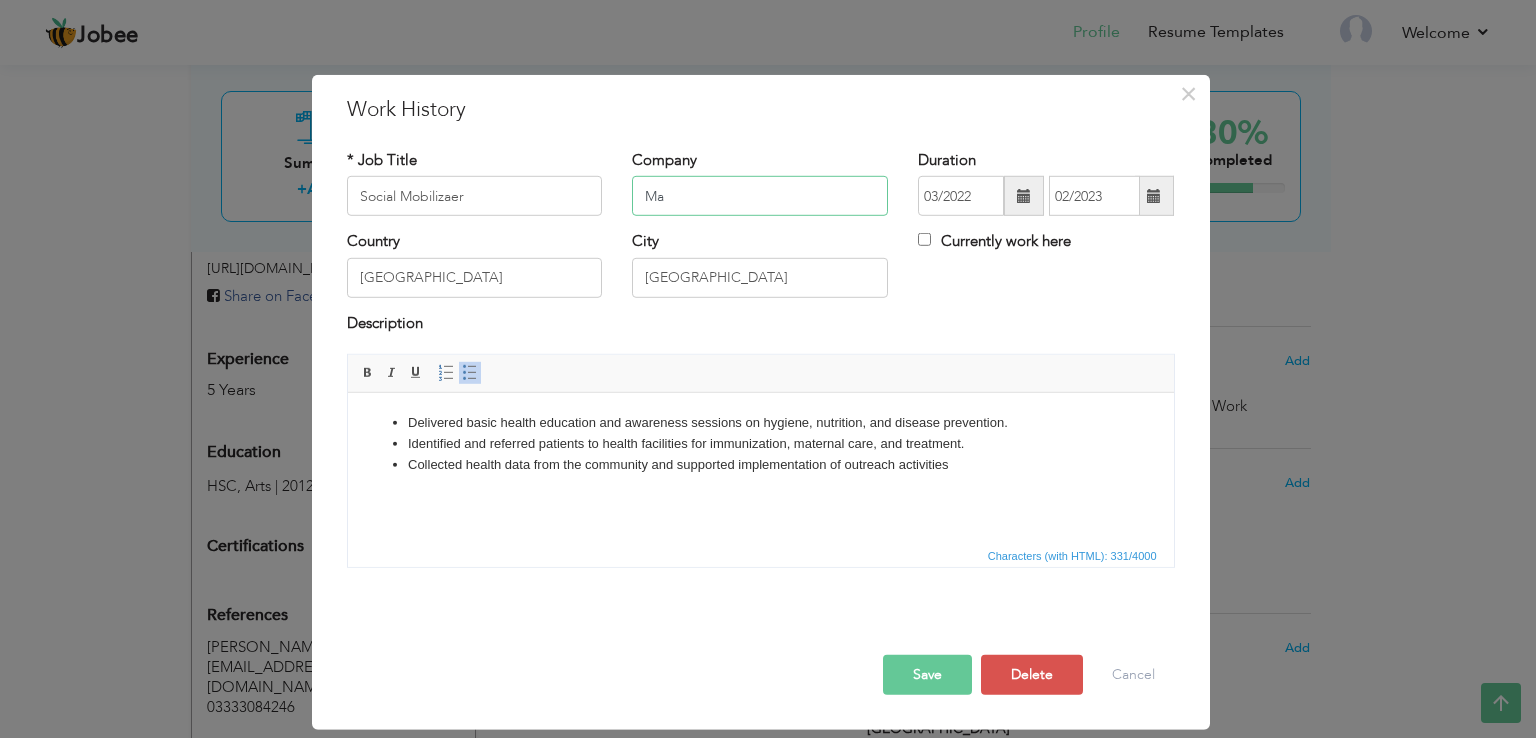 type on "M" 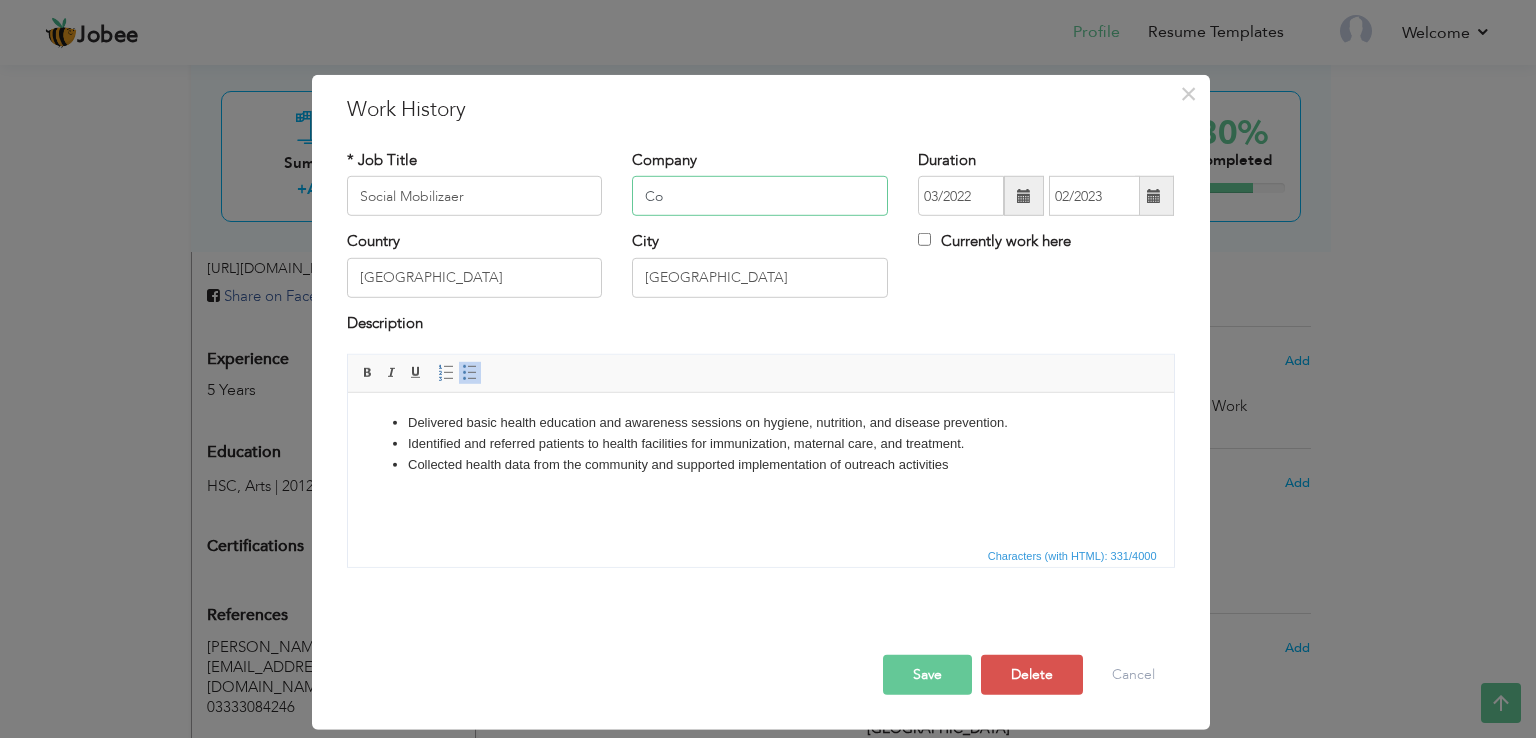 type on "C" 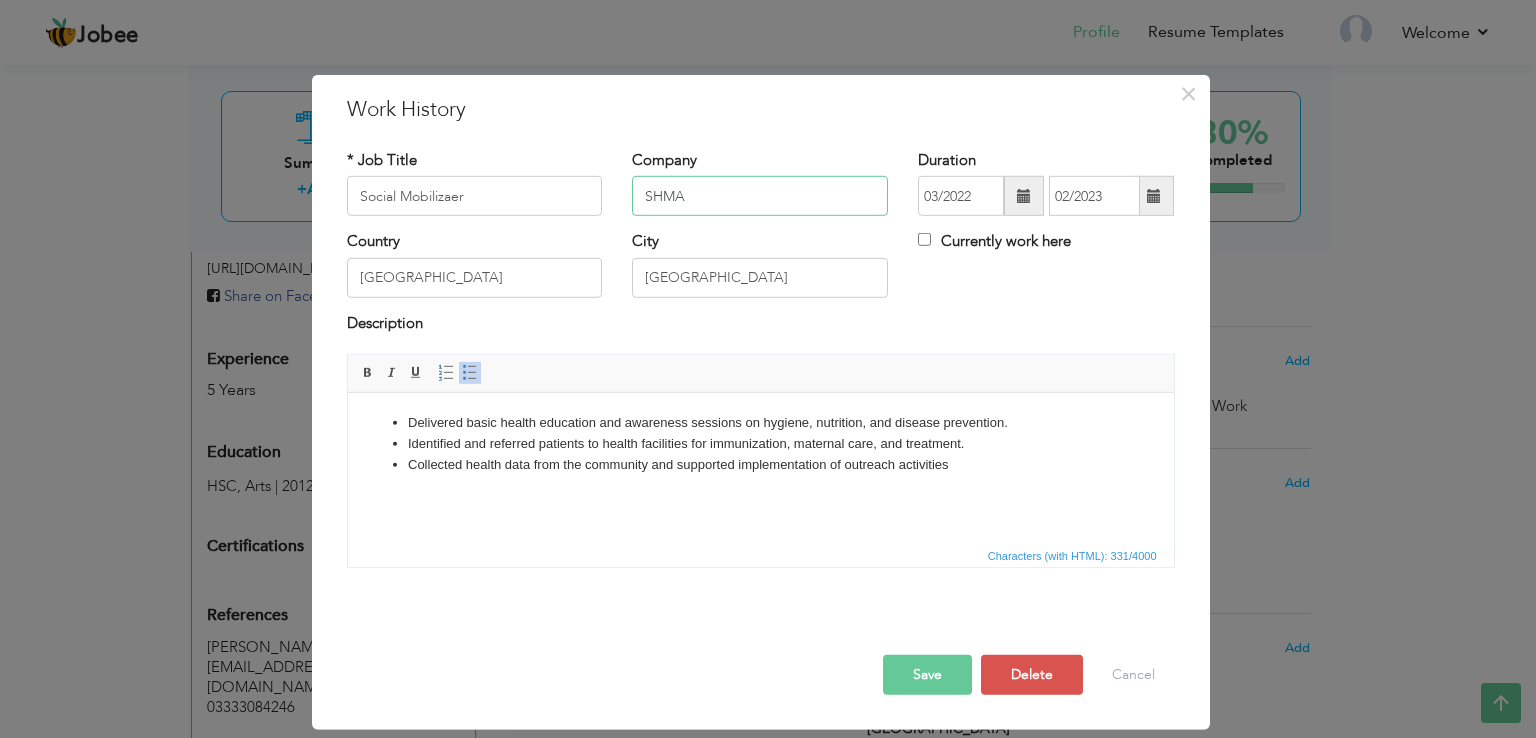 type on "SHMA" 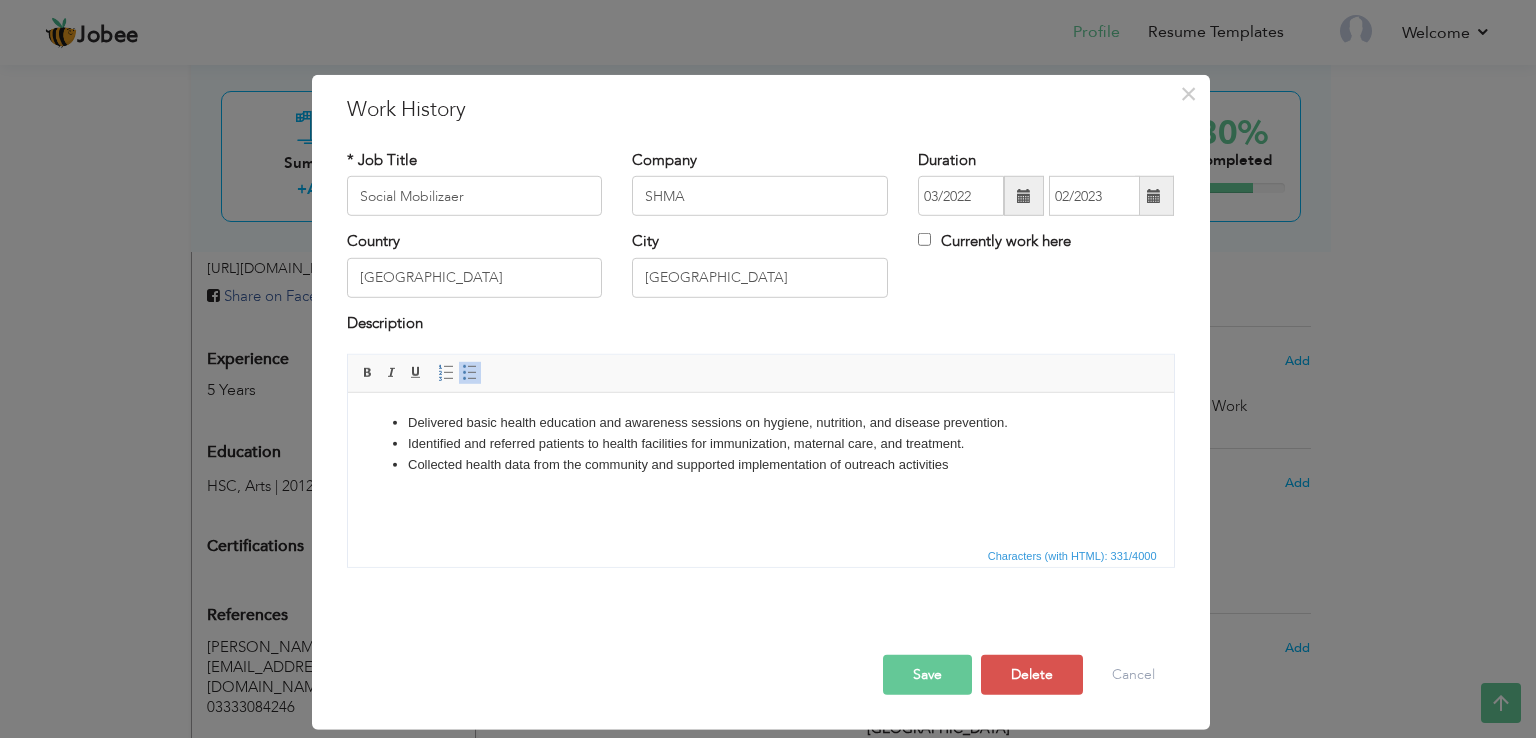 click at bounding box center (1024, 196) 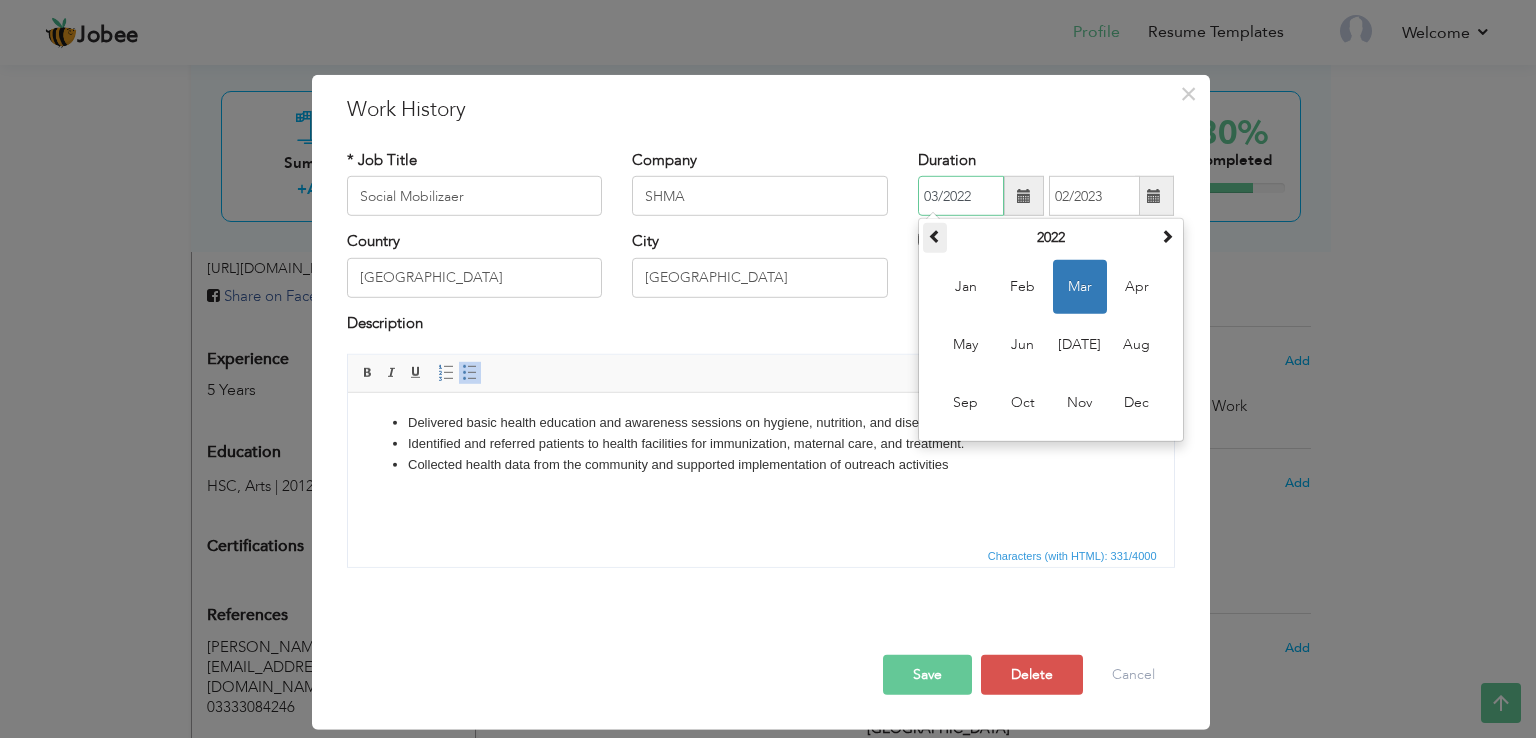 click at bounding box center [935, 236] 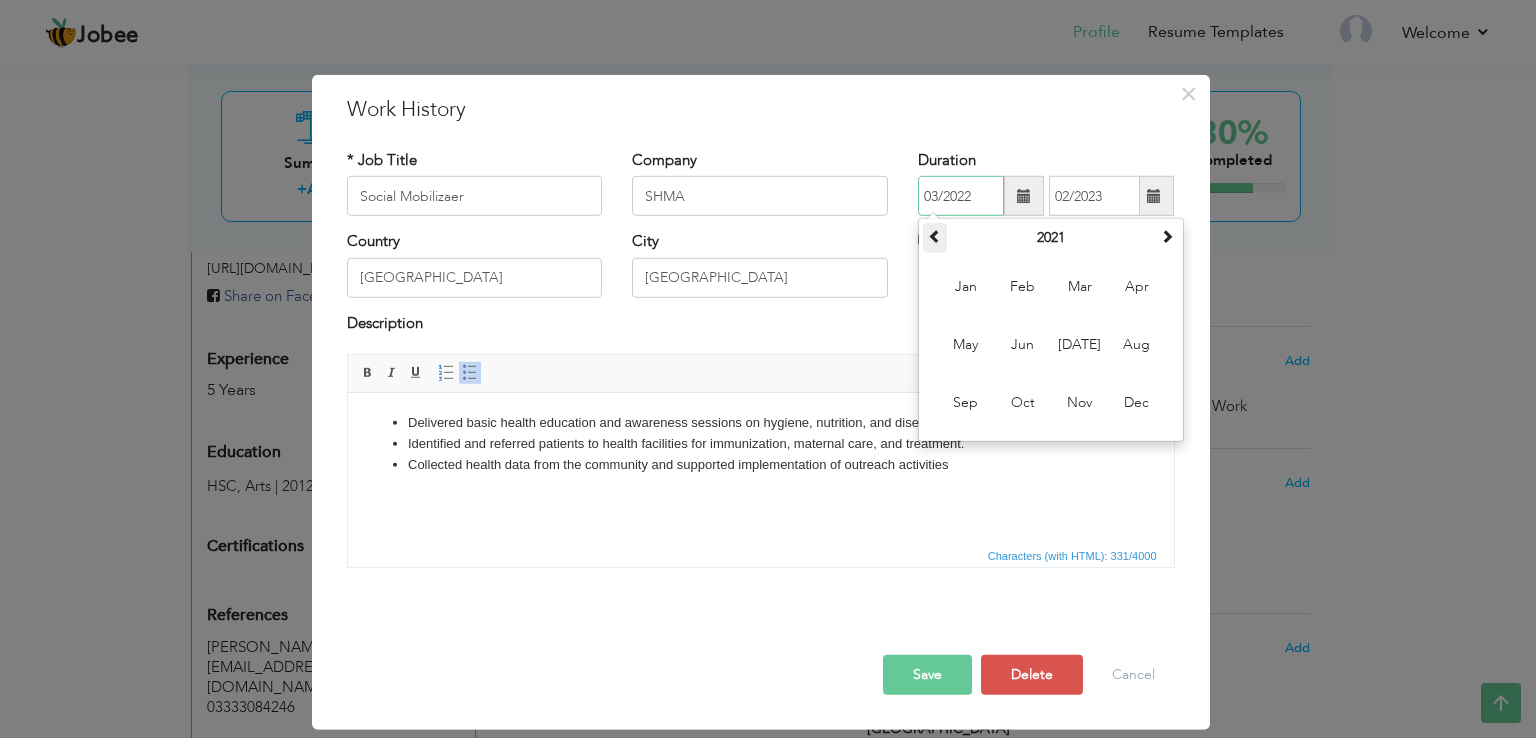 click at bounding box center (935, 236) 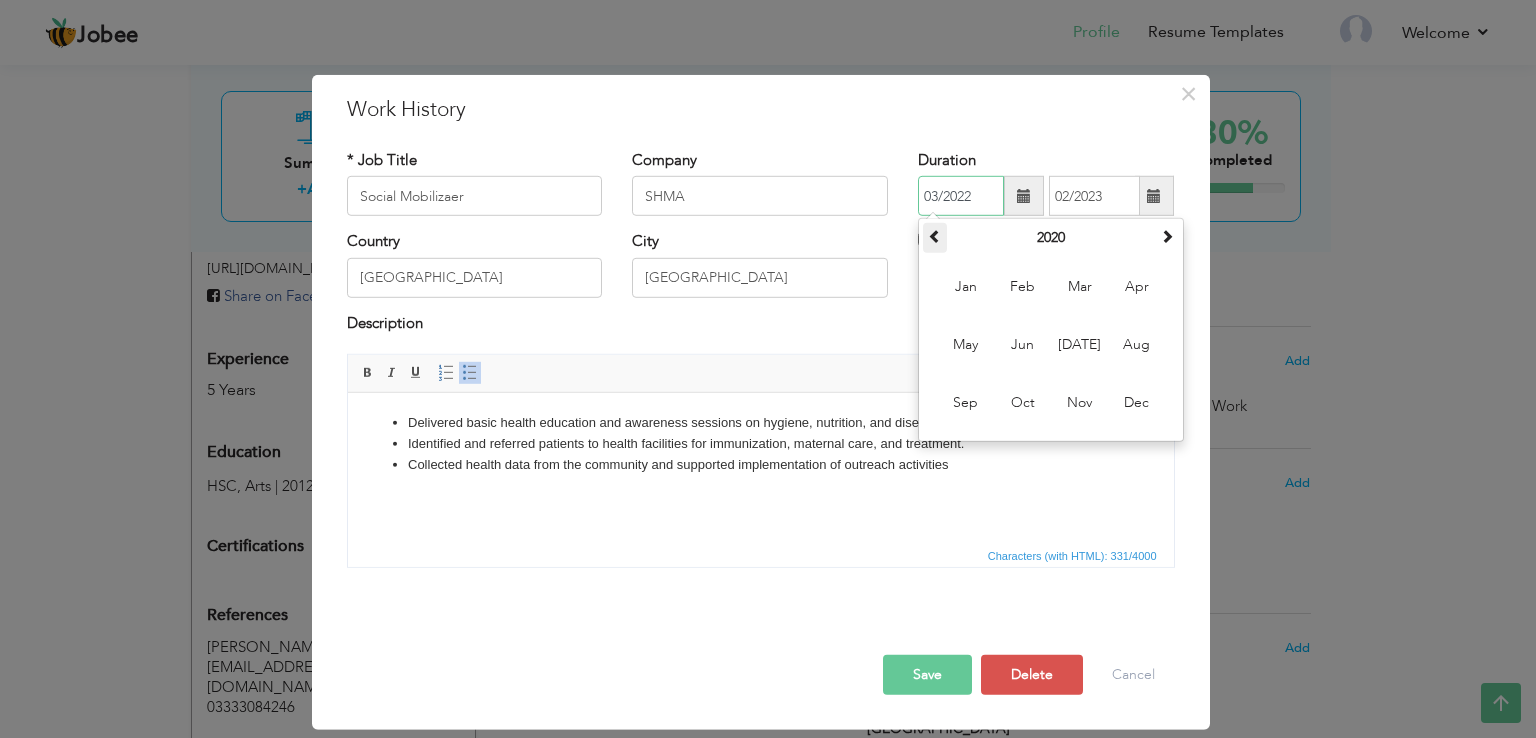 click at bounding box center (935, 236) 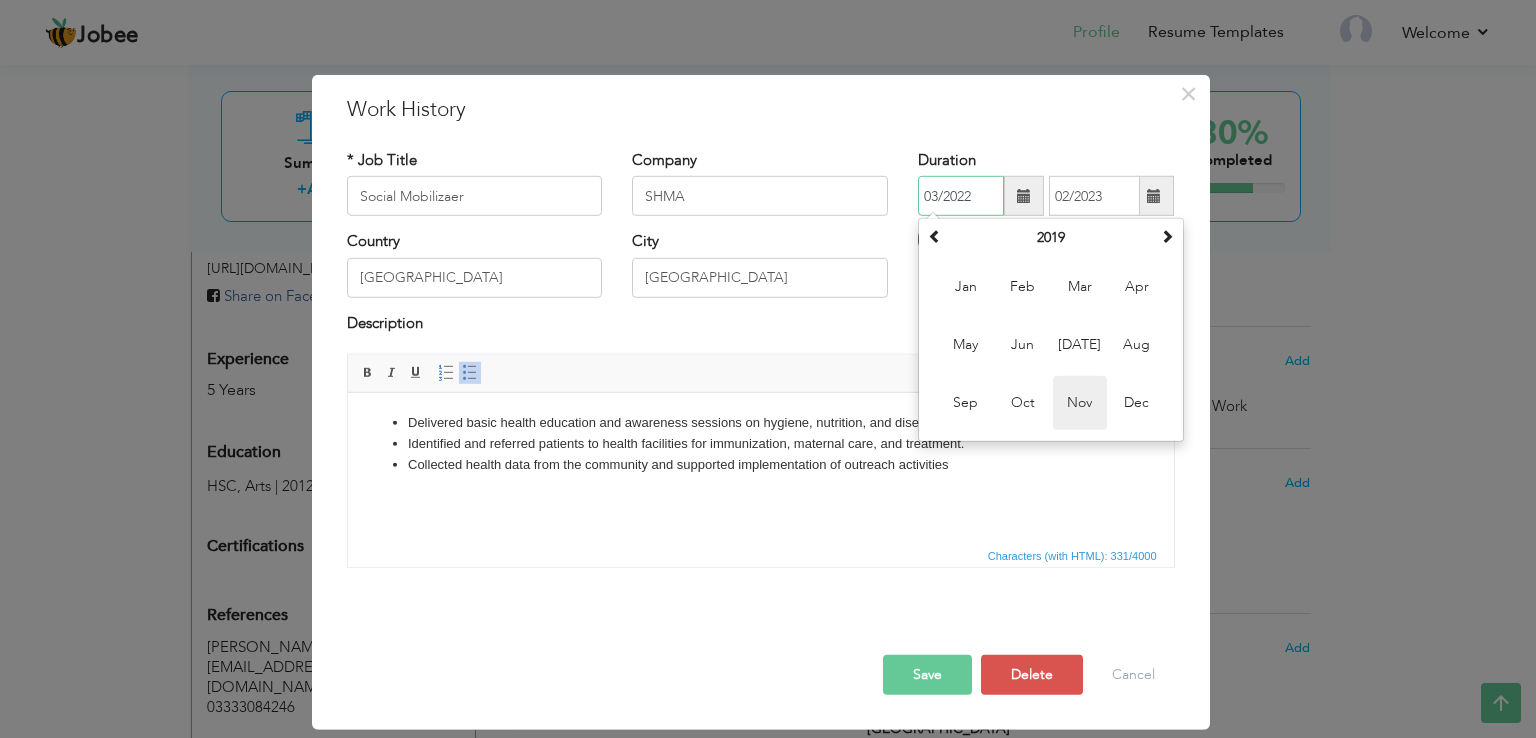 click on "Nov" at bounding box center (1080, 403) 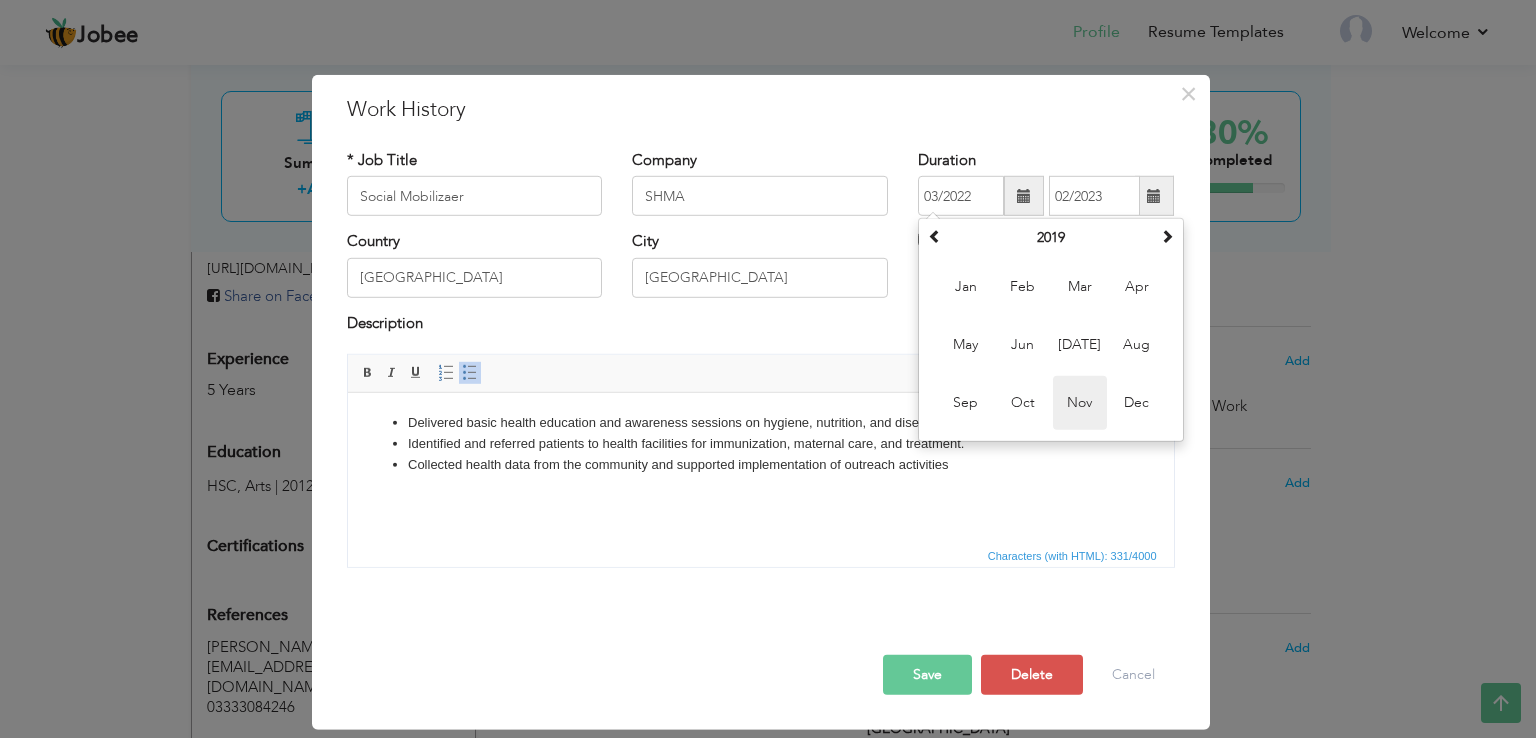type on "11/2019" 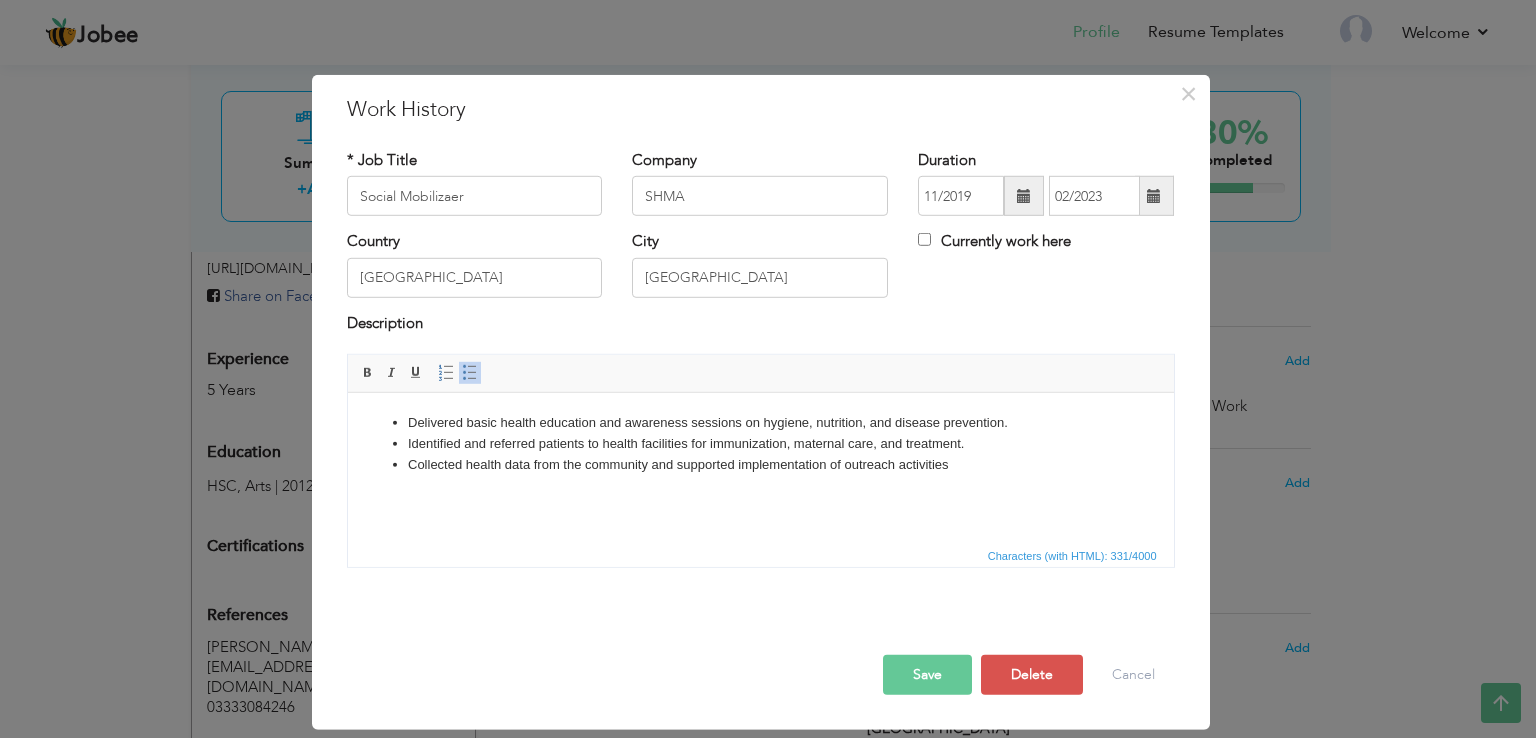 click at bounding box center (1154, 196) 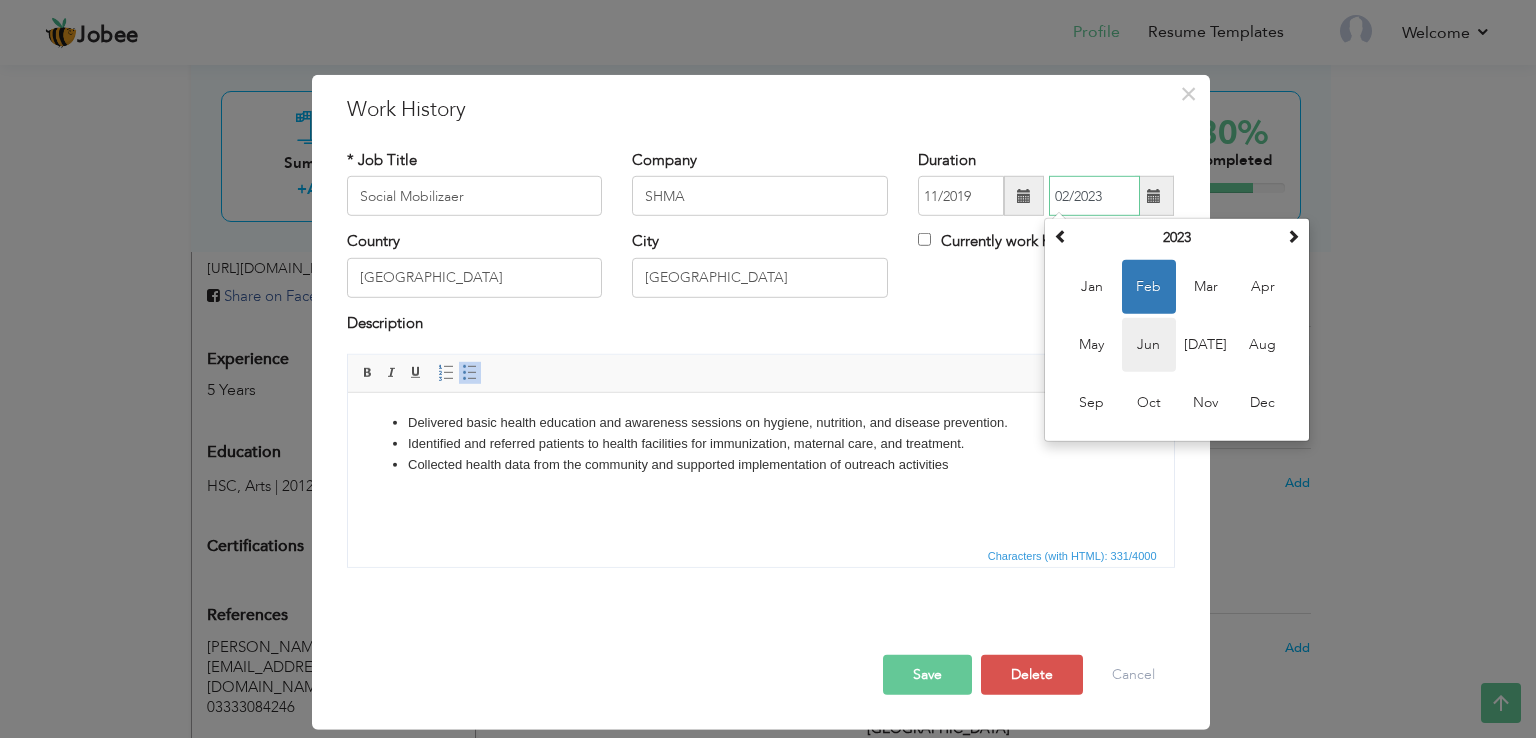 click on "Jun" at bounding box center (1149, 345) 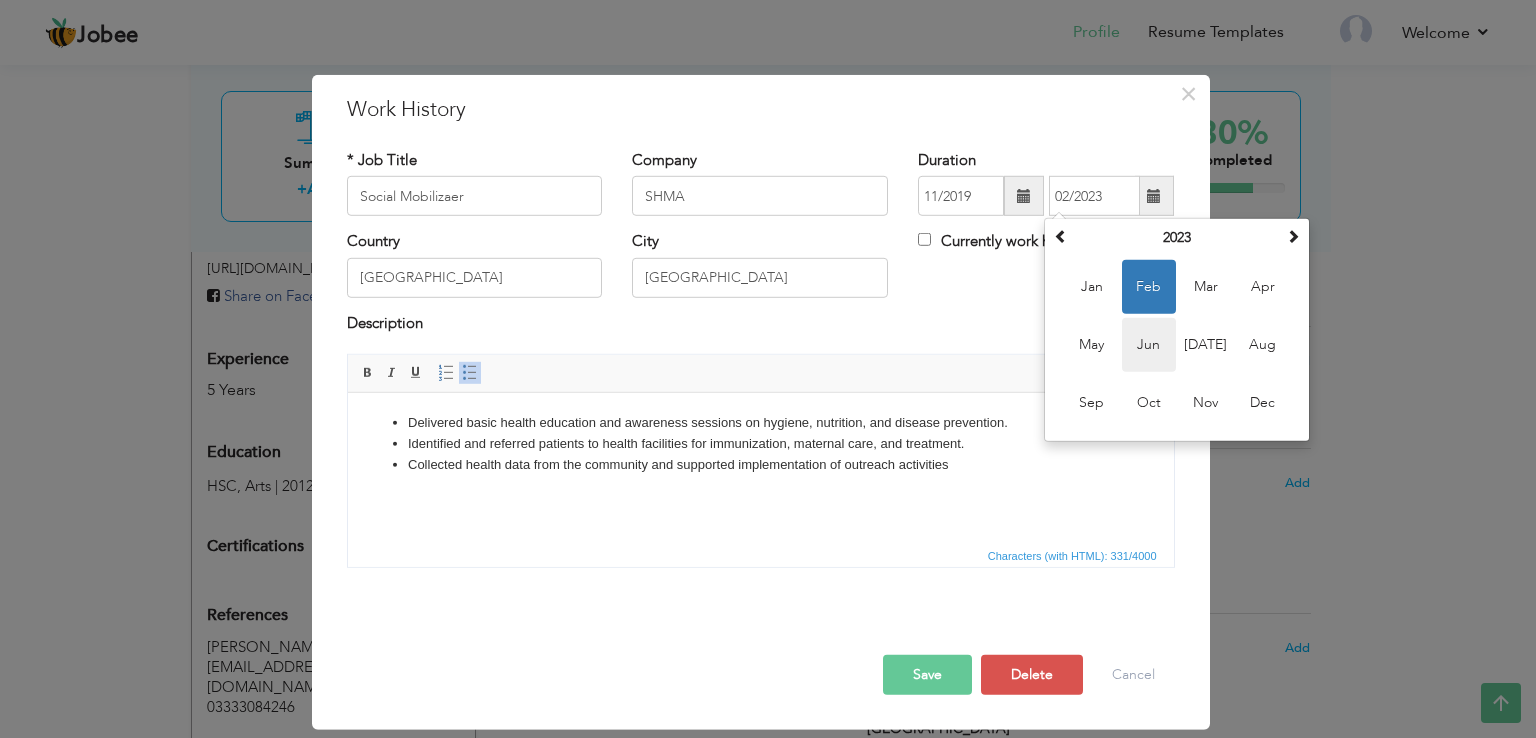 type on "06/2023" 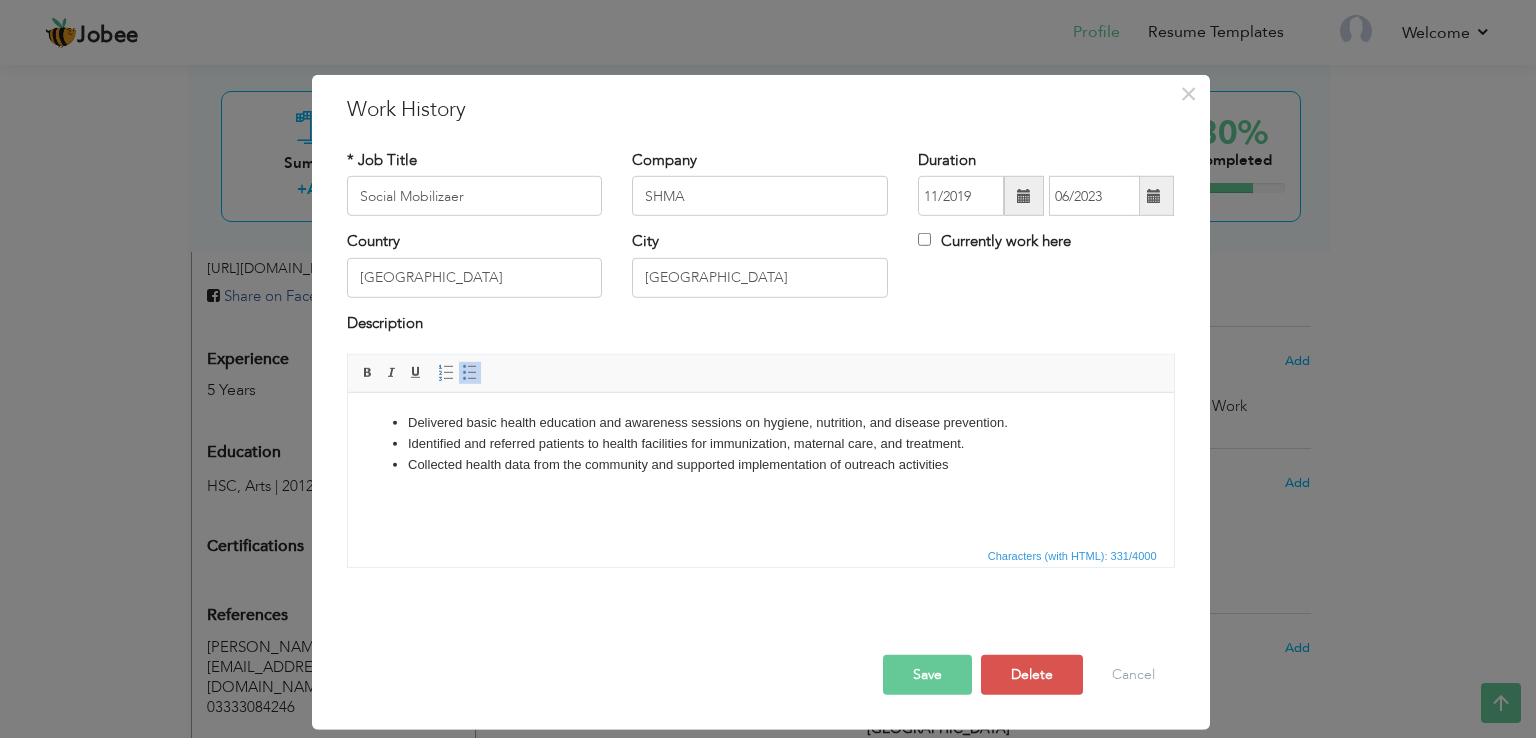 click on "Collected health data from the community and supported implementation of outreach activities" at bounding box center [760, 465] 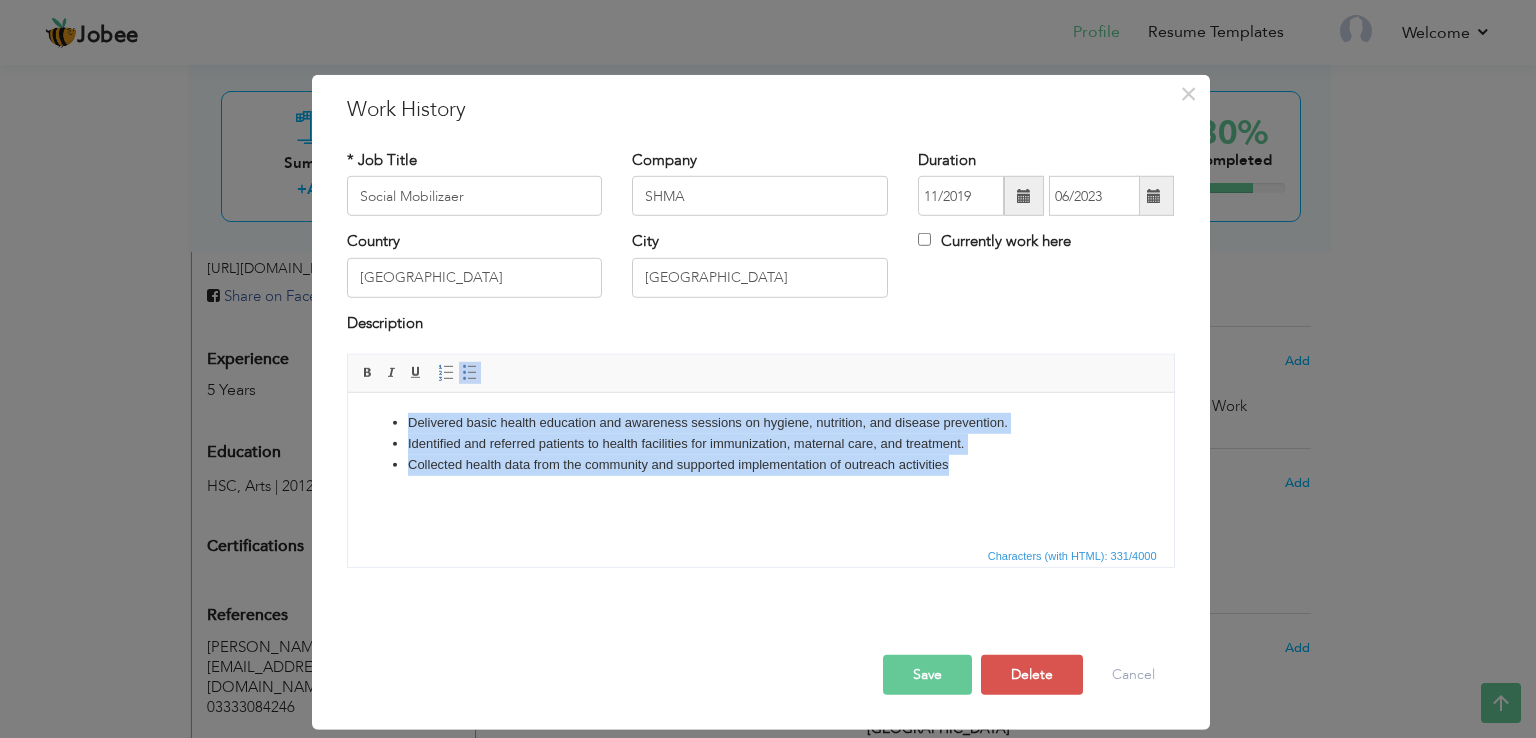 drag, startPoint x: 955, startPoint y: 469, endPoint x: 401, endPoint y: 408, distance: 557.3482 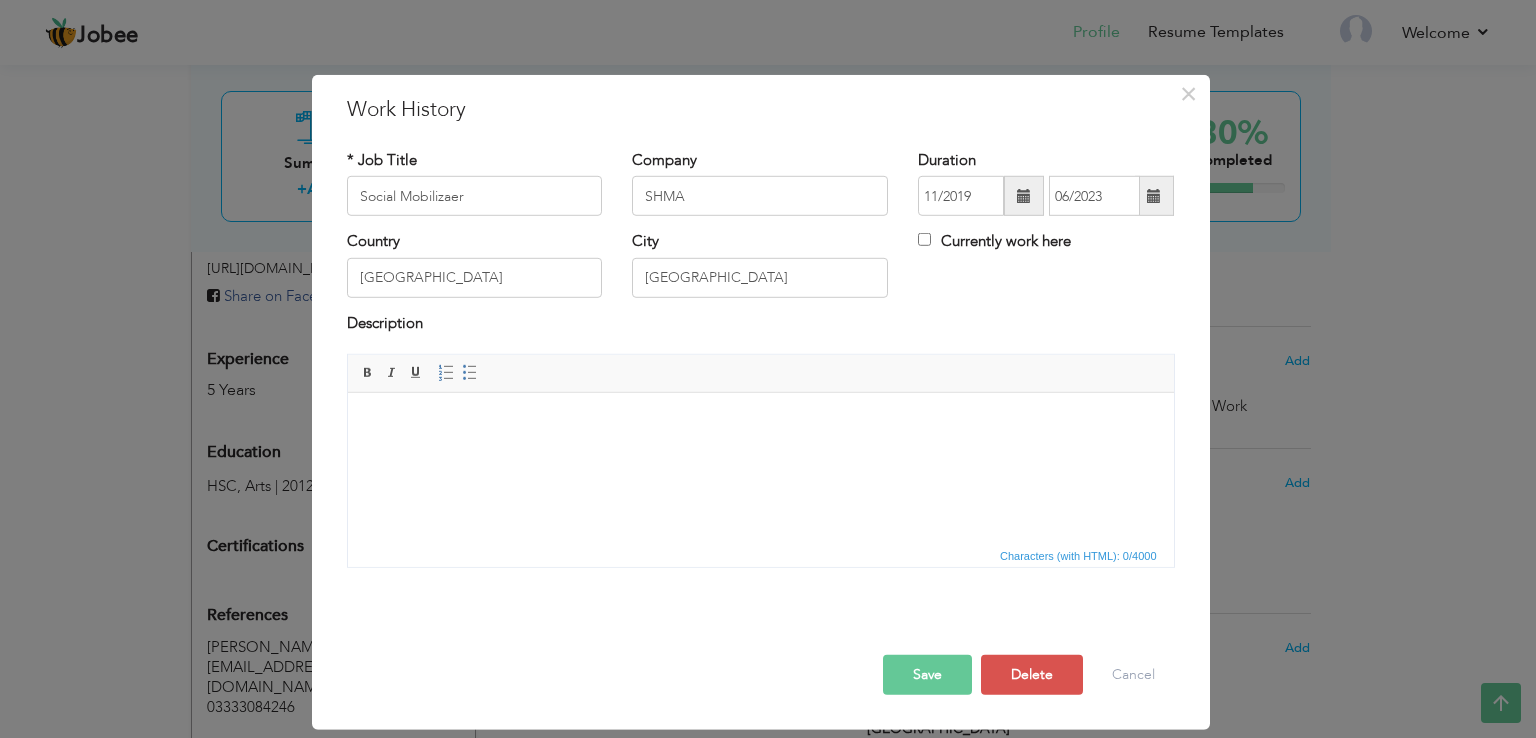 drag, startPoint x: 575, startPoint y: 442, endPoint x: 487, endPoint y: 418, distance: 91.214035 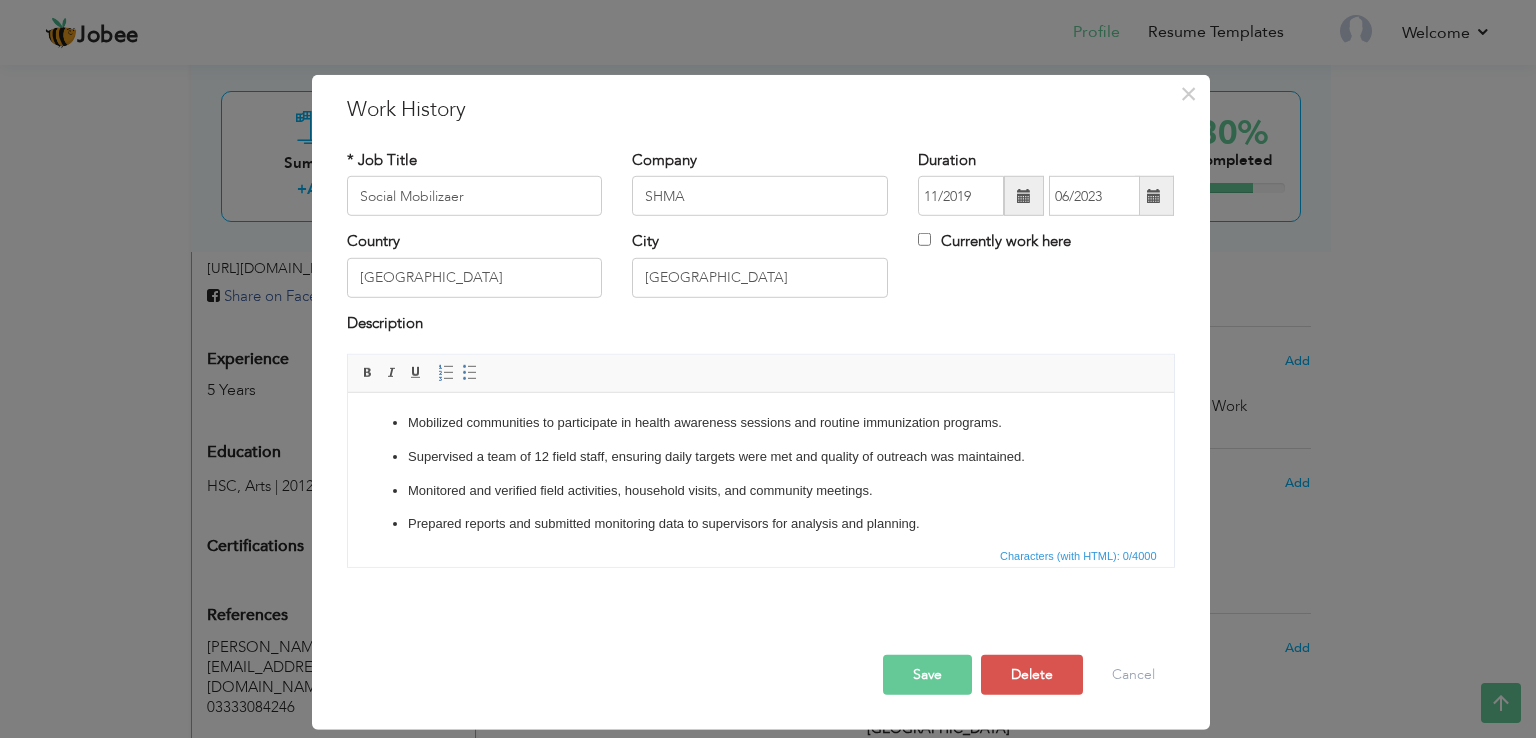 scroll, scrollTop: 56, scrollLeft: 0, axis: vertical 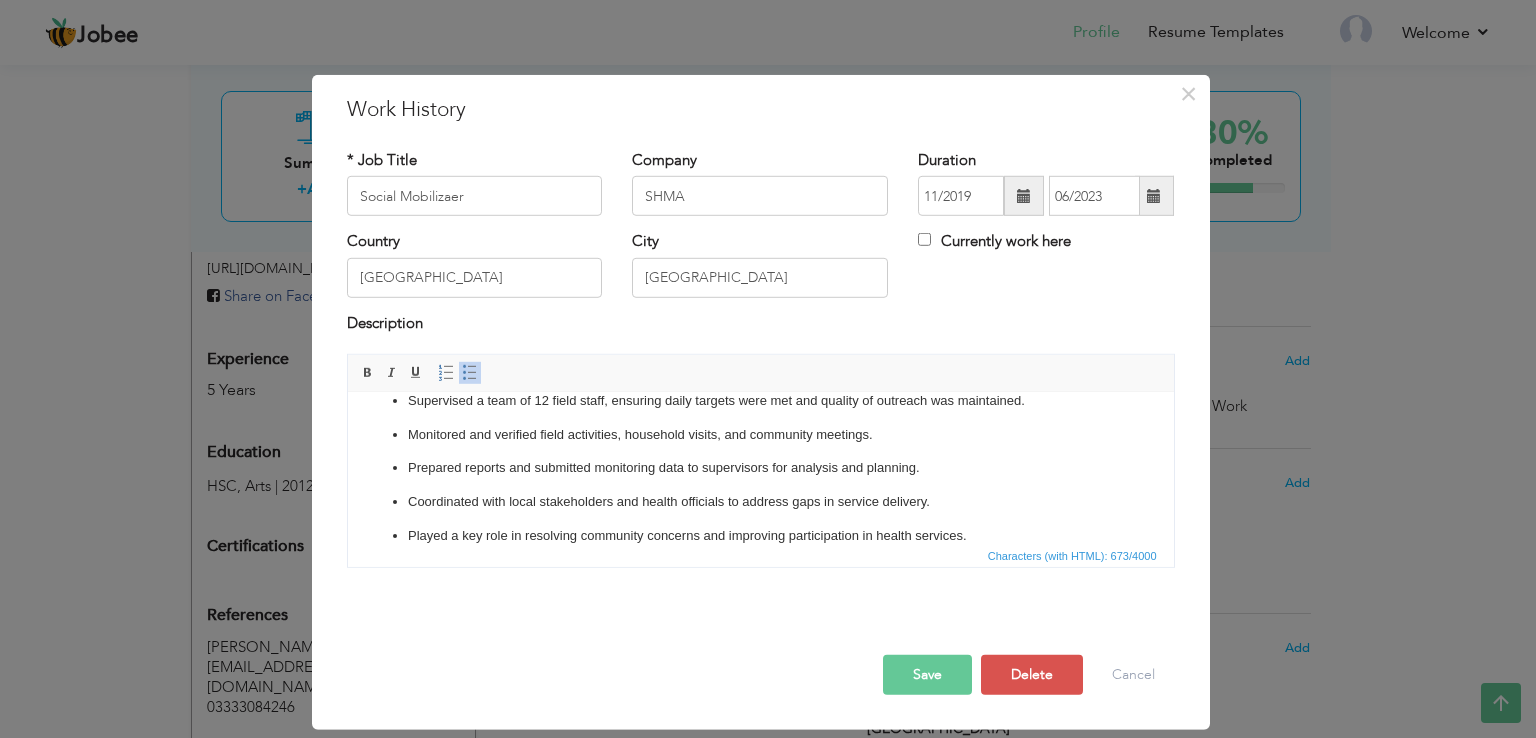 click on "Mobilized communities to participate in health awareness sessions and routine immunization programs. Supervised a team of 12 field staff, ensuring daily targets were met and quality of outreach was maintained. Monitored and verified field activities, household visits, and community meetings. Prepared reports and submitted monitoring data to supervisors for analysis and planning. Coordinated with local stakeholders and health officials to address gaps in service delivery. Played a key role in resolving community concerns and improving participation in health services." 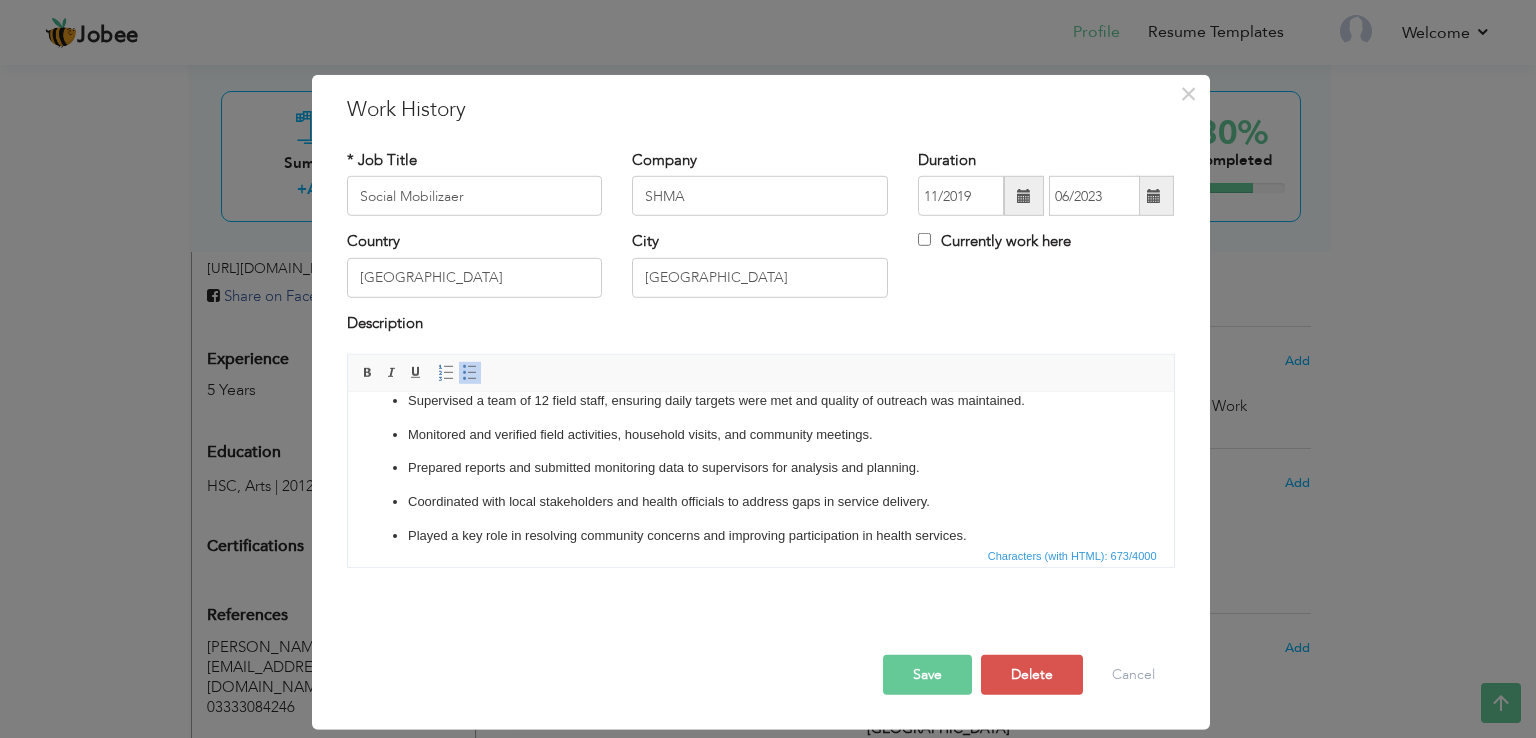 click on "Save" at bounding box center [927, 675] 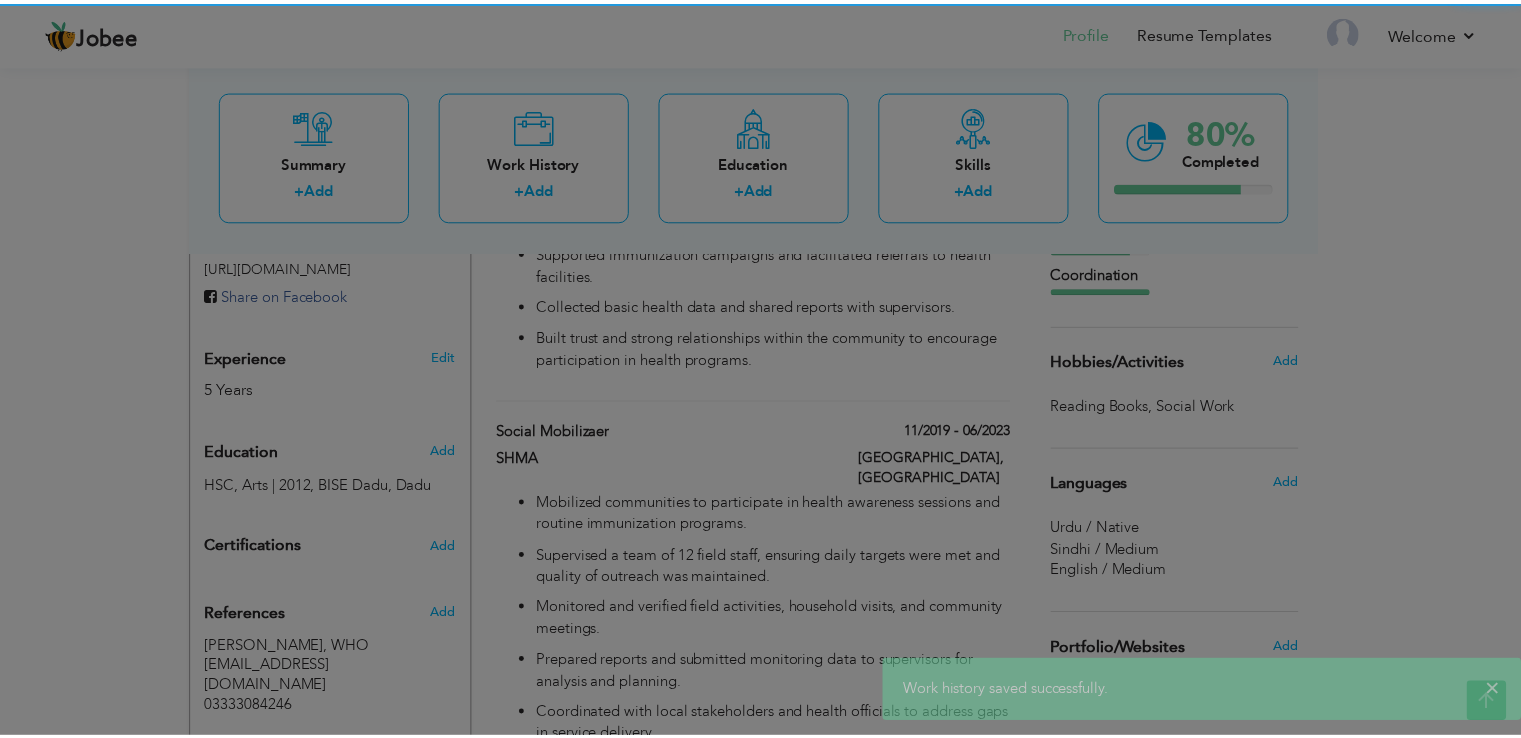 scroll, scrollTop: 0, scrollLeft: 0, axis: both 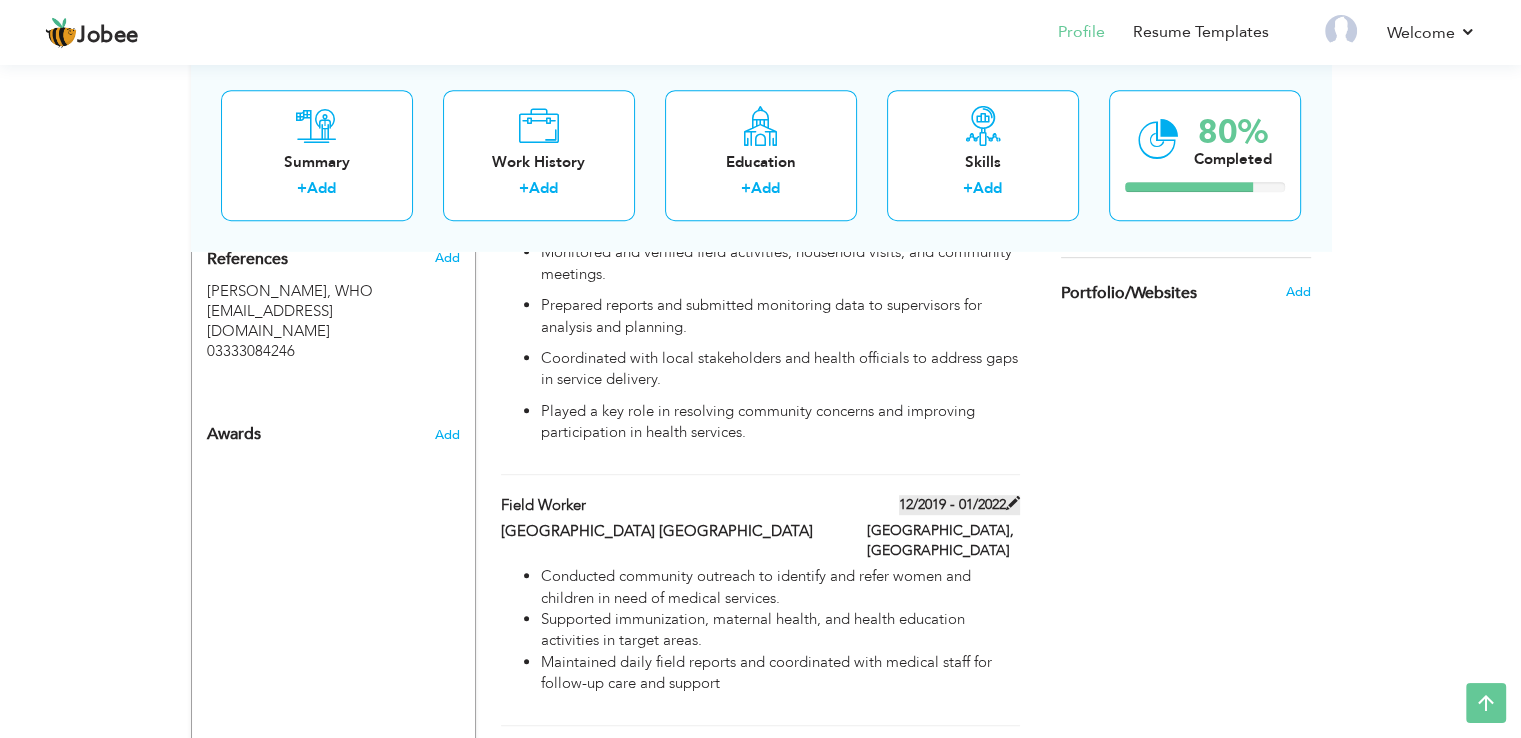 click at bounding box center (1013, 503) 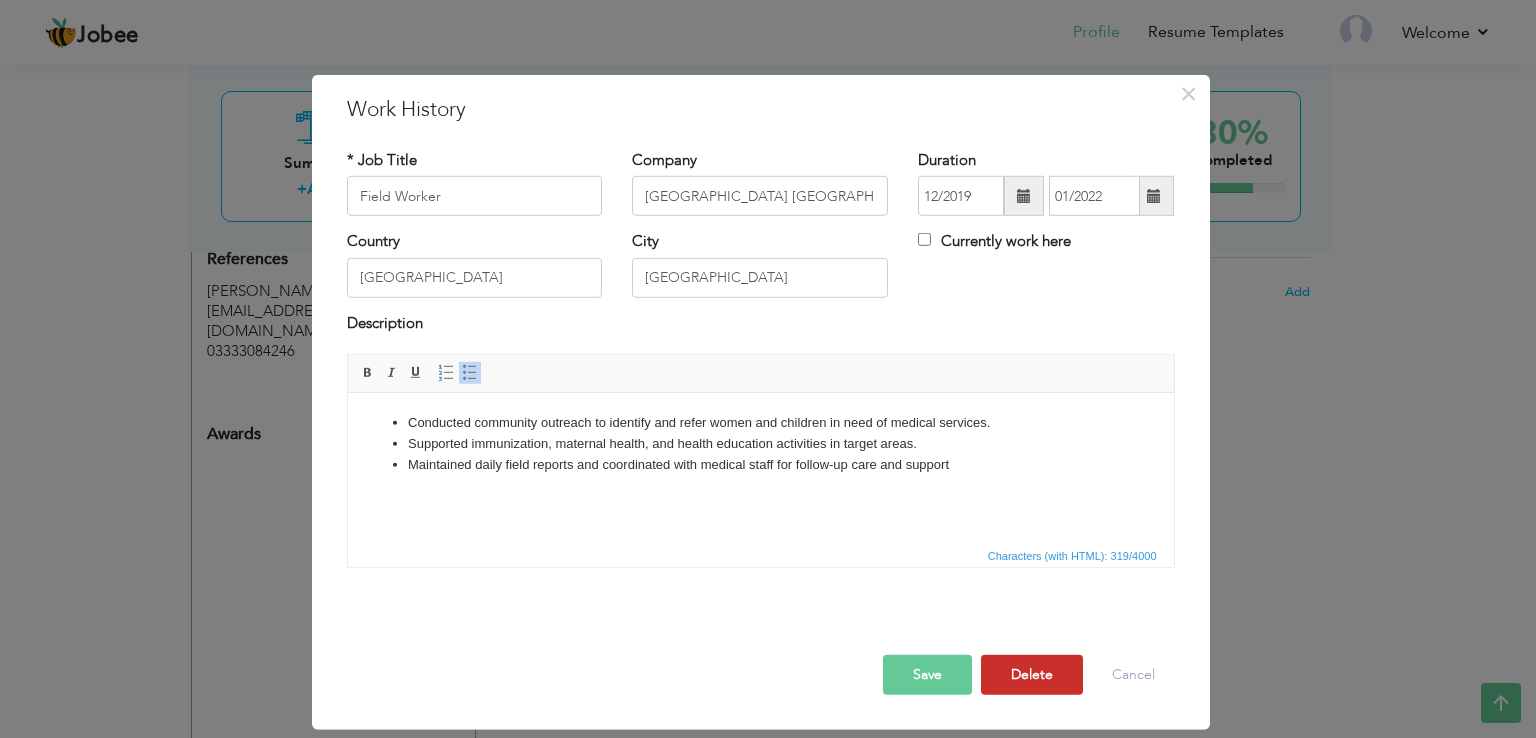 click on "Delete" at bounding box center [1032, 675] 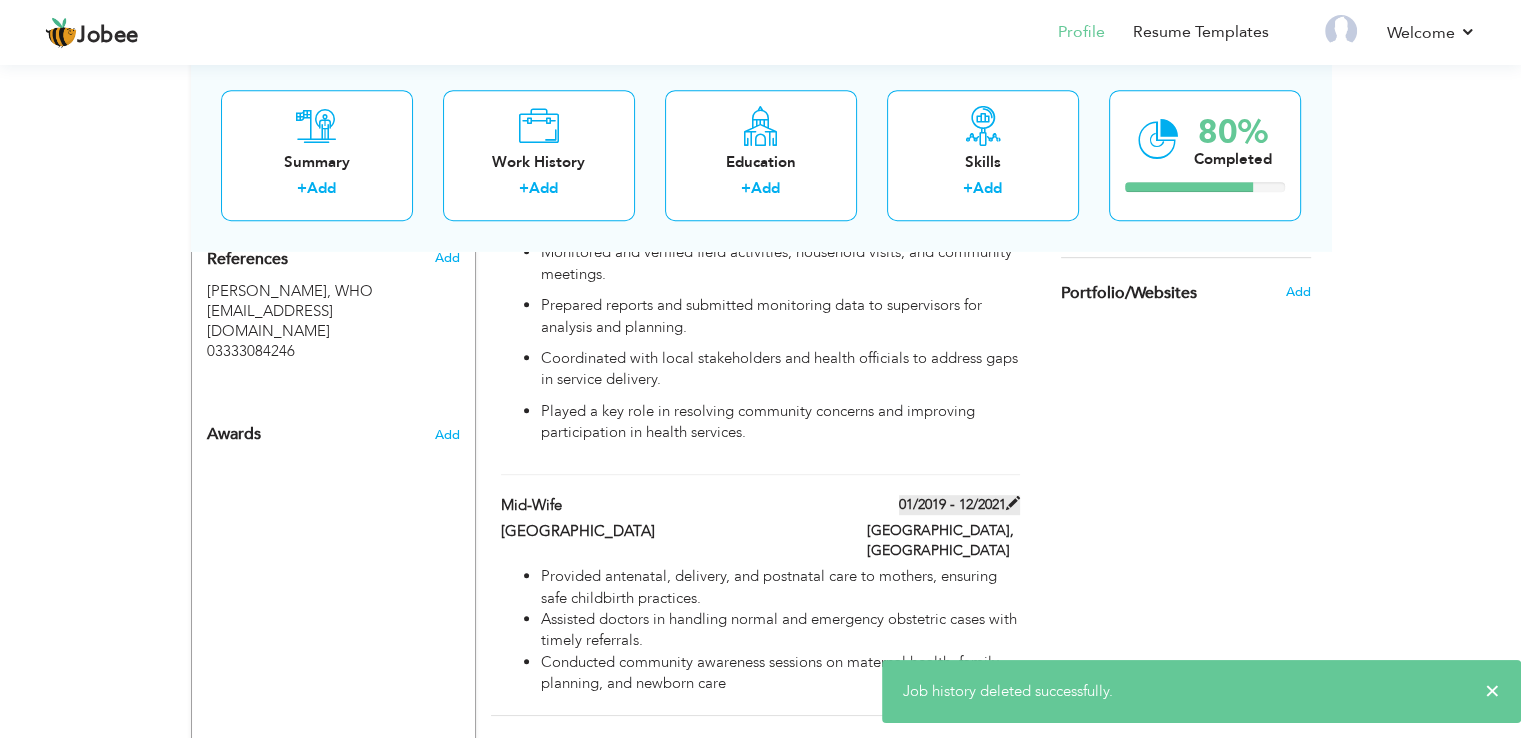 click at bounding box center [1013, 503] 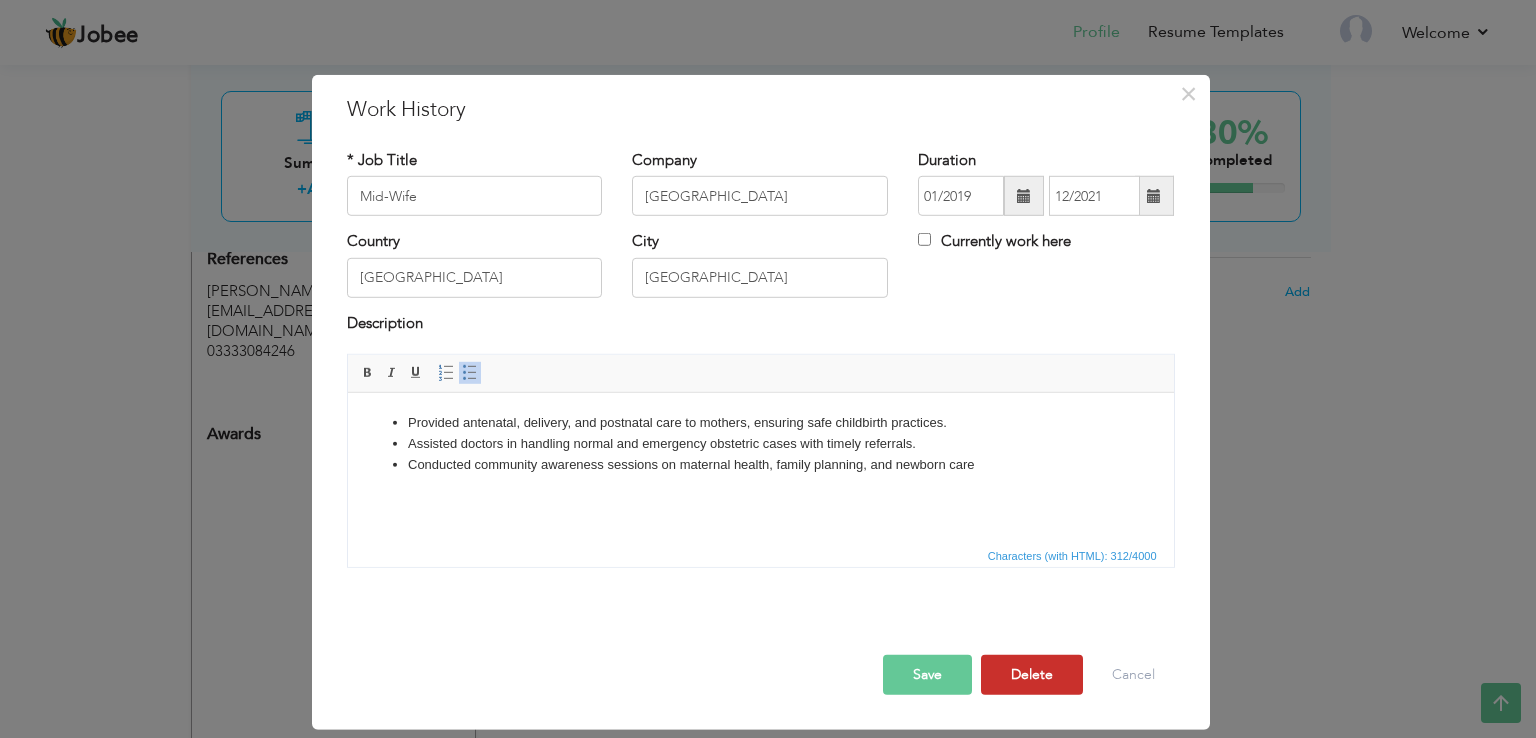 click on "Delete" at bounding box center [1032, 675] 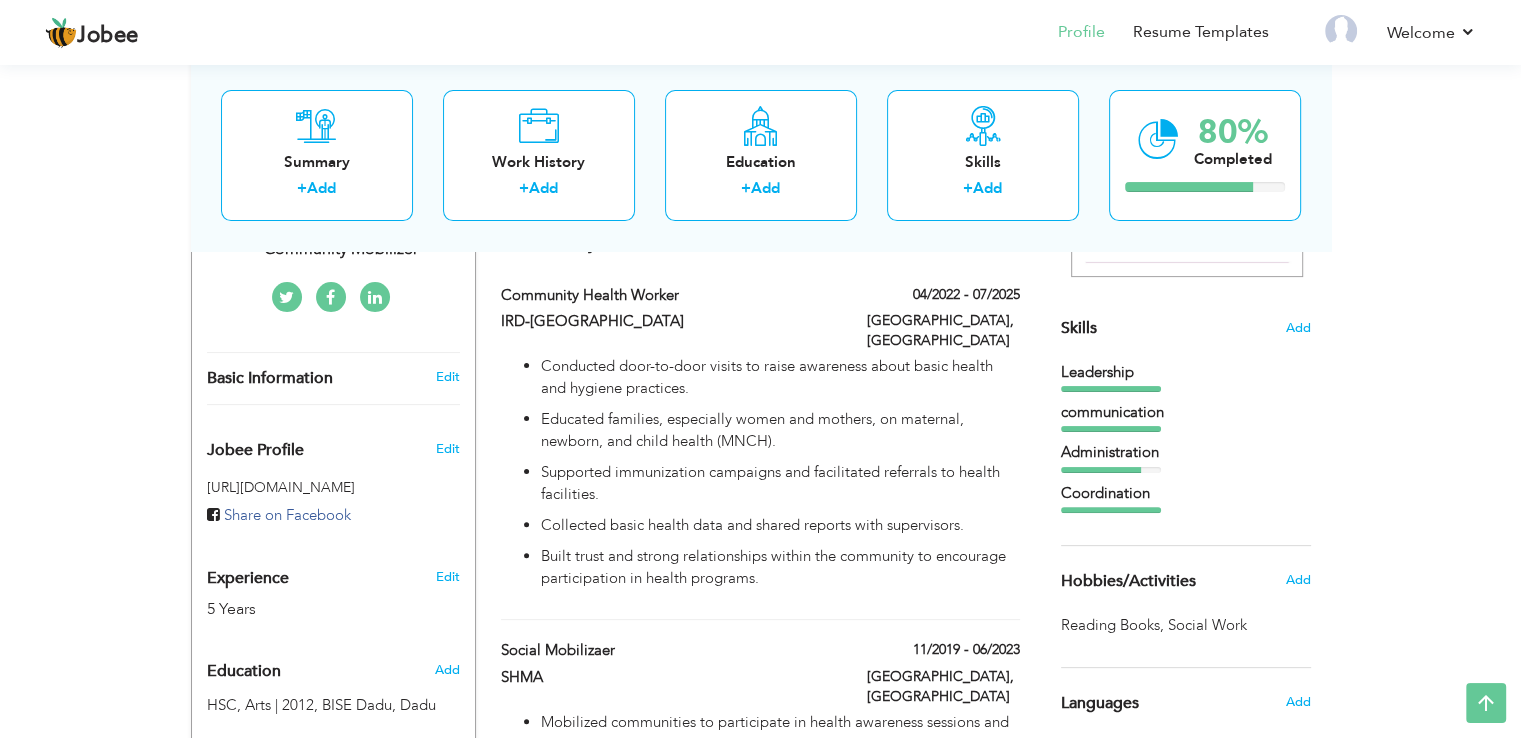 scroll, scrollTop: 452, scrollLeft: 0, axis: vertical 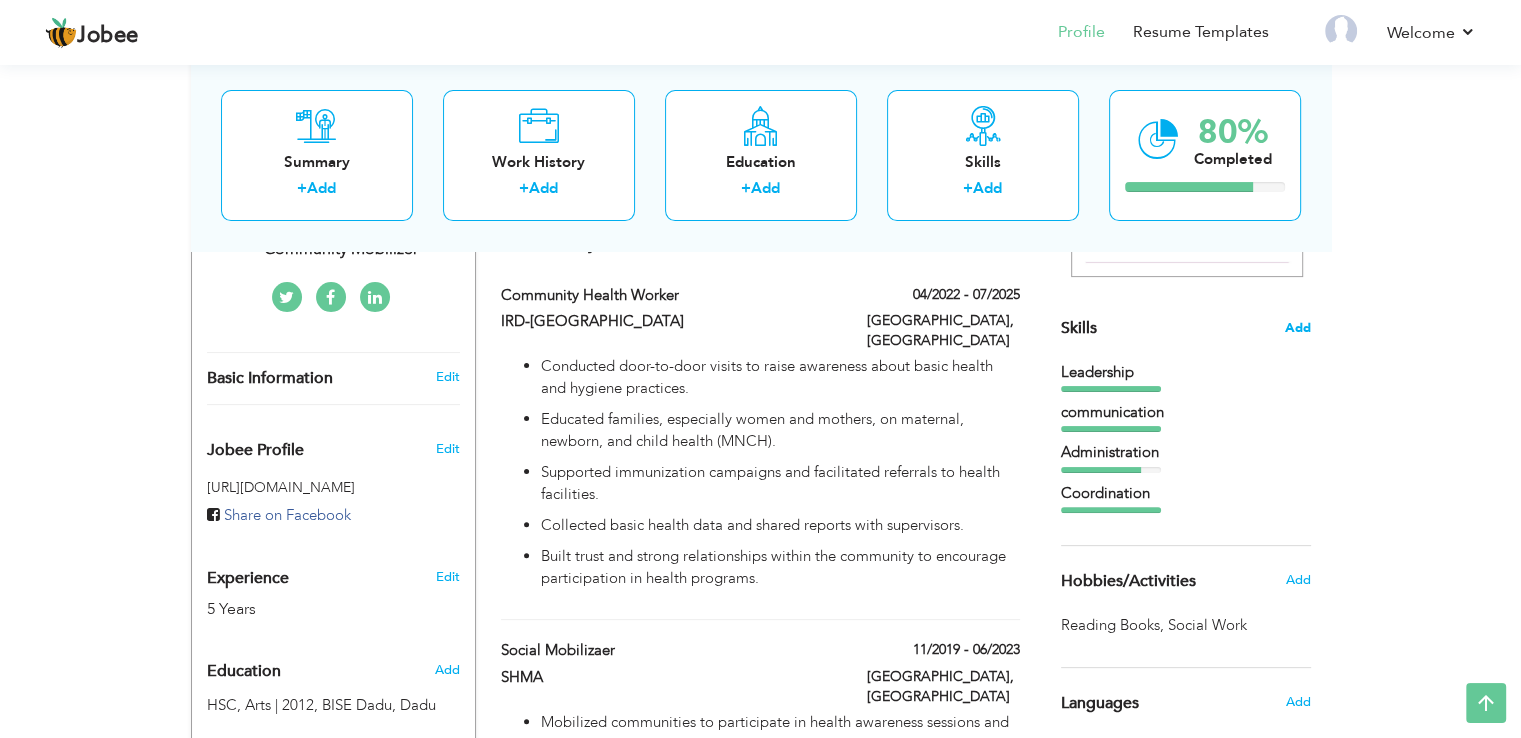 click on "Add" at bounding box center [1298, 328] 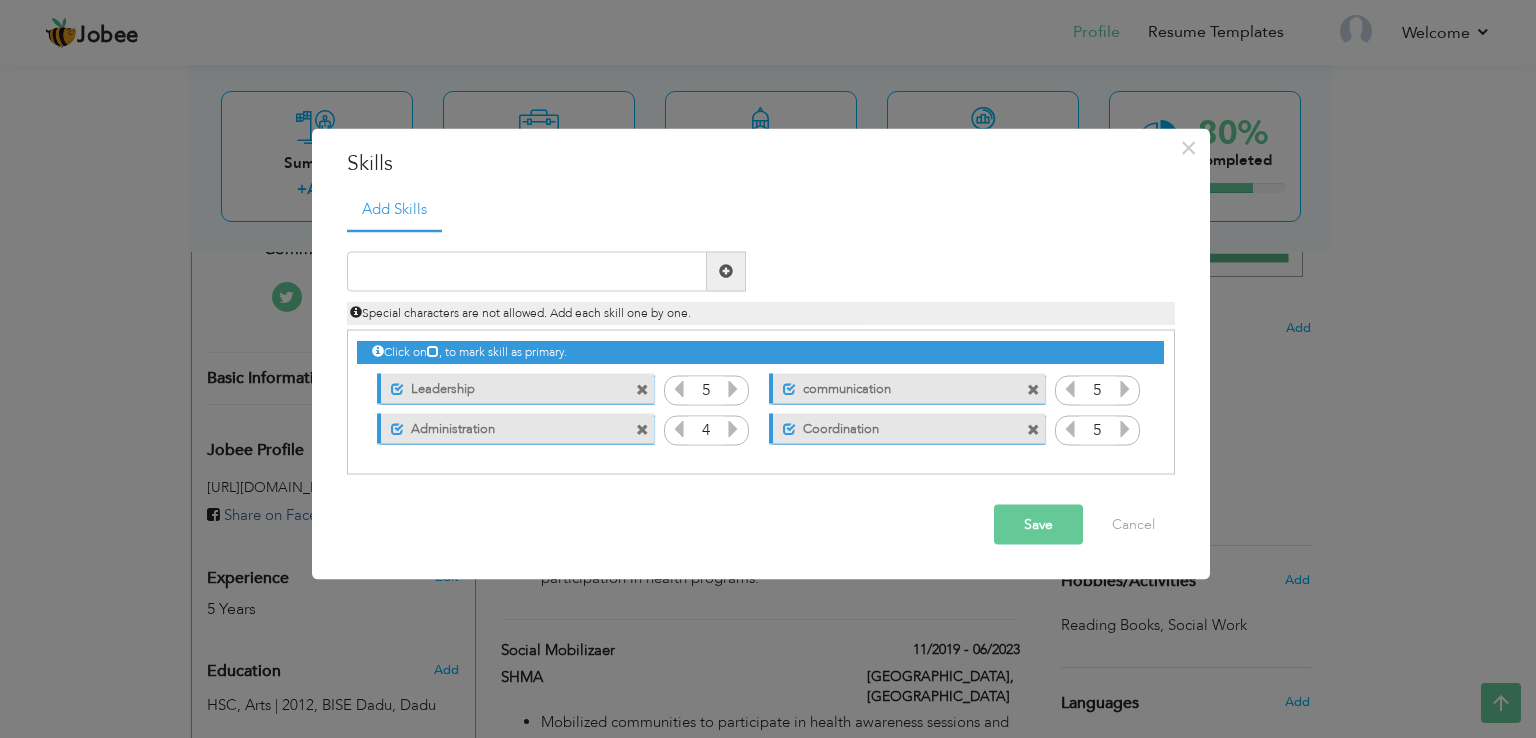 click at bounding box center [642, 390] 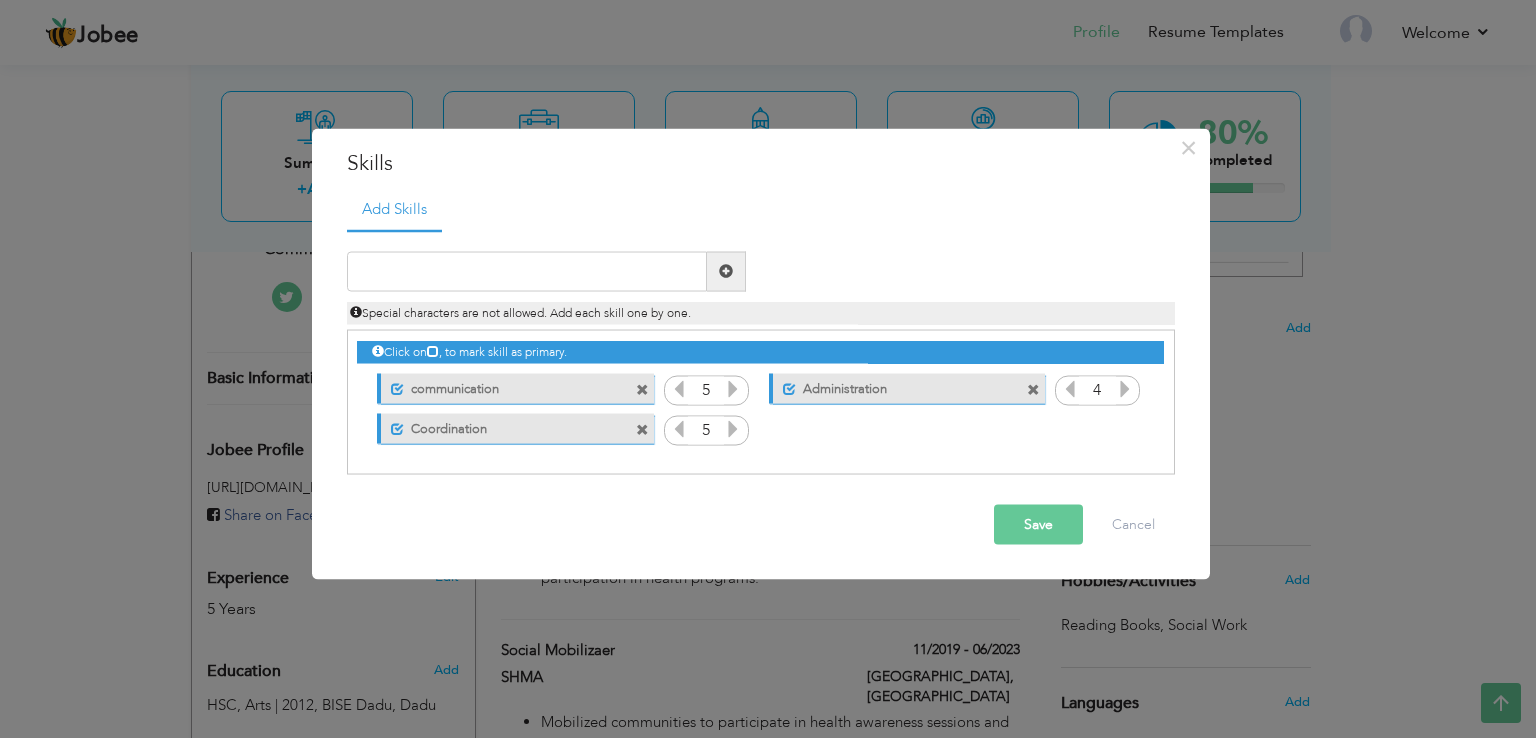 click at bounding box center (1033, 390) 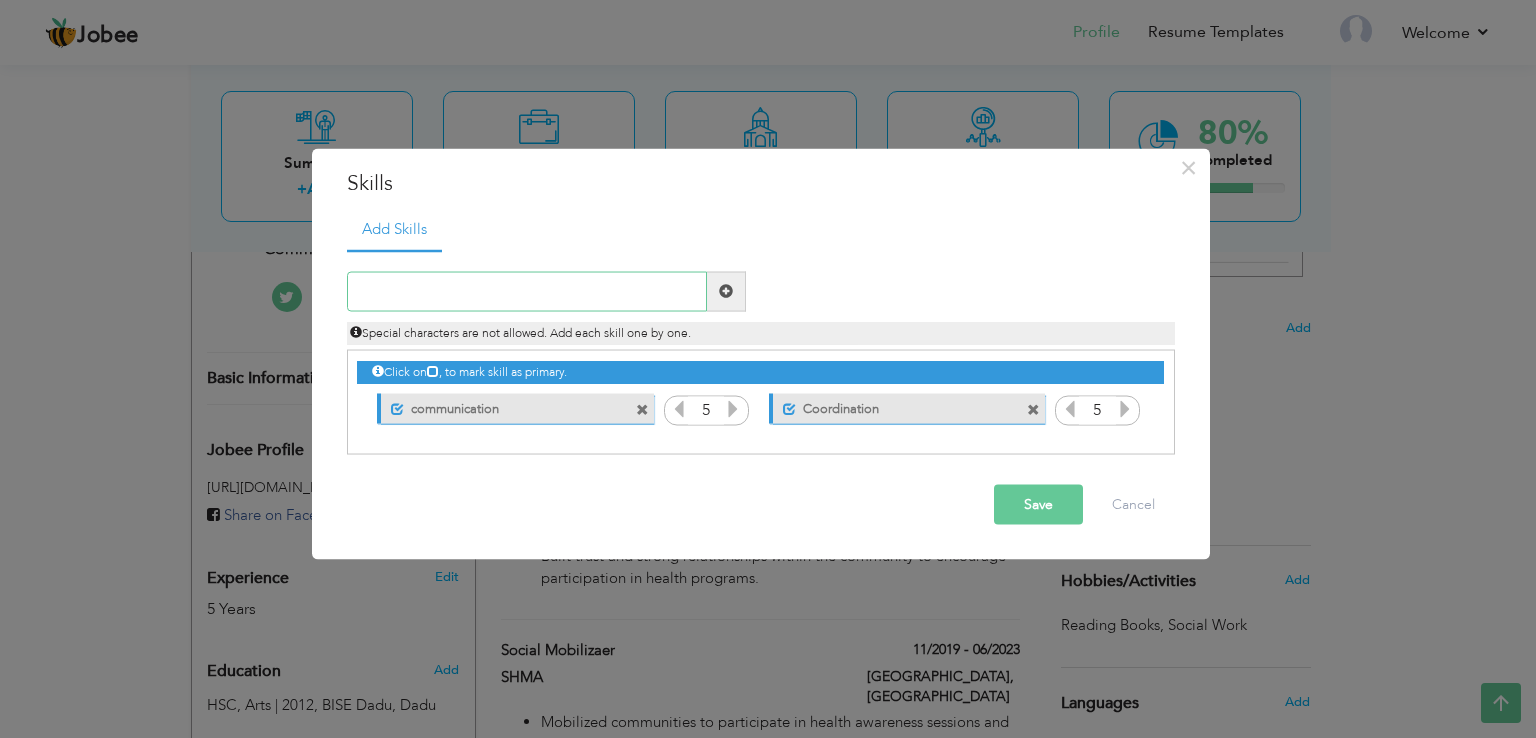 click at bounding box center [527, 291] 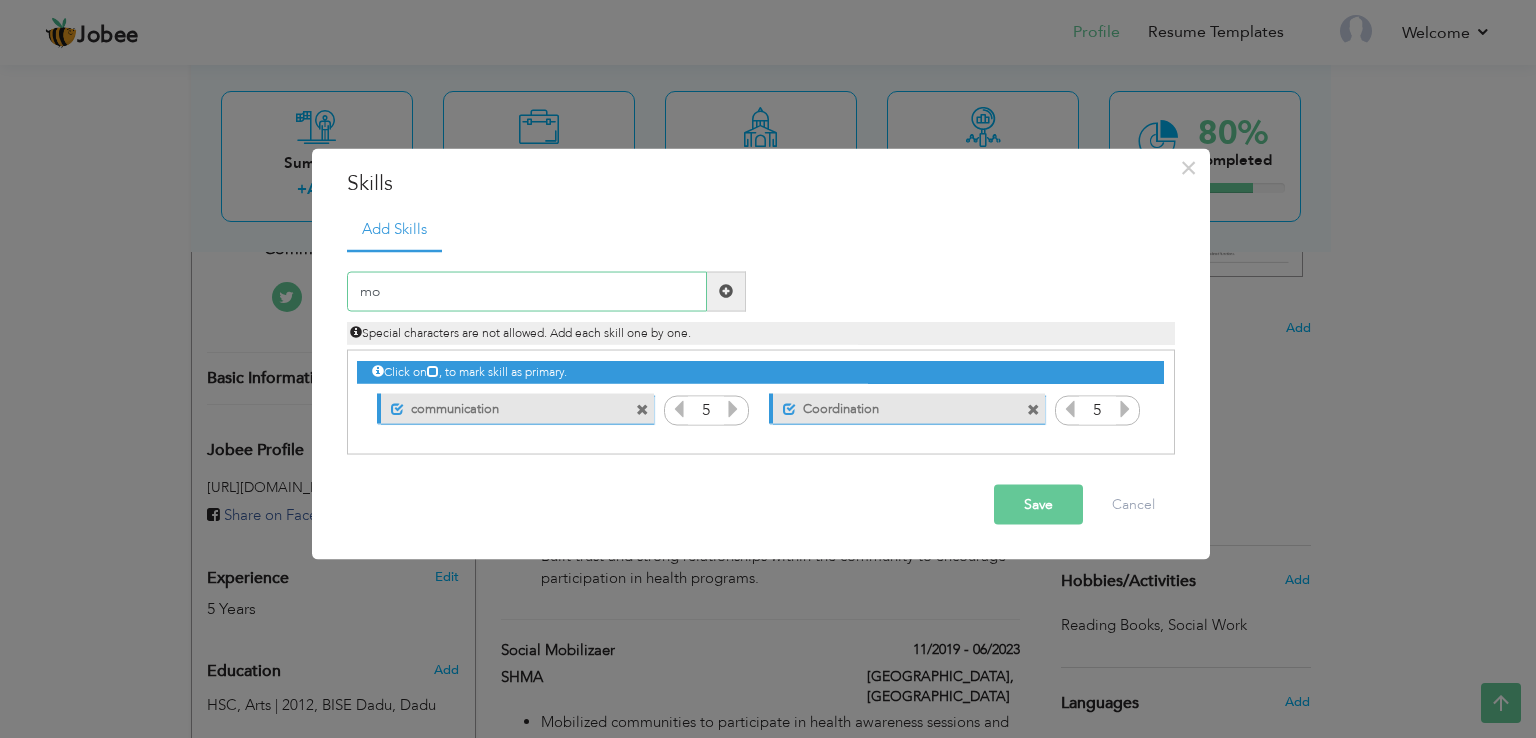 type on "m" 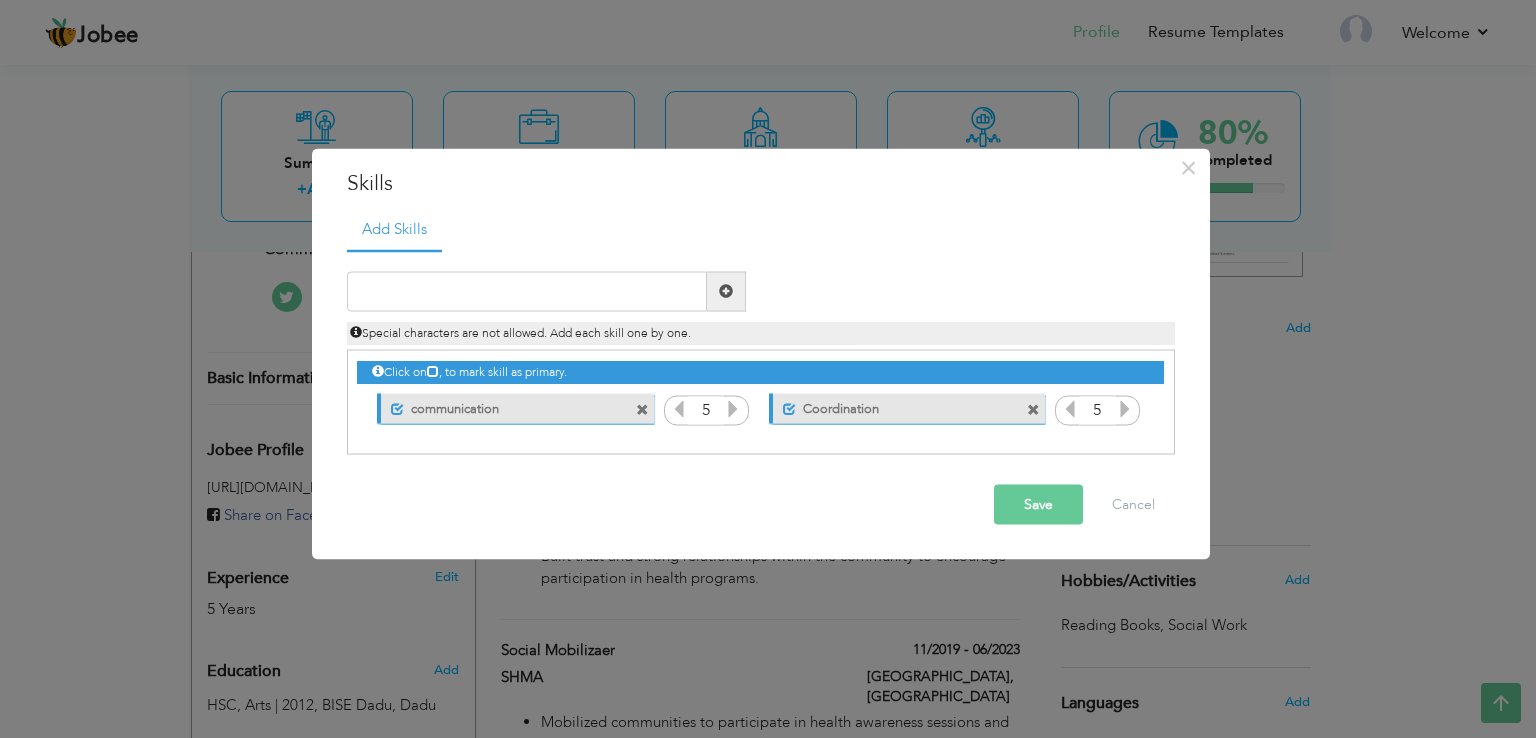 click at bounding box center (726, 291) 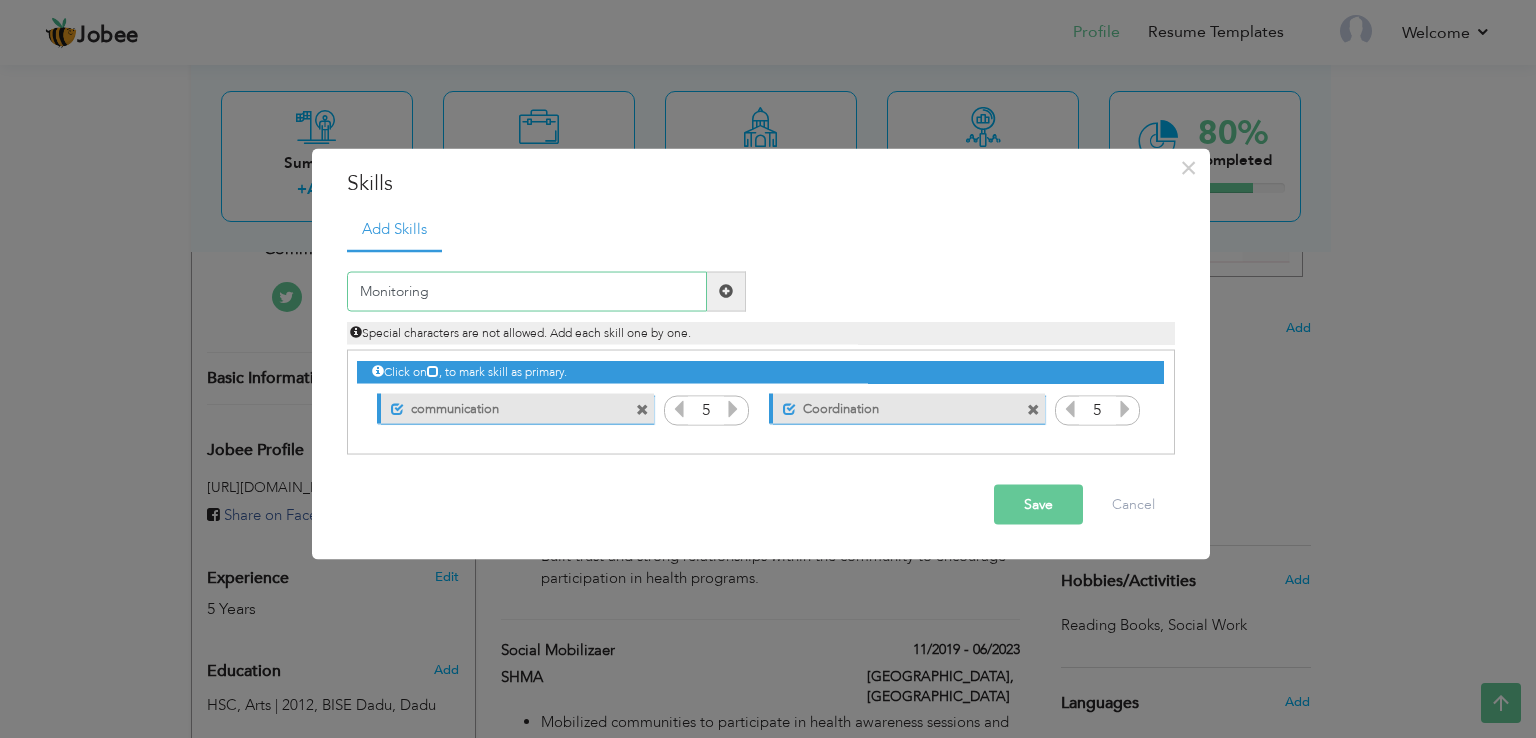 type on "Monitoring" 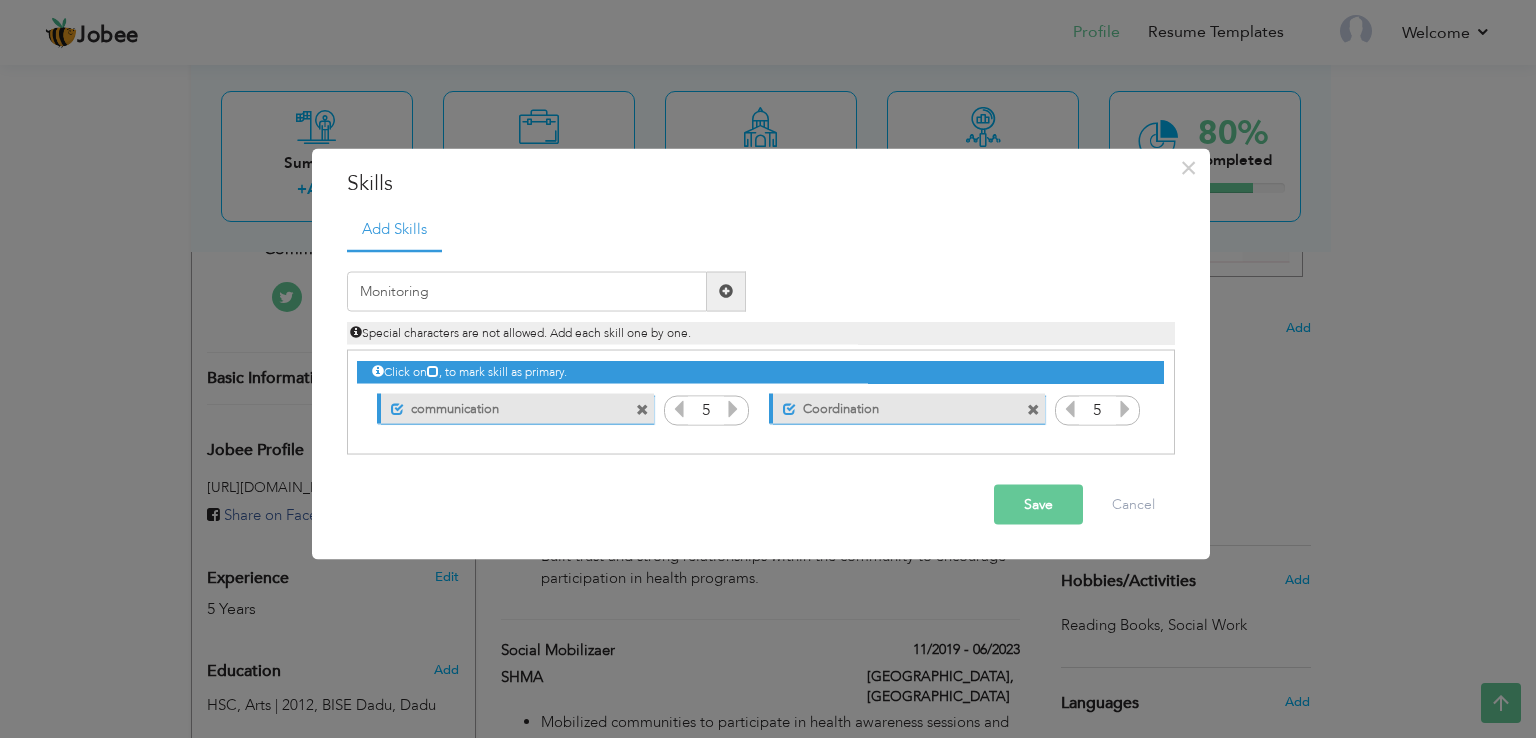 click at bounding box center [726, 291] 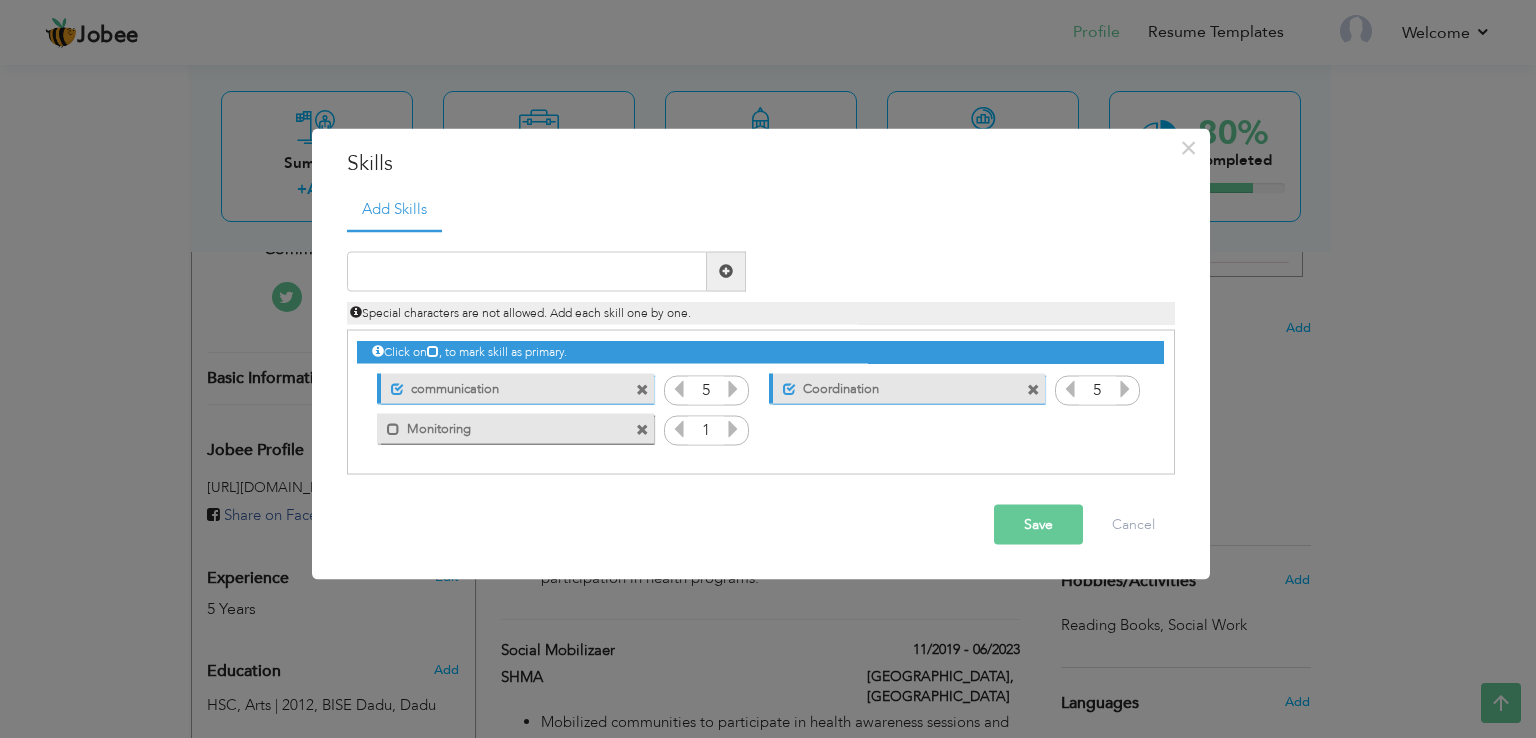 click at bounding box center [733, 428] 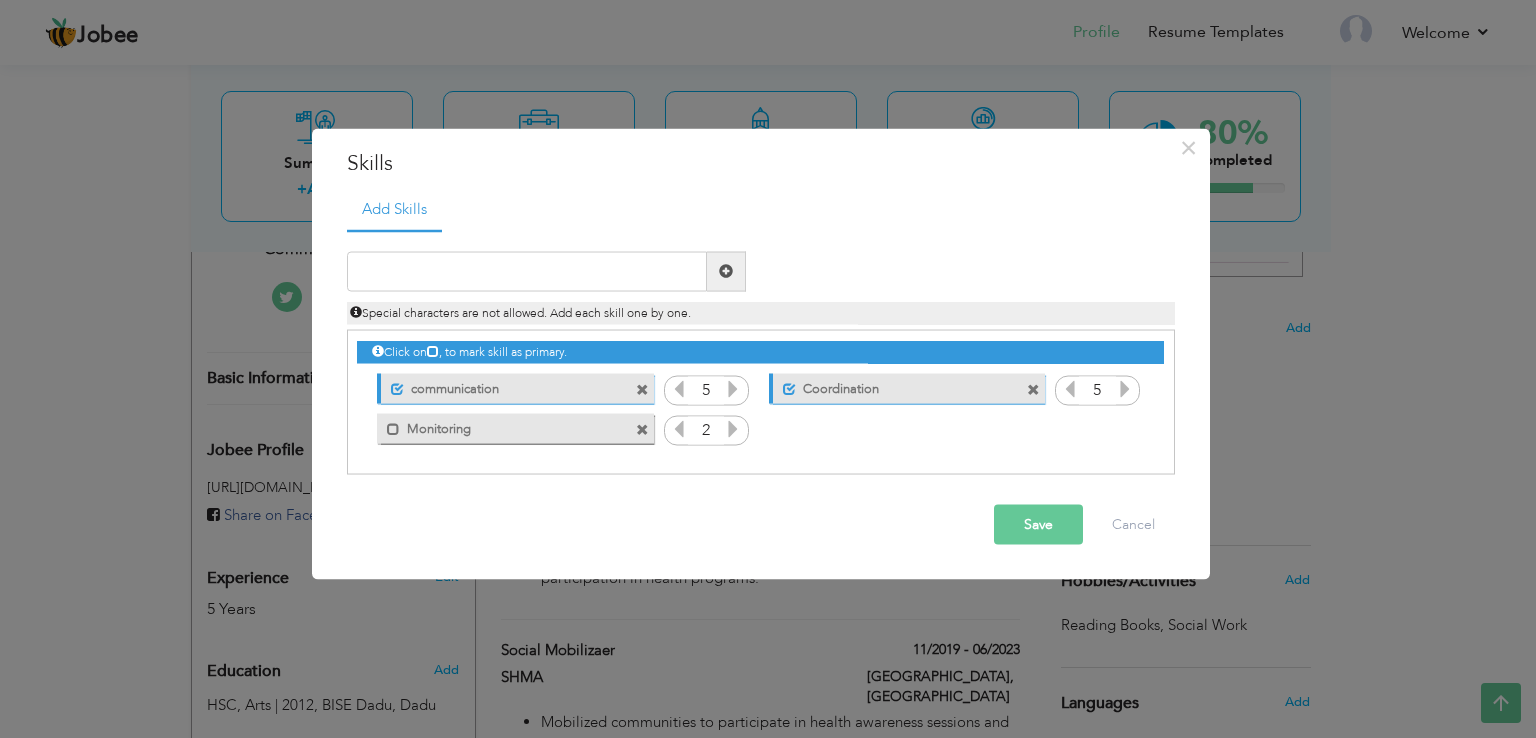 click at bounding box center [733, 428] 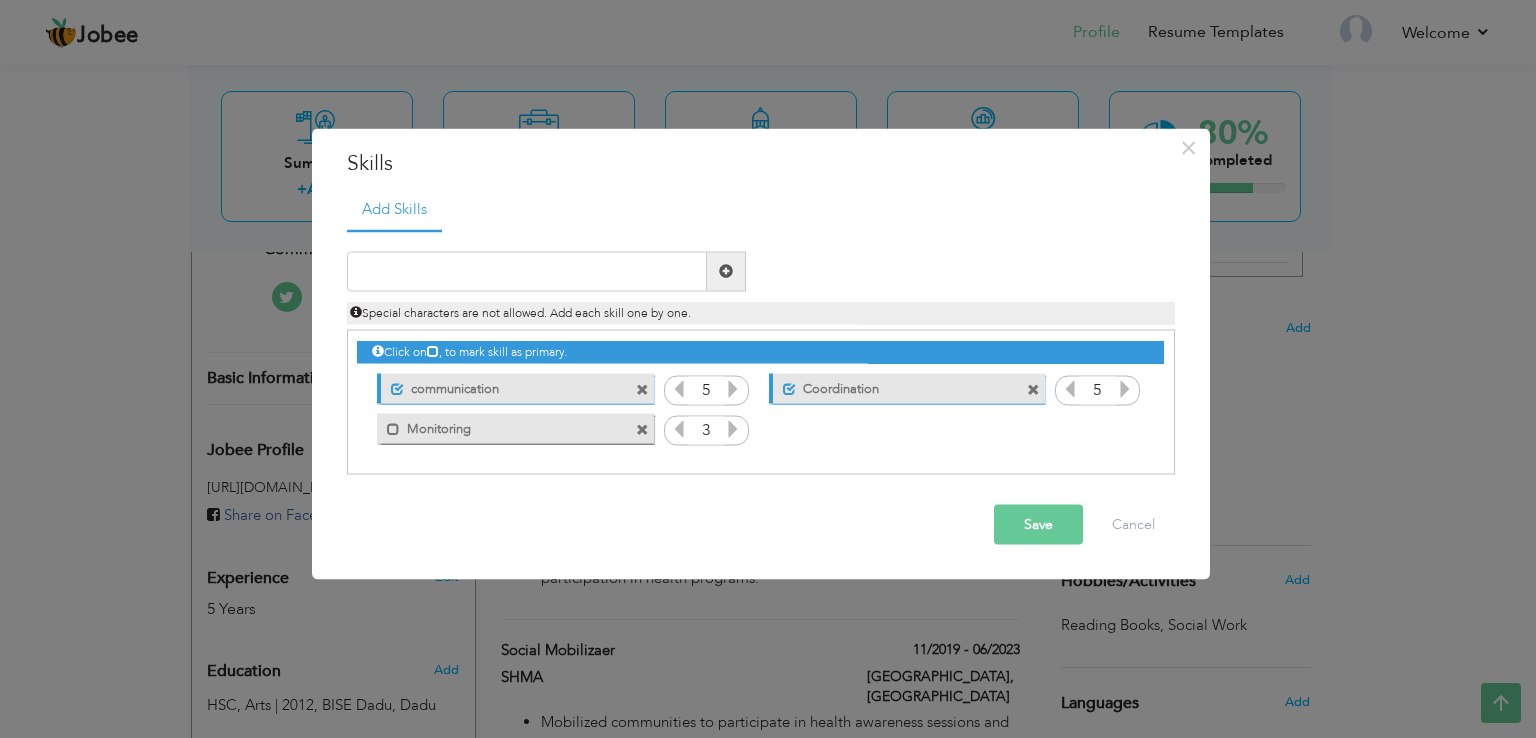 click at bounding box center [733, 428] 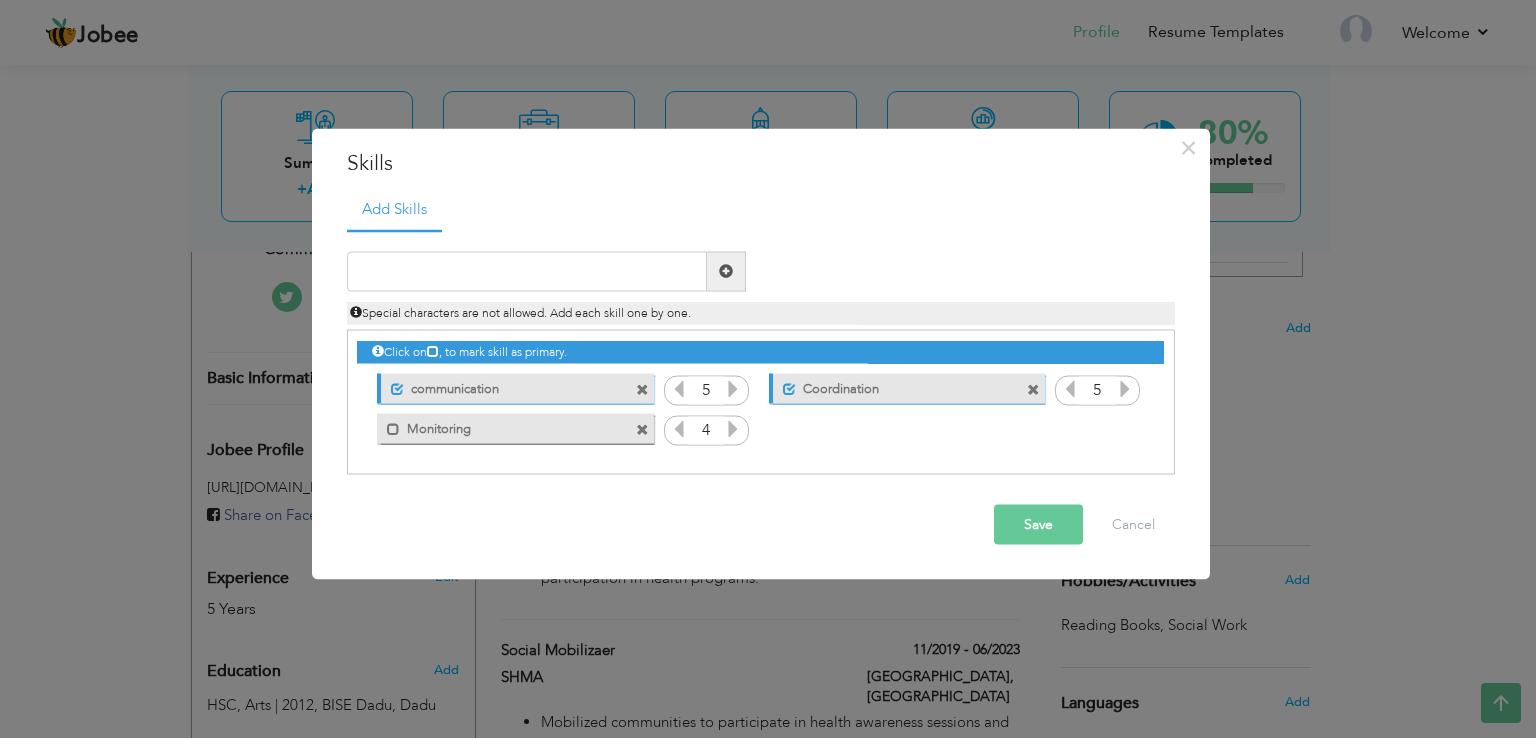 click at bounding box center (733, 428) 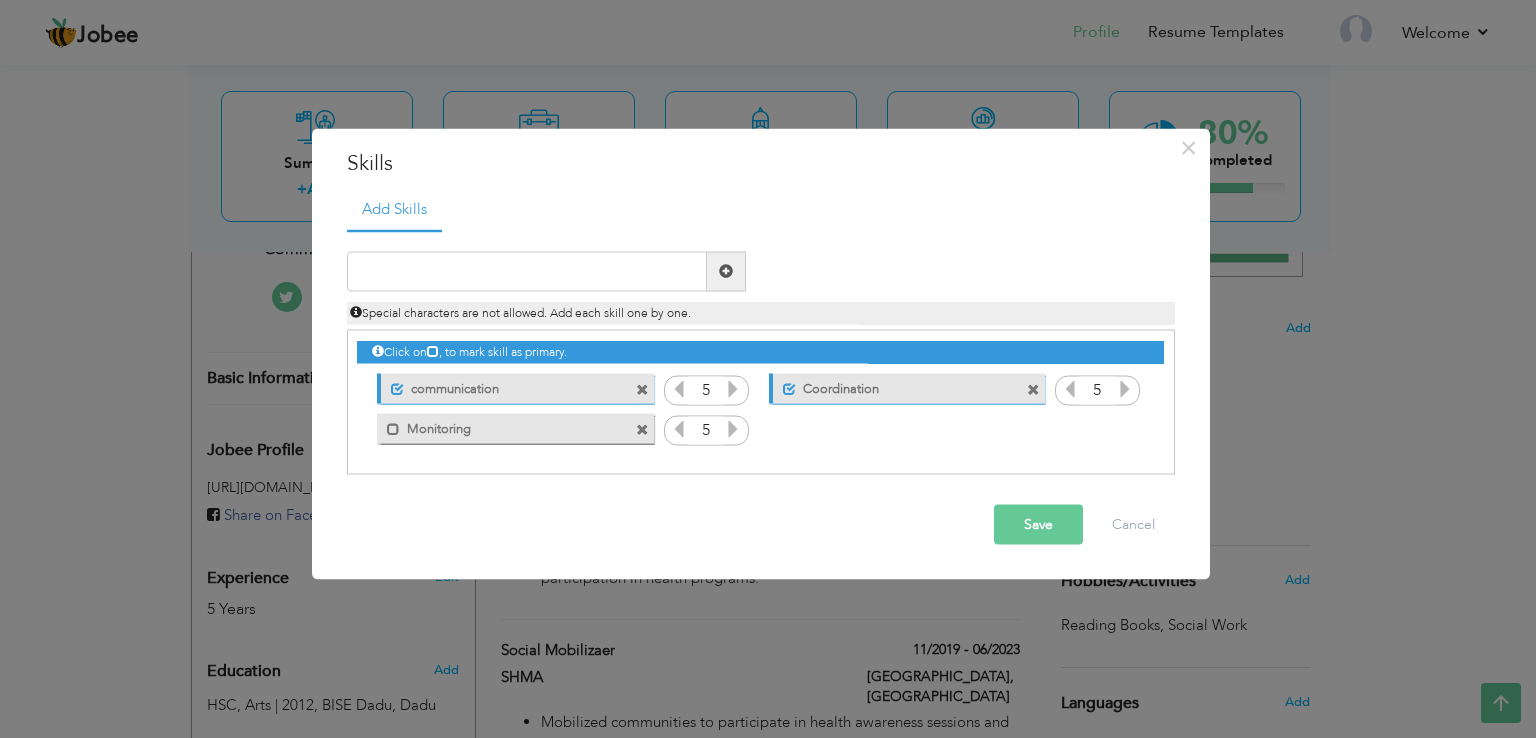 click on "Save" at bounding box center [1038, 524] 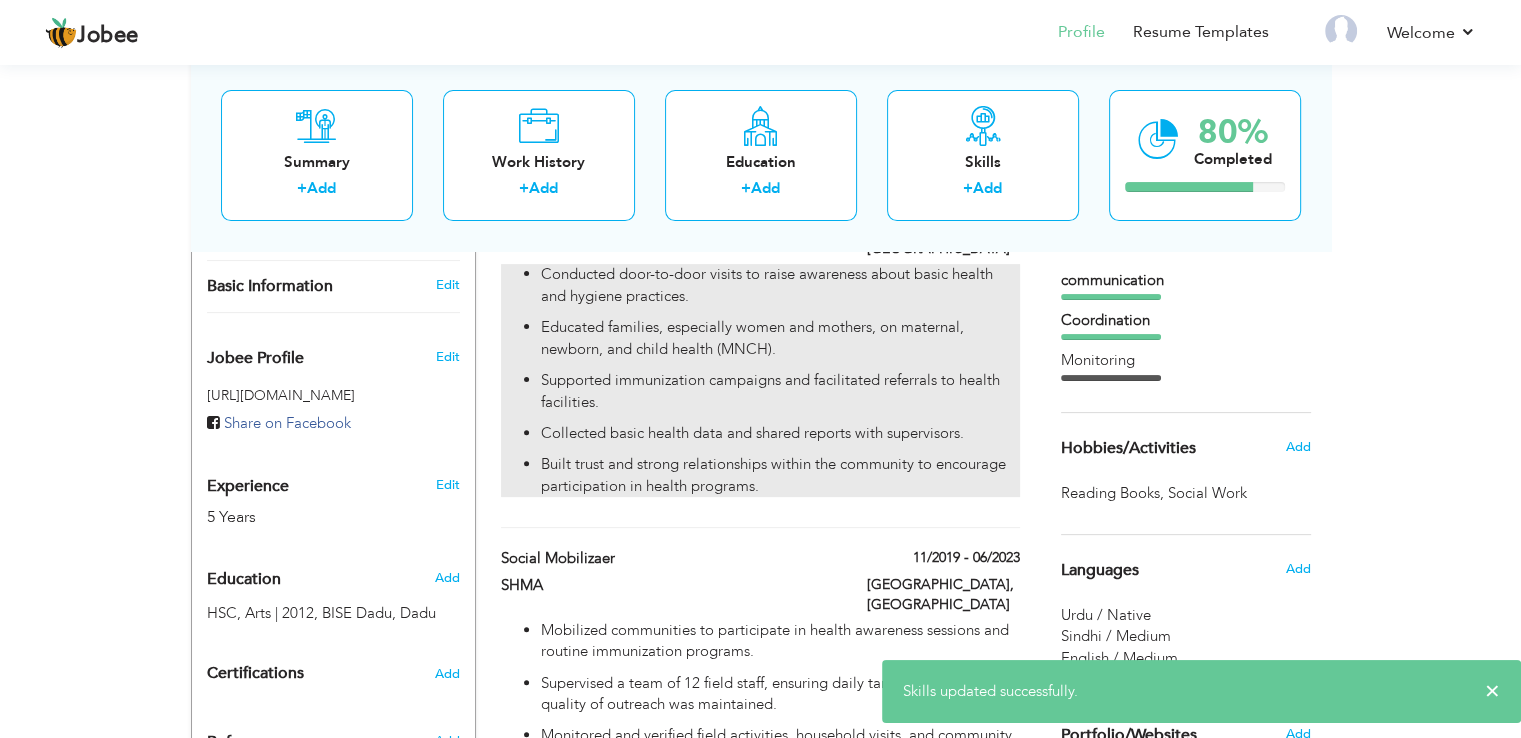 scroll, scrollTop: 546, scrollLeft: 0, axis: vertical 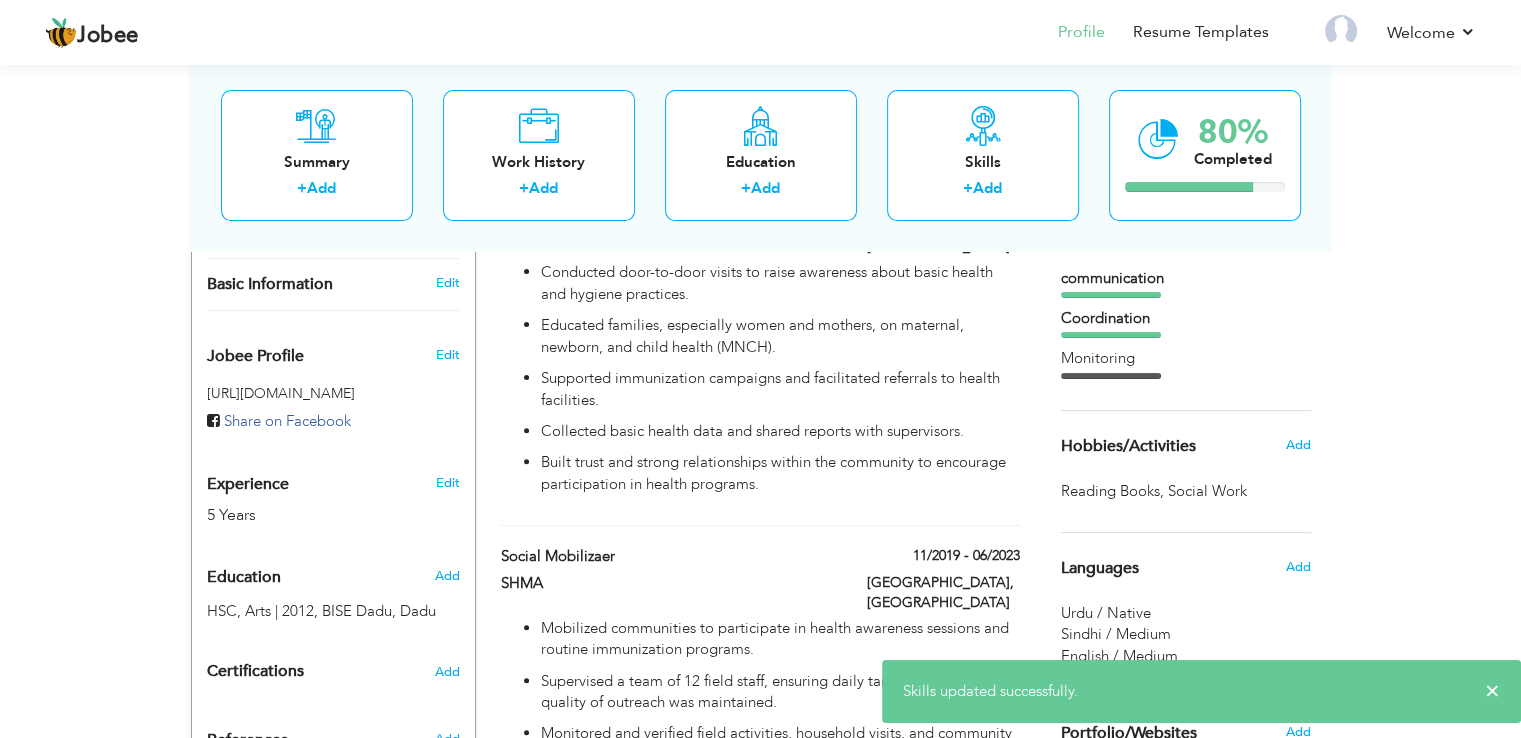 click on "Monitoring" at bounding box center [1186, 358] 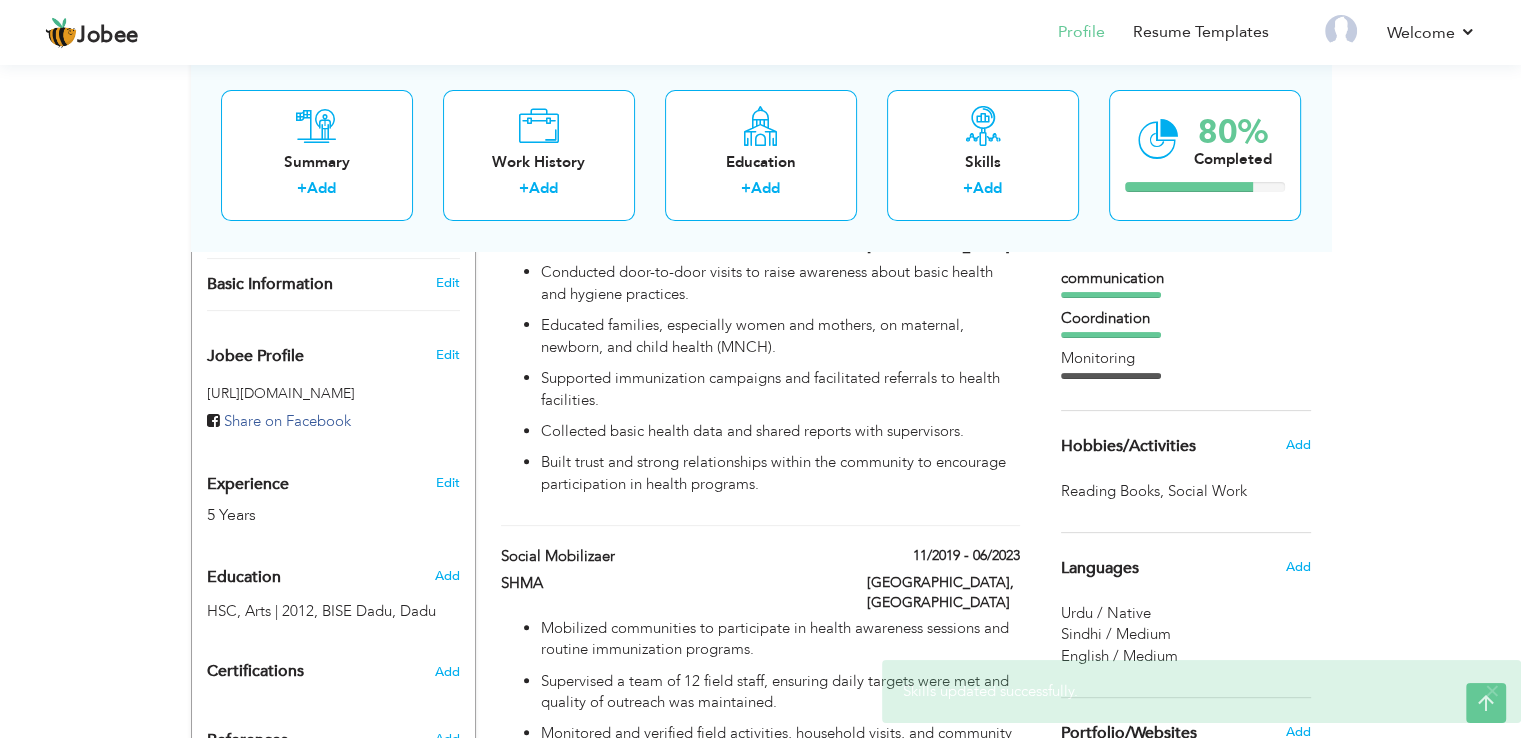 click on "Monitoring" at bounding box center (1186, 358) 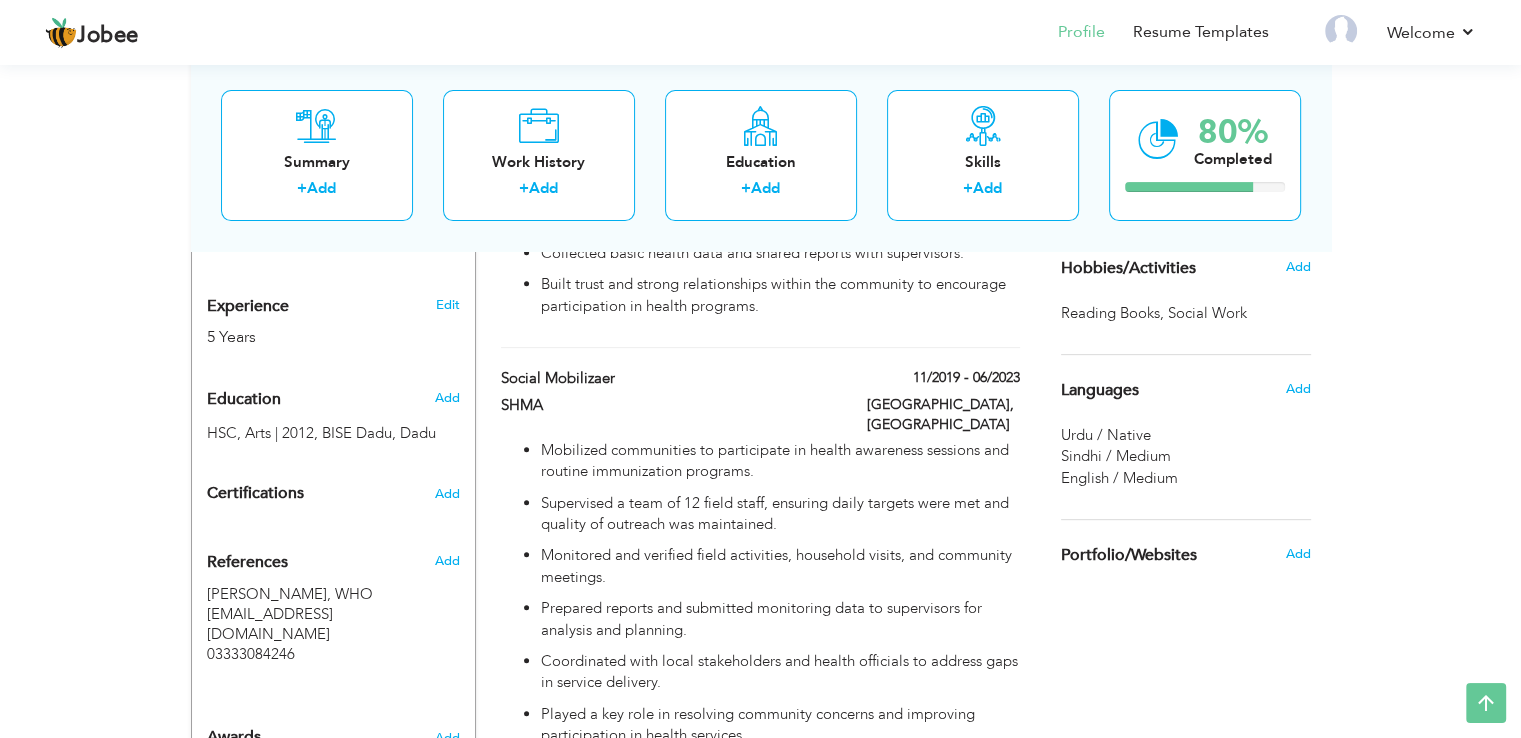 scroll, scrollTop: 726, scrollLeft: 0, axis: vertical 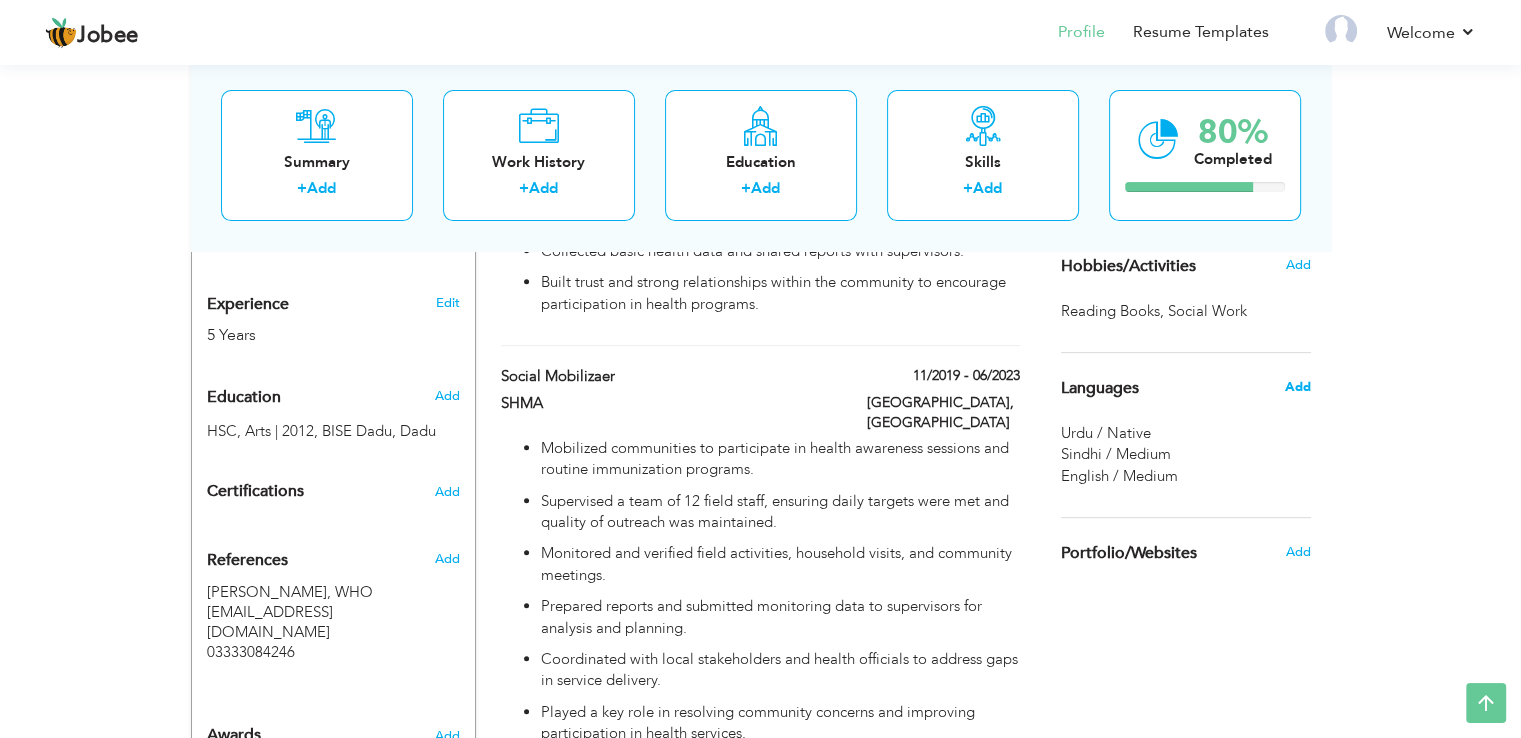 click on "Add" at bounding box center (1297, 387) 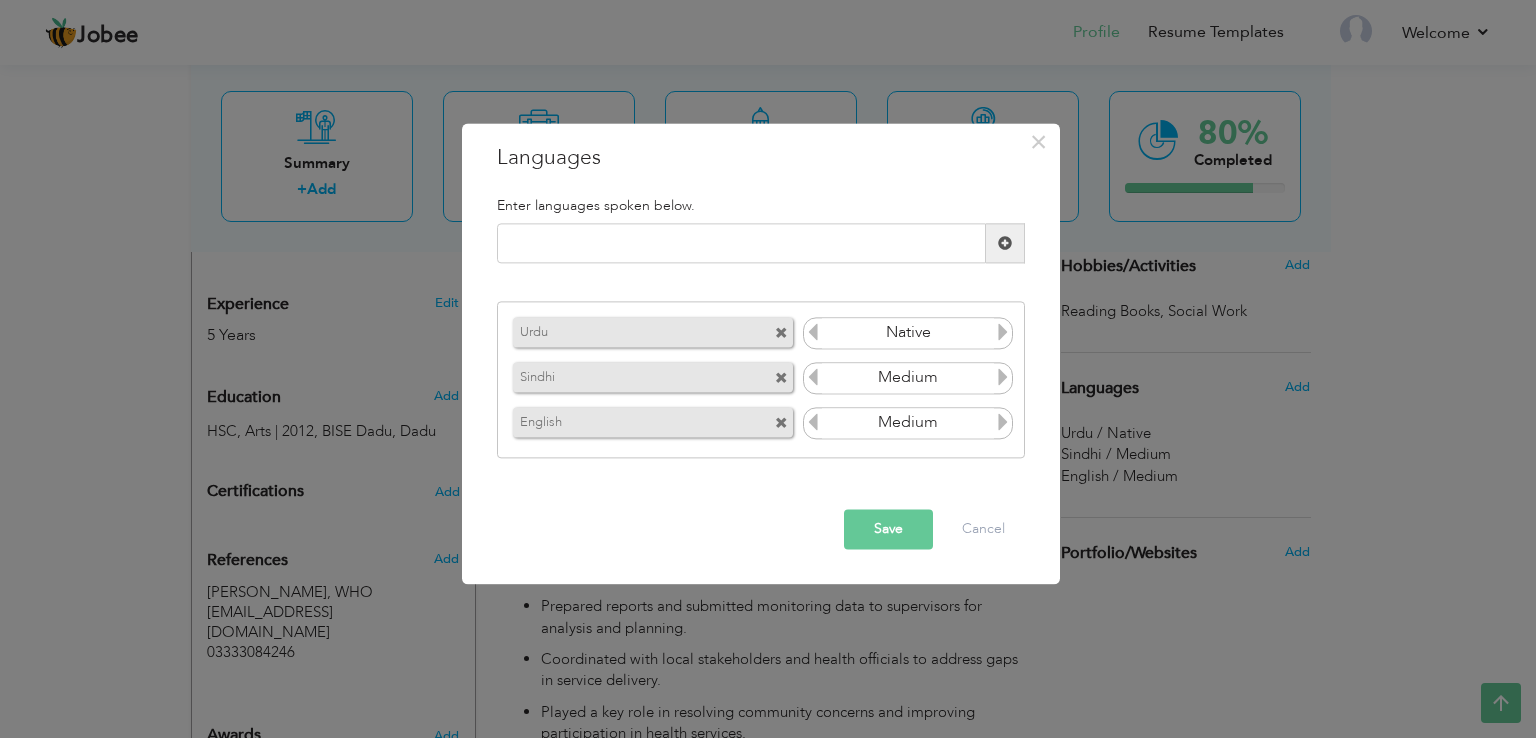 click at bounding box center [781, 423] 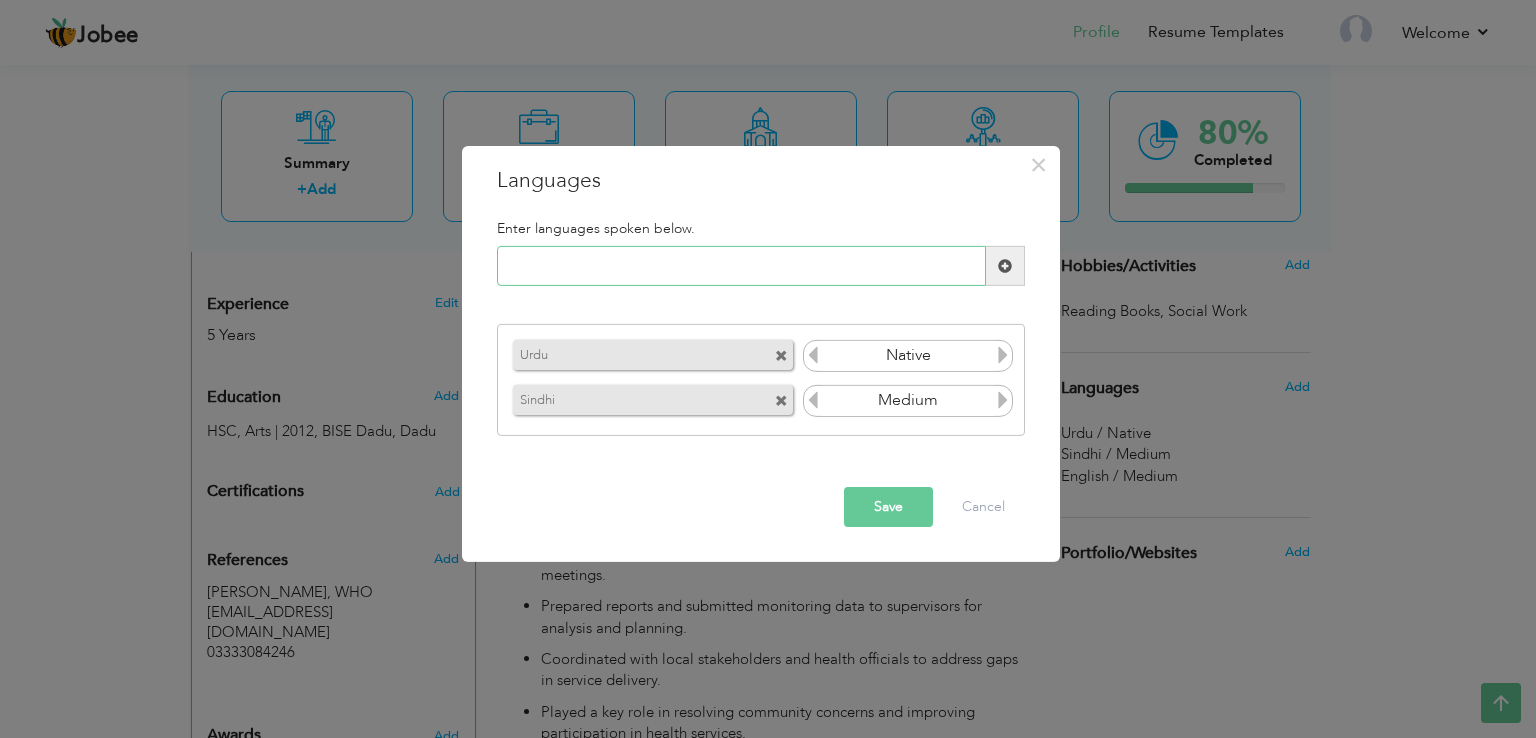 click at bounding box center (741, 266) 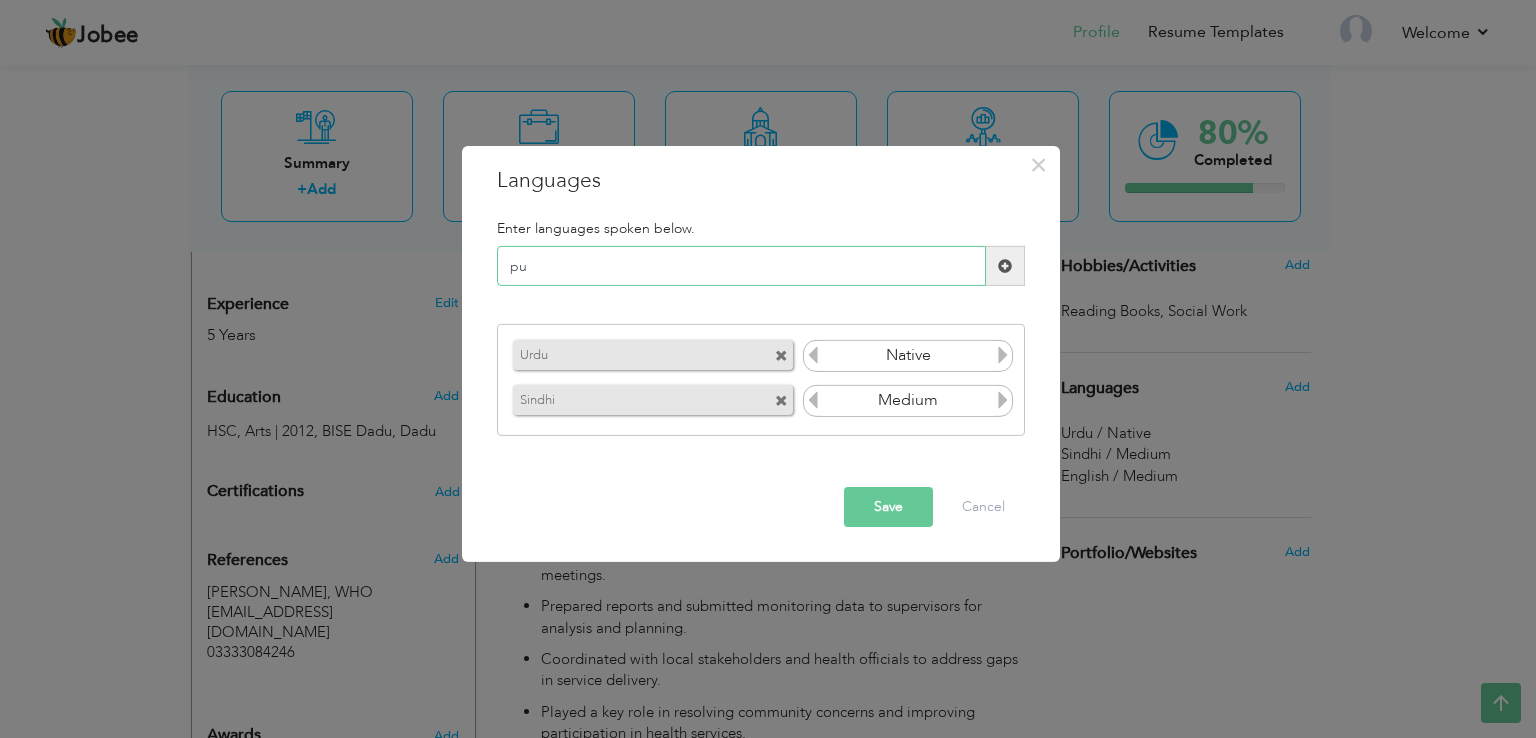 type on "p" 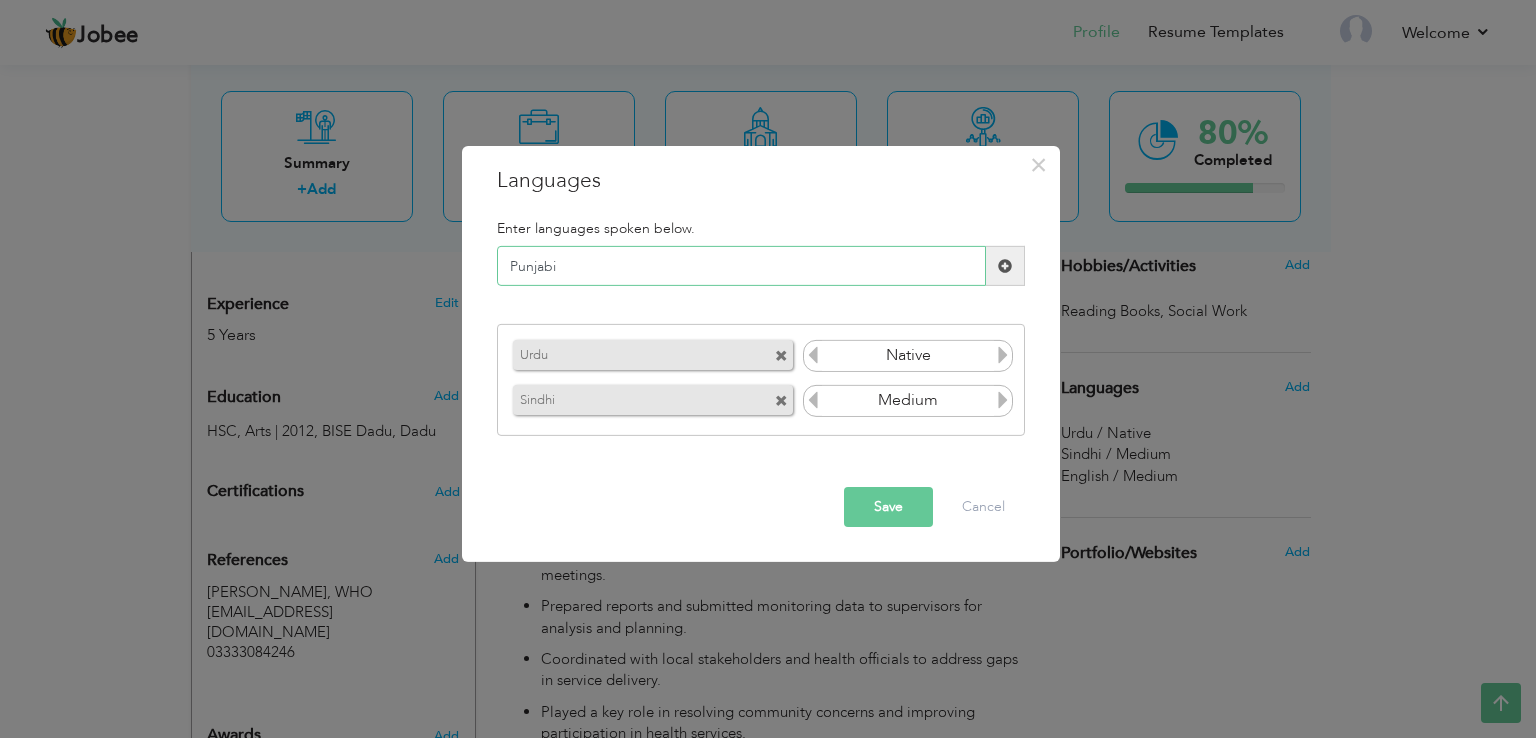 type on "Punjabi" 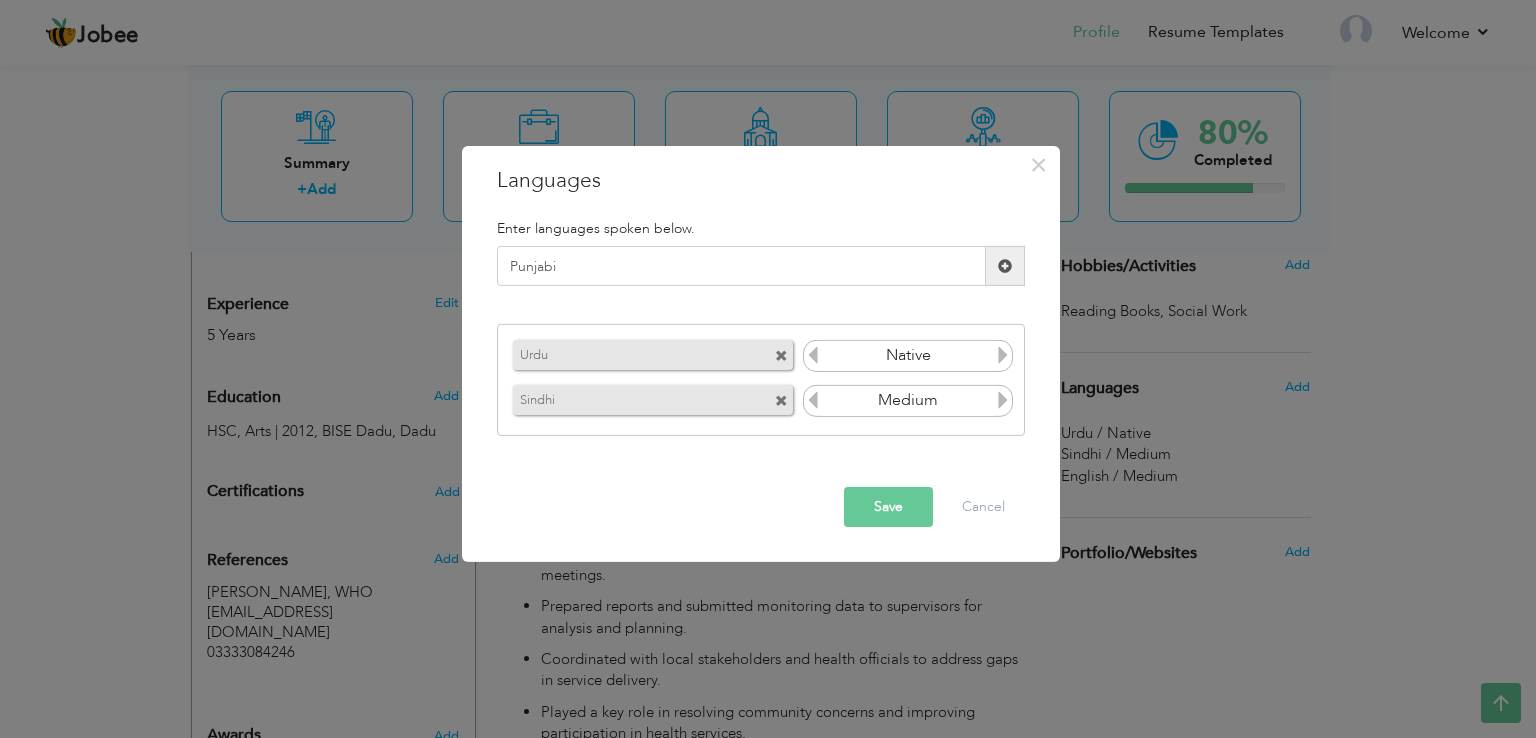 click at bounding box center (1005, 266) 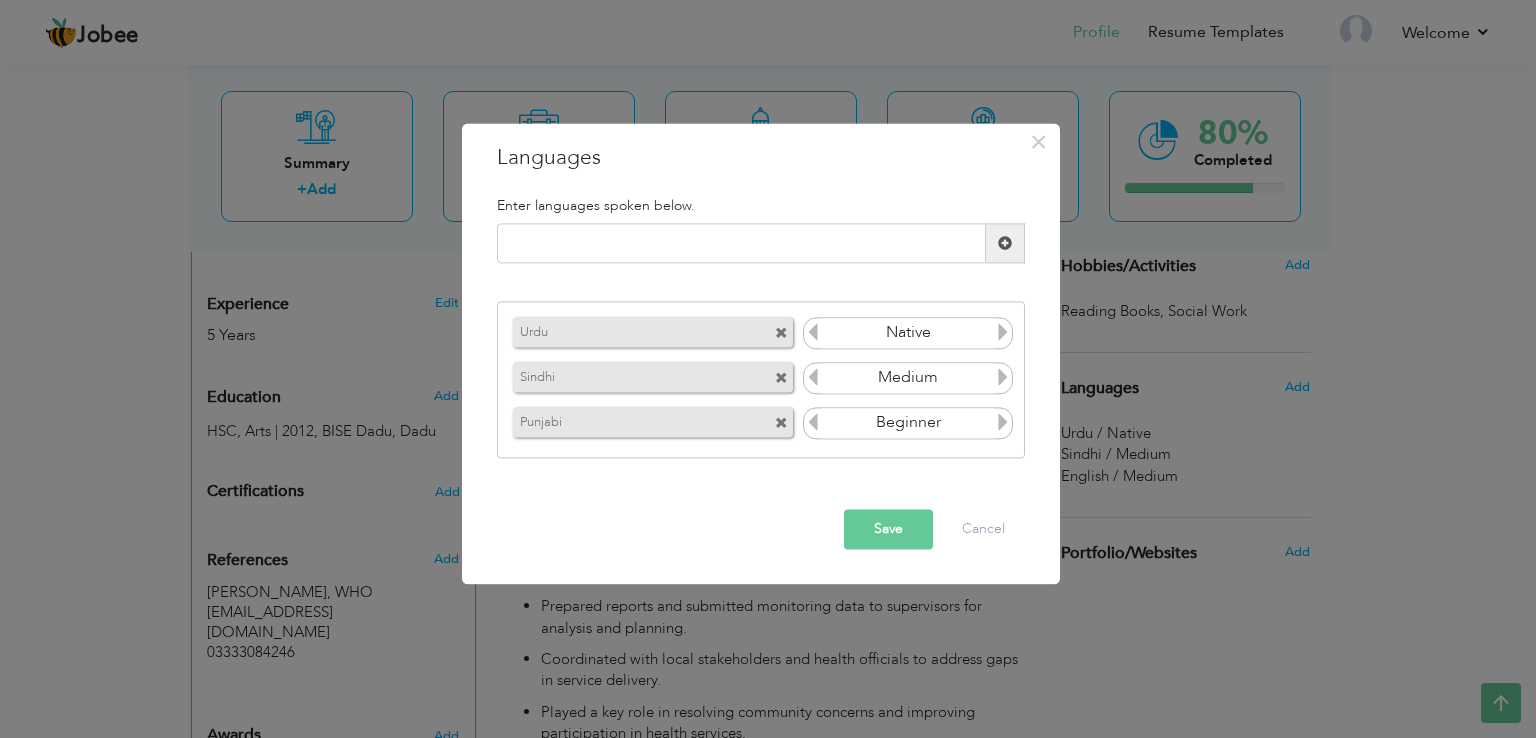 click at bounding box center [1003, 422] 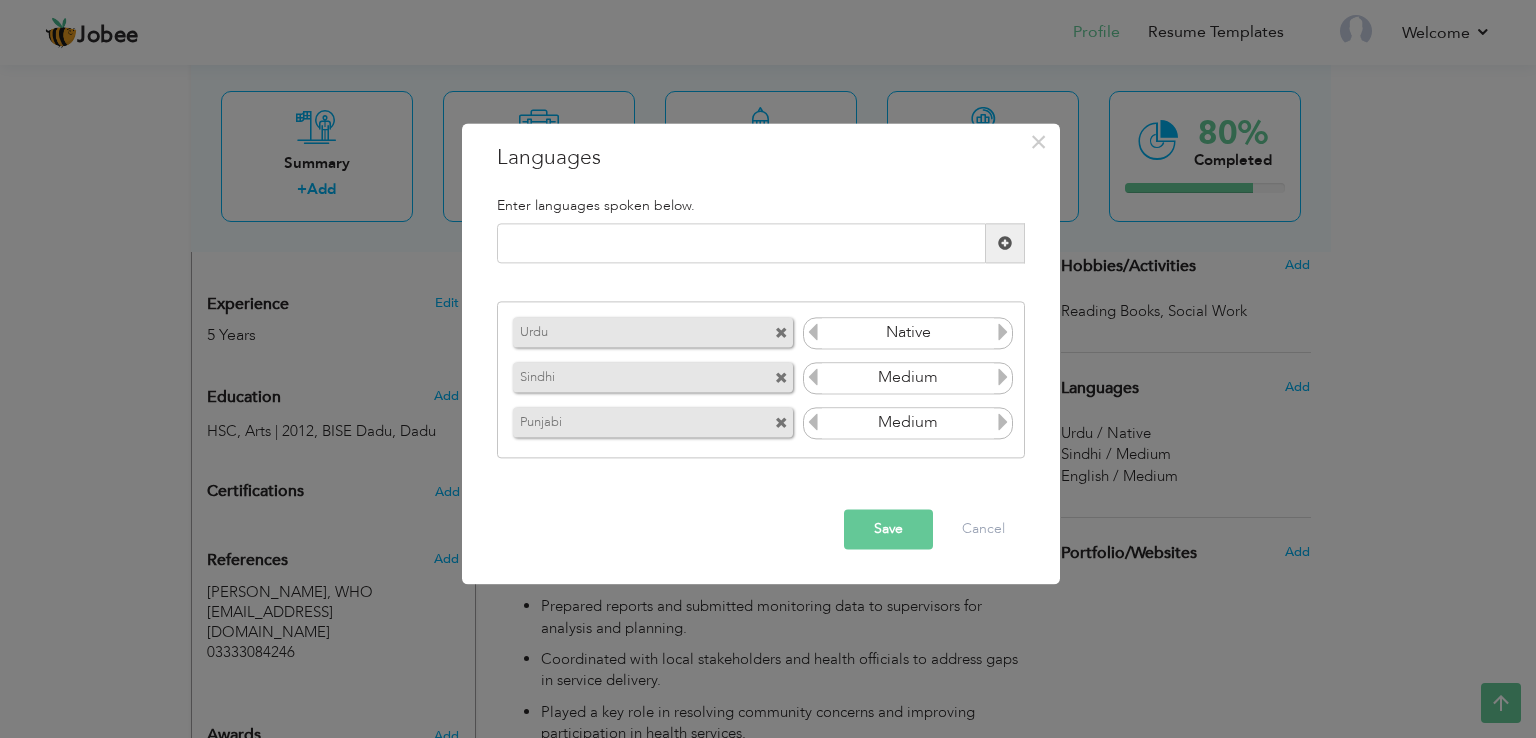click at bounding box center (1003, 422) 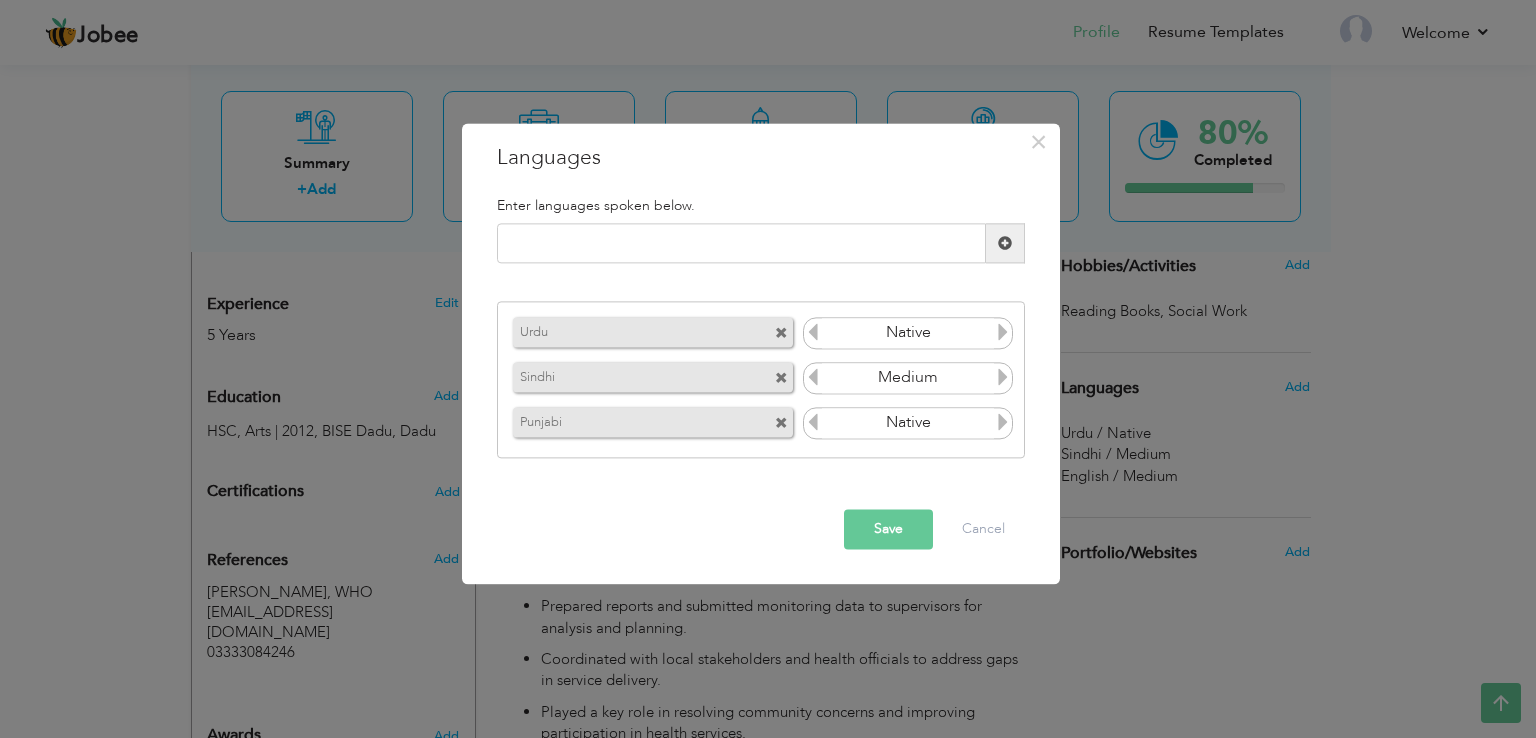click at bounding box center [1003, 422] 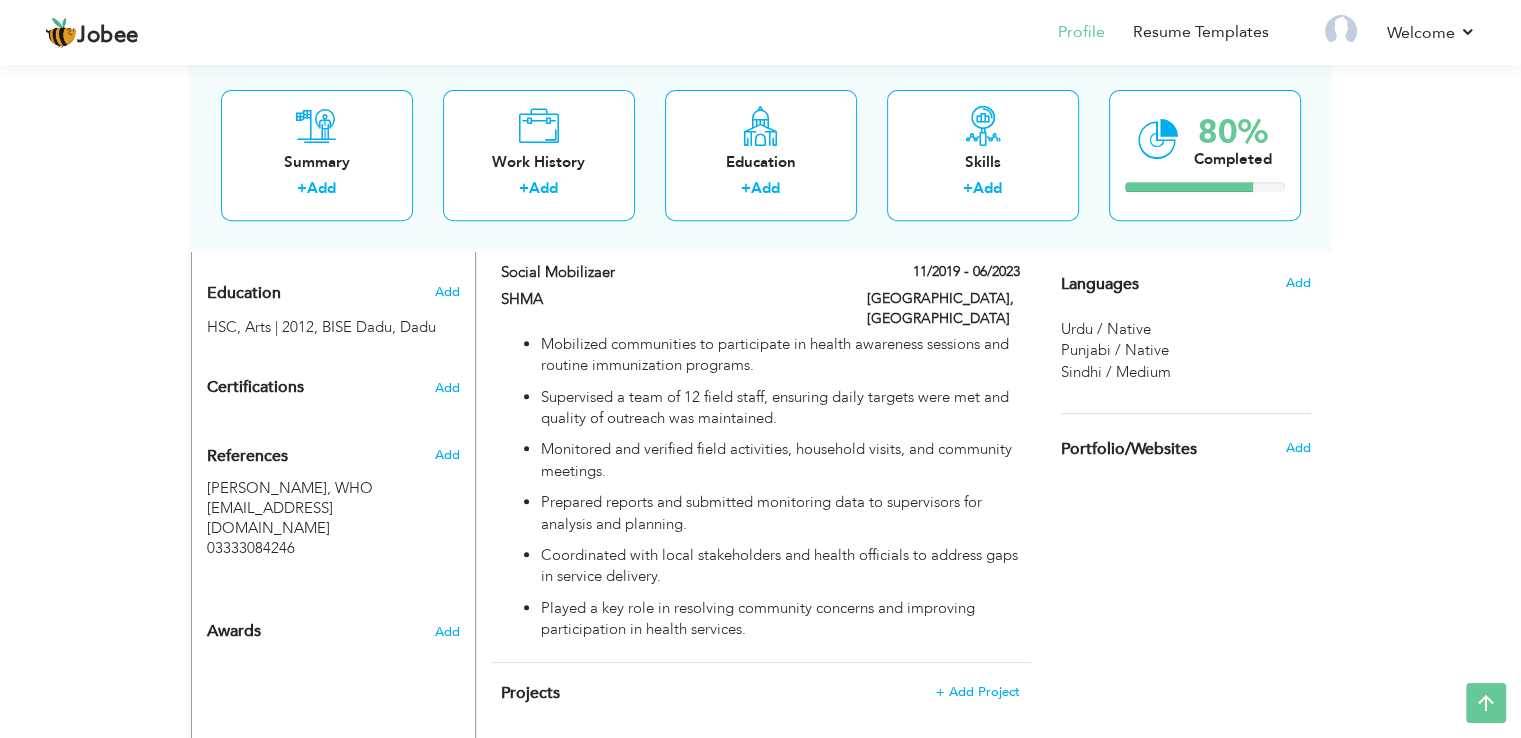 scroll, scrollTop: 832, scrollLeft: 0, axis: vertical 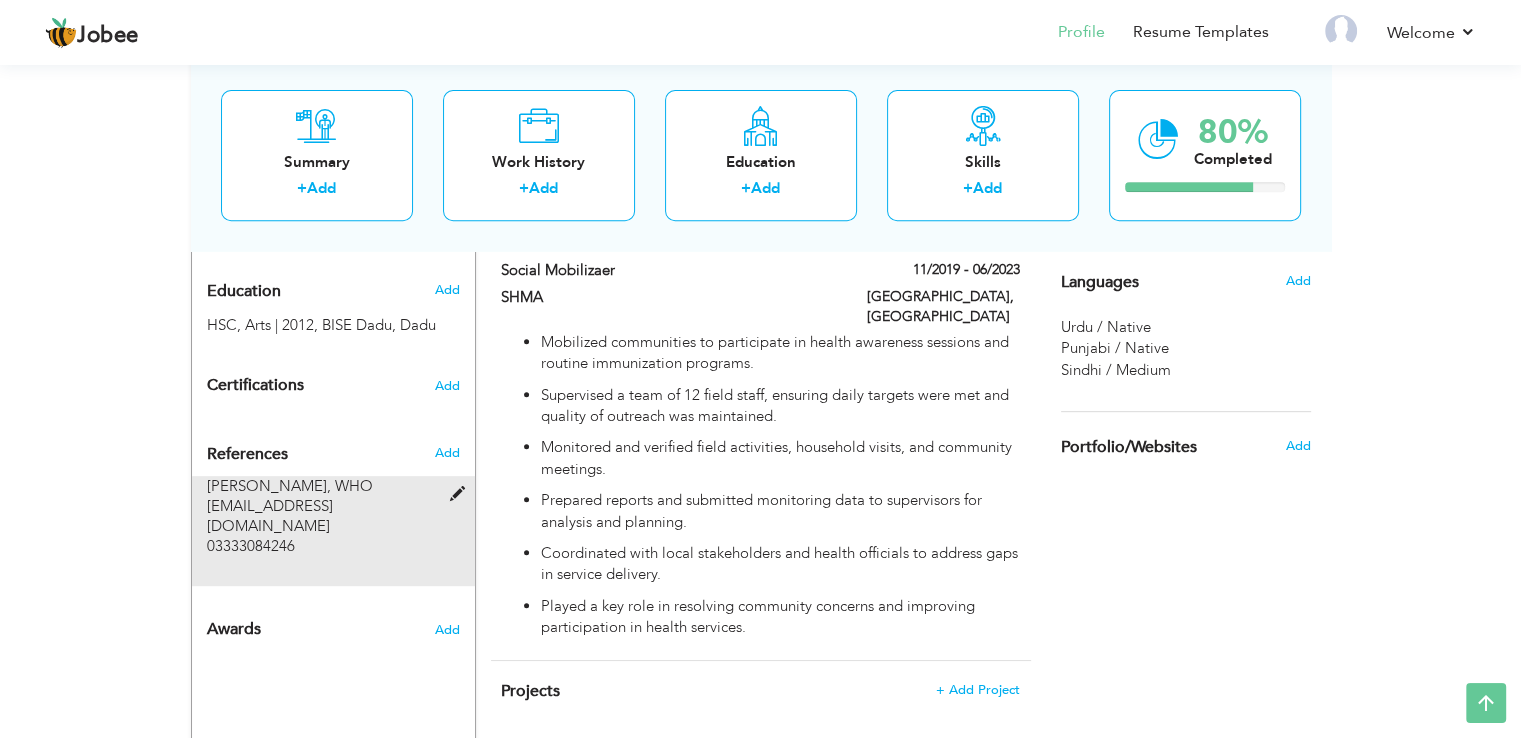 click at bounding box center [461, 494] 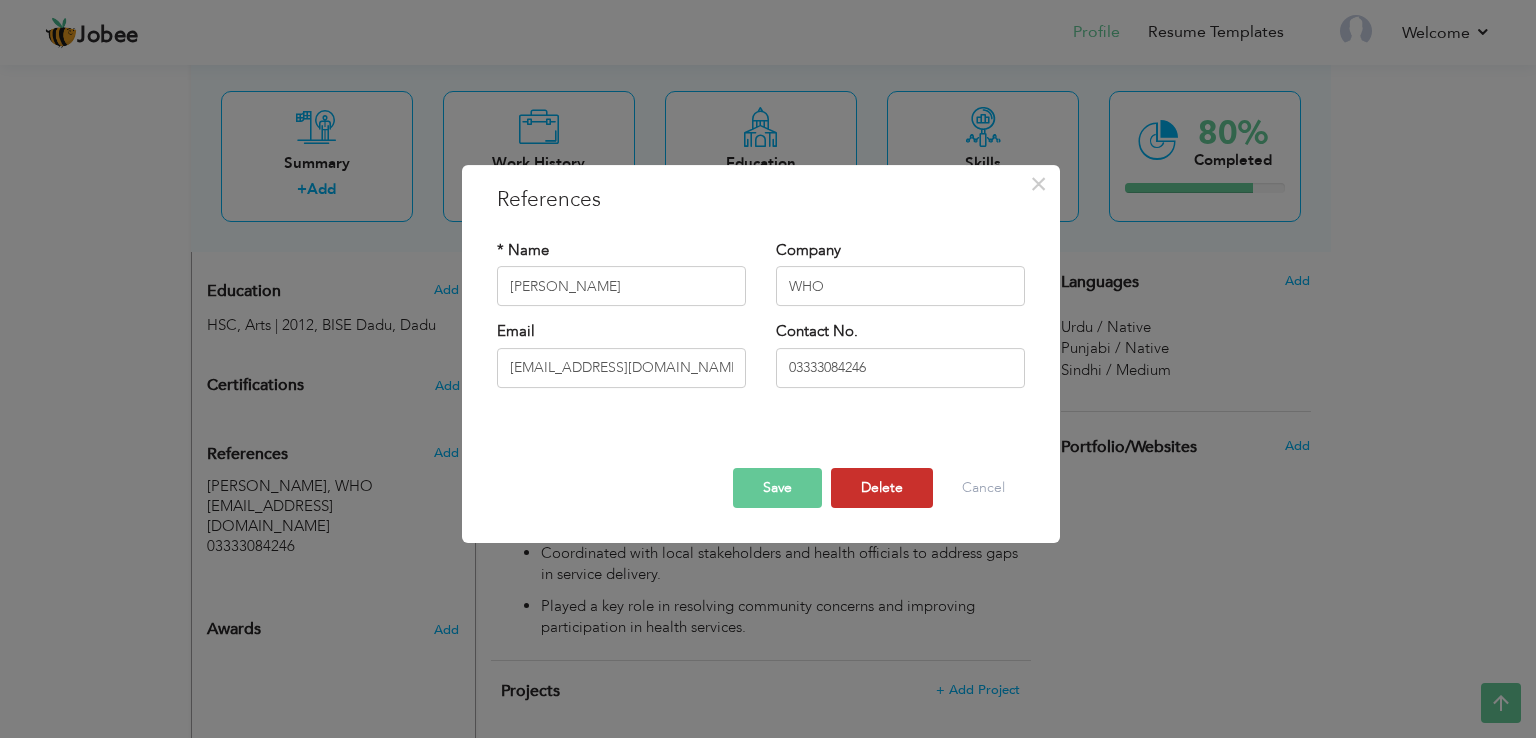 click on "Delete" at bounding box center [882, 488] 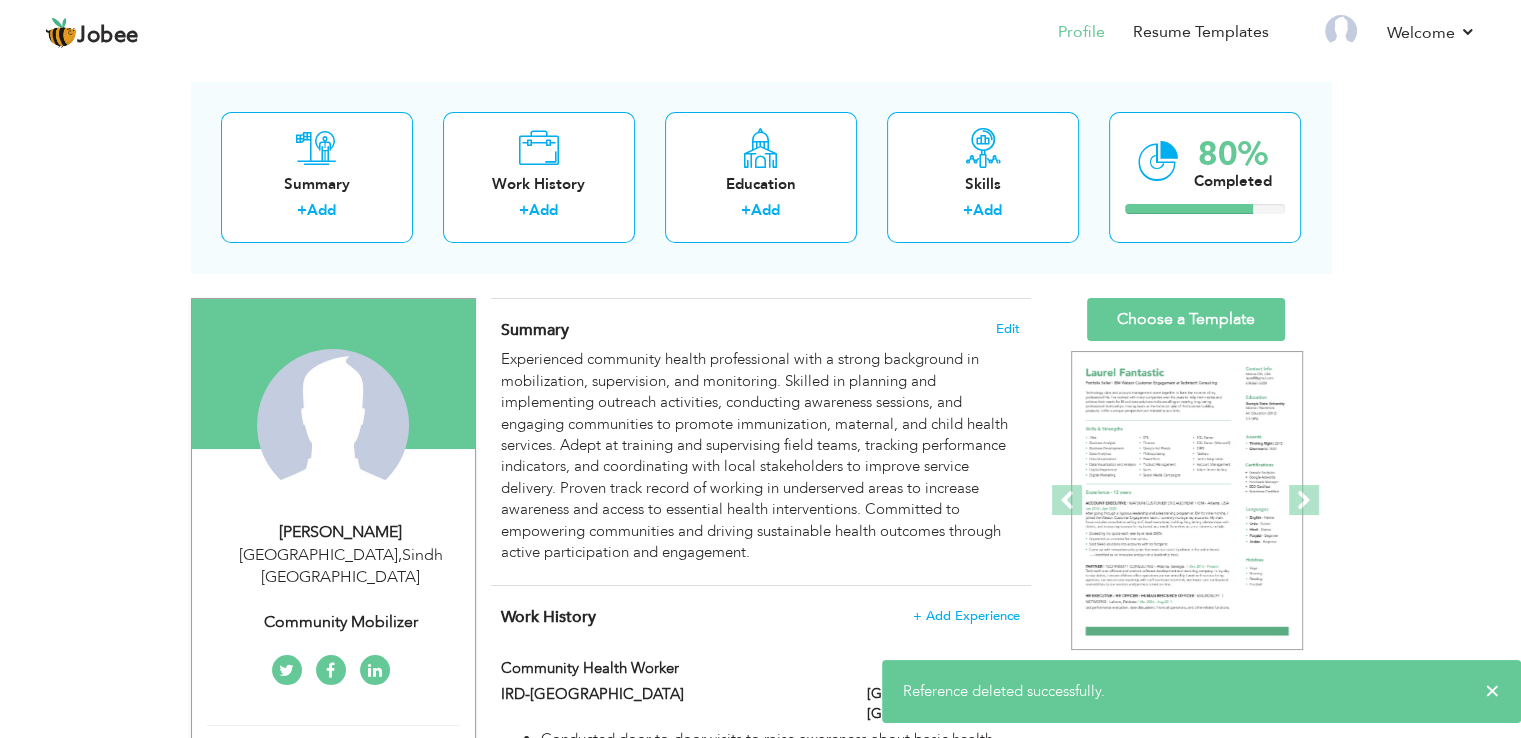 scroll, scrollTop: 72, scrollLeft: 0, axis: vertical 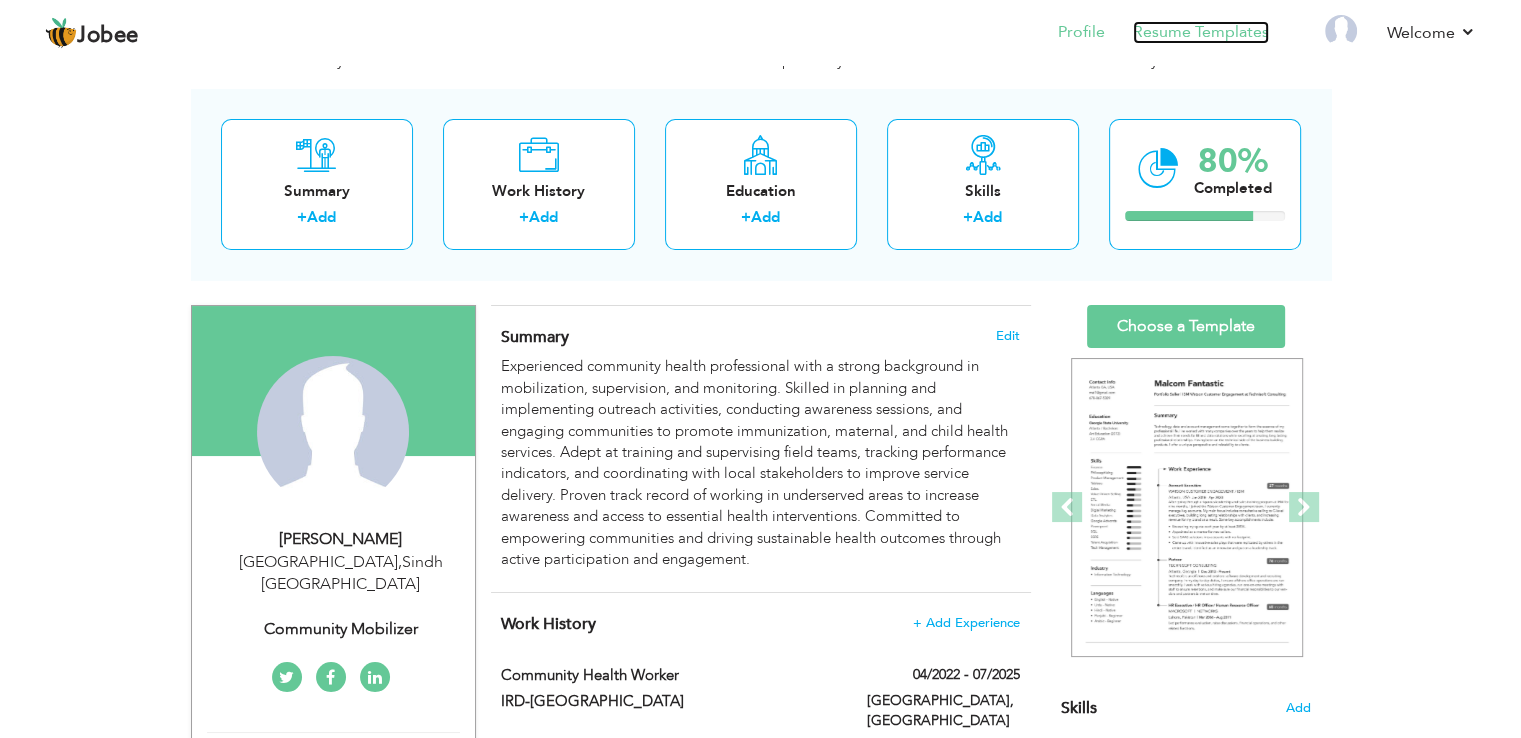 click on "Resume Templates" at bounding box center [1201, 32] 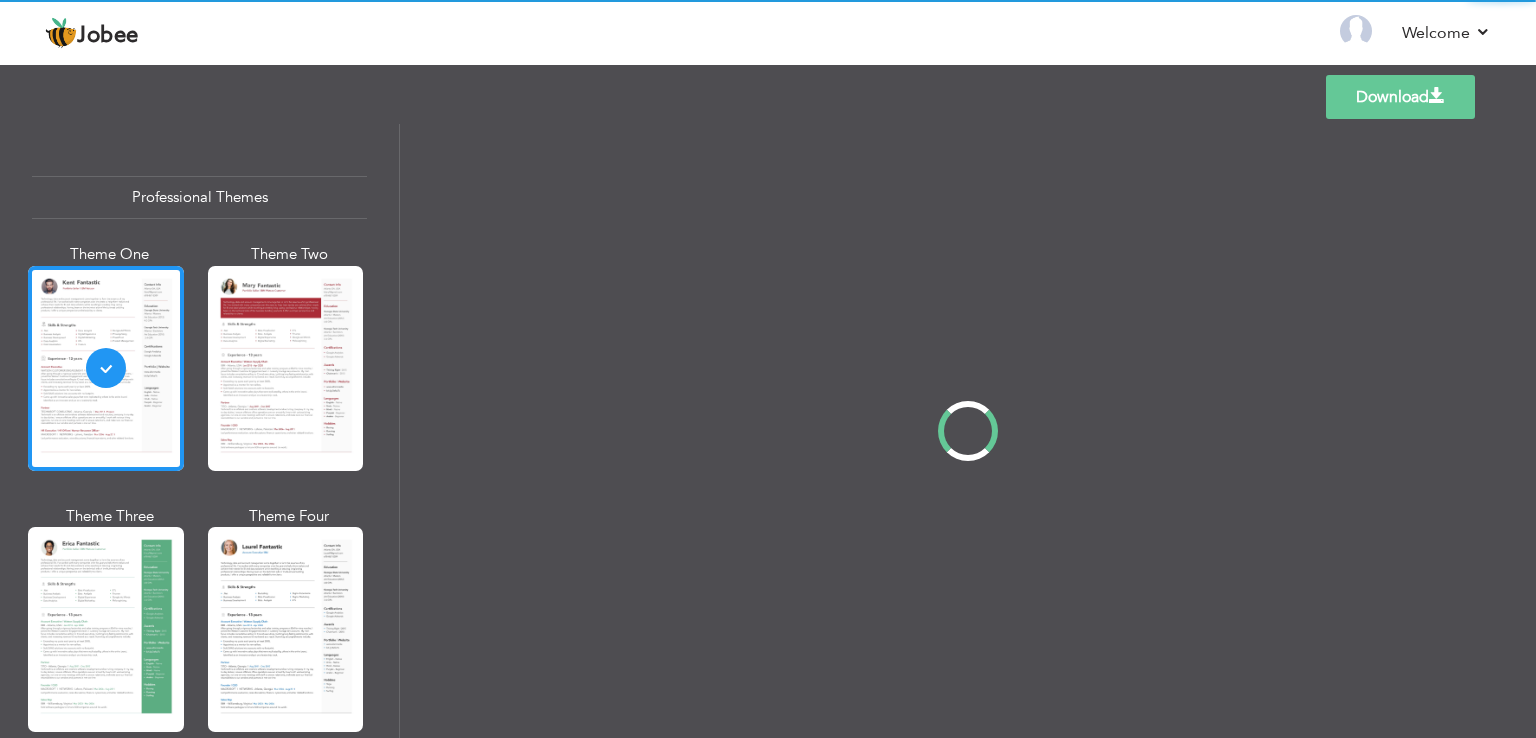 scroll, scrollTop: 0, scrollLeft: 0, axis: both 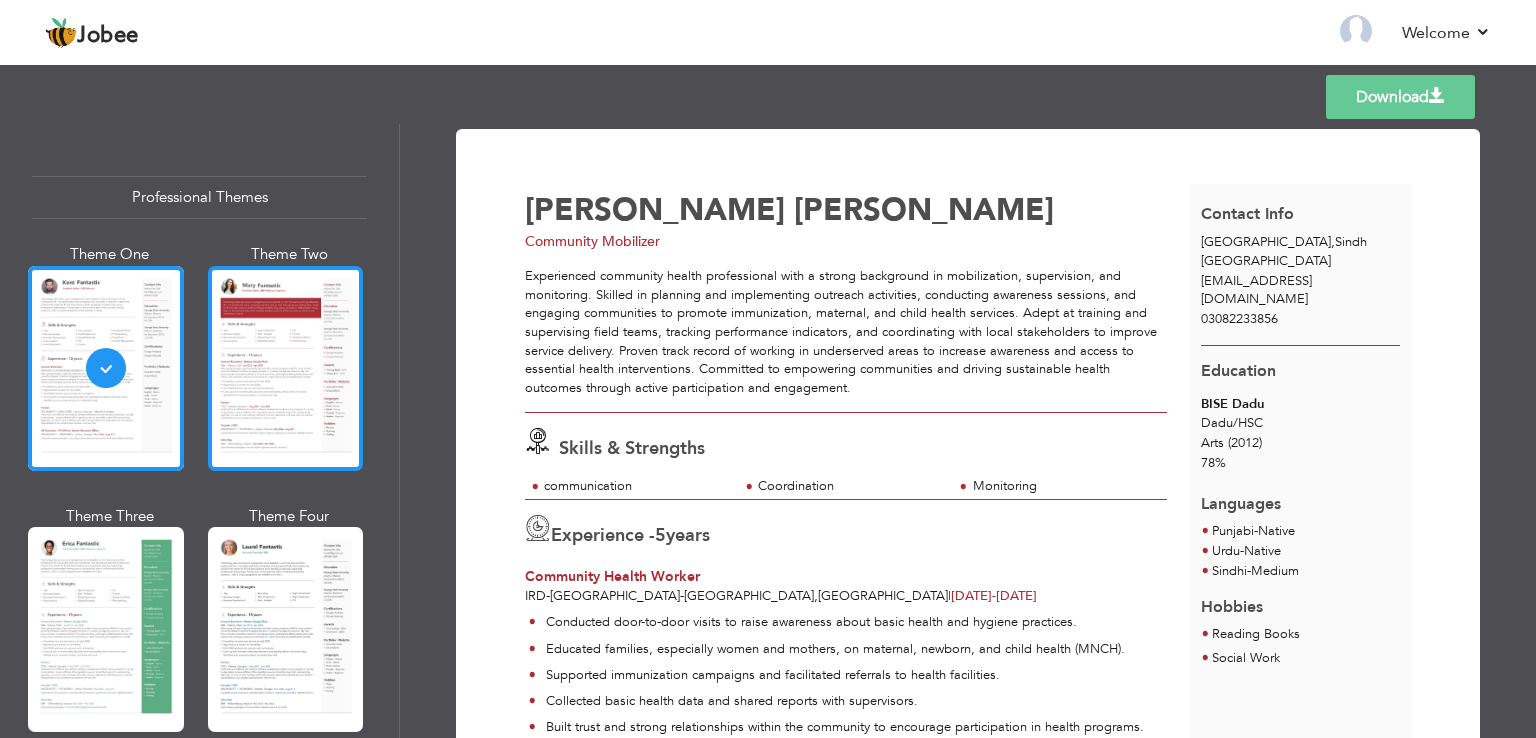 click at bounding box center [286, 368] 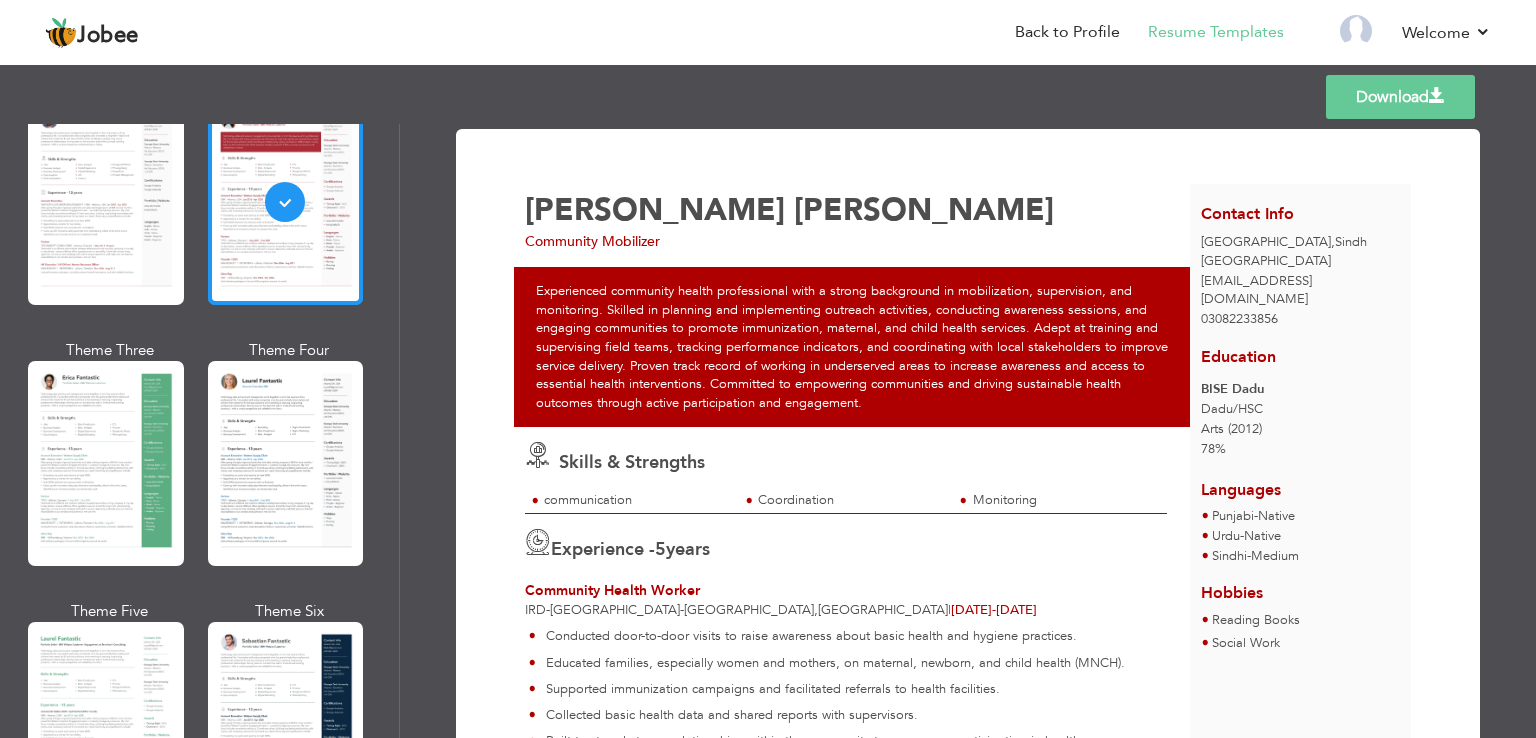 scroll, scrollTop: 176, scrollLeft: 0, axis: vertical 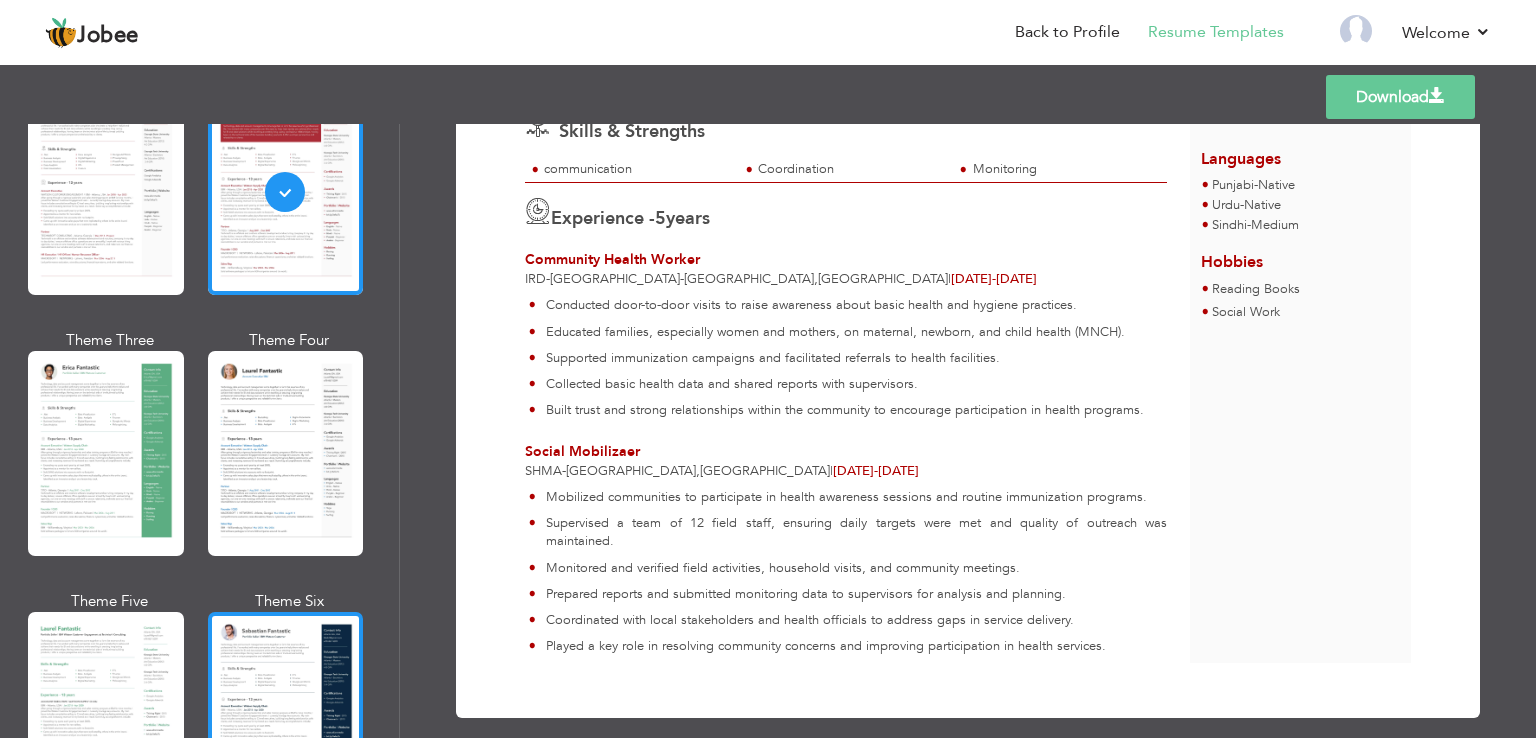 click at bounding box center [286, 714] 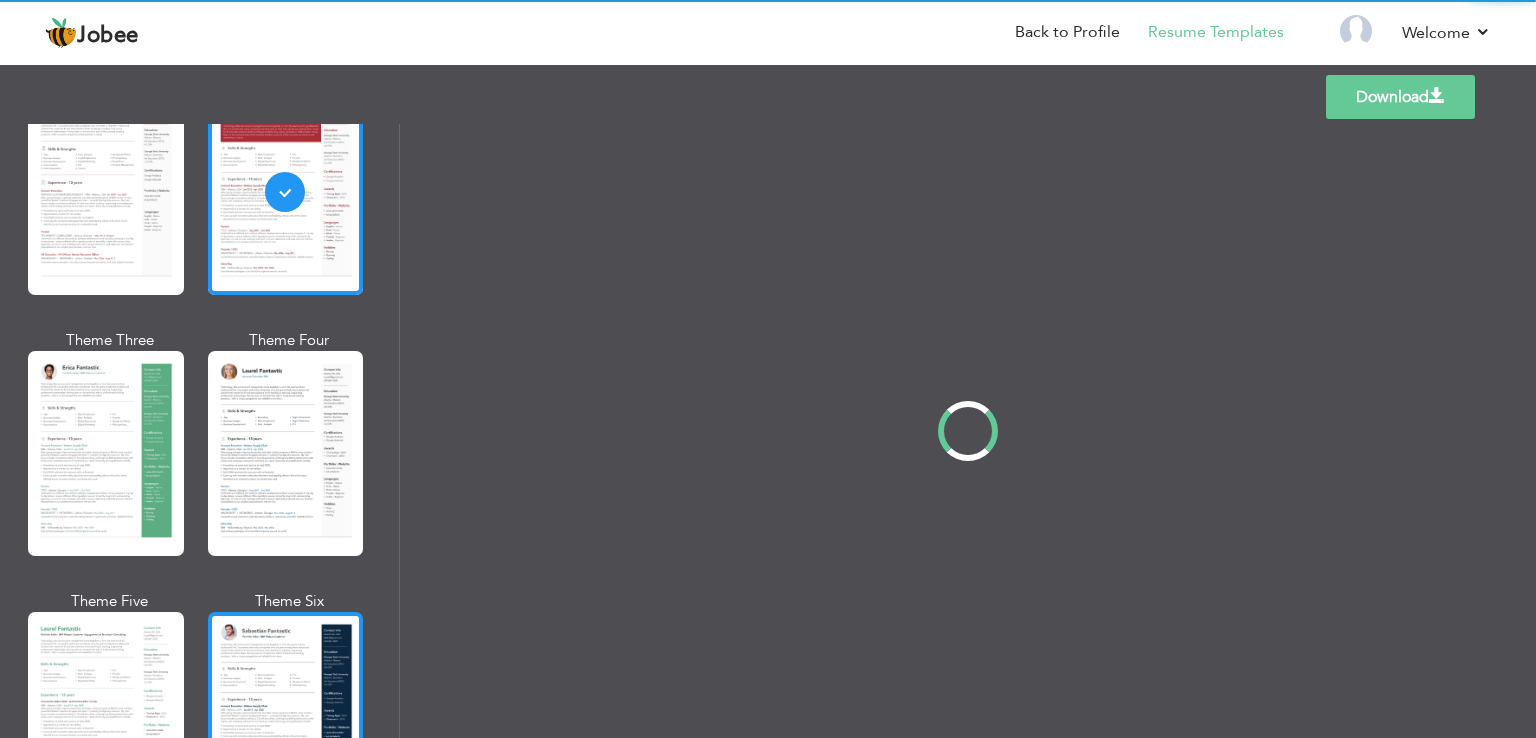 scroll, scrollTop: 0, scrollLeft: 0, axis: both 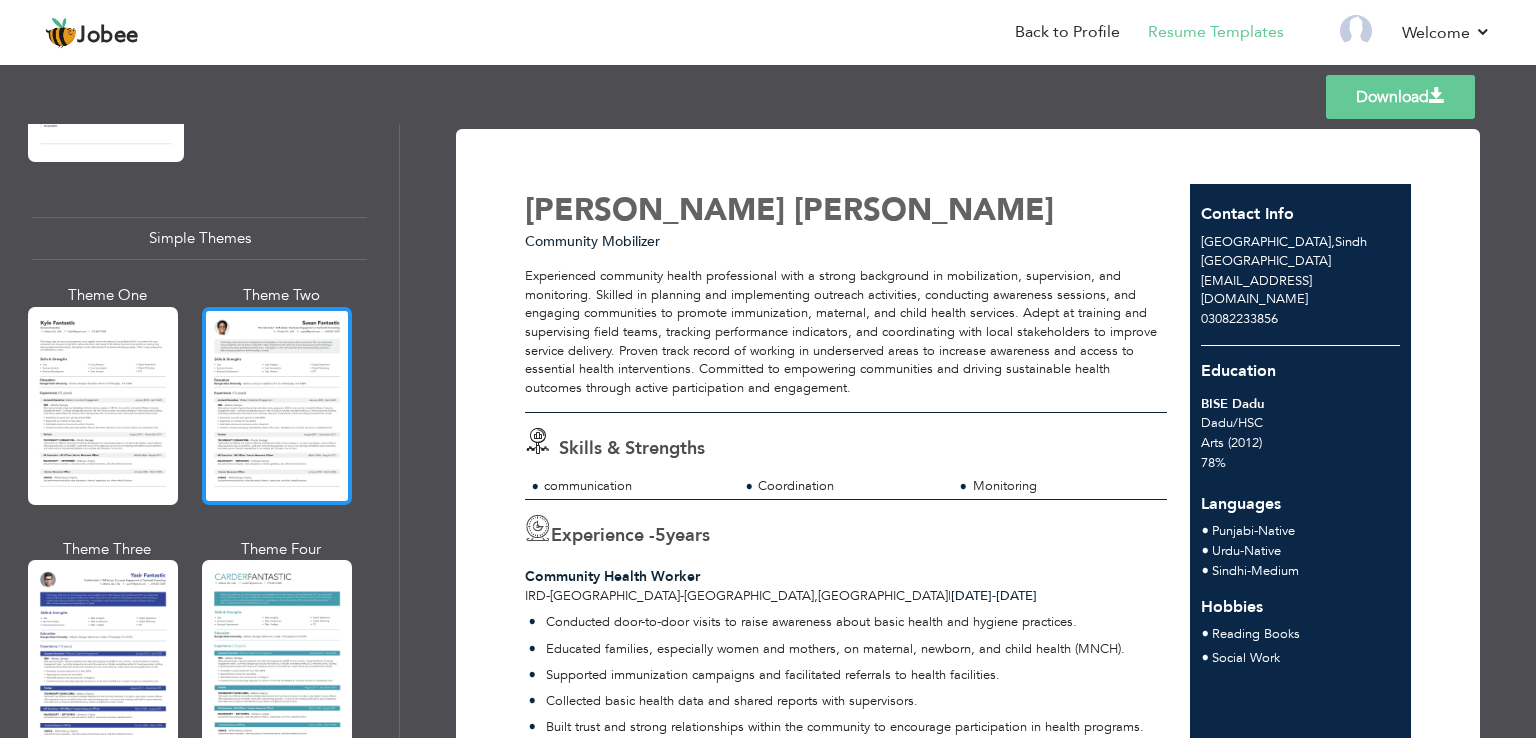 click at bounding box center (277, 406) 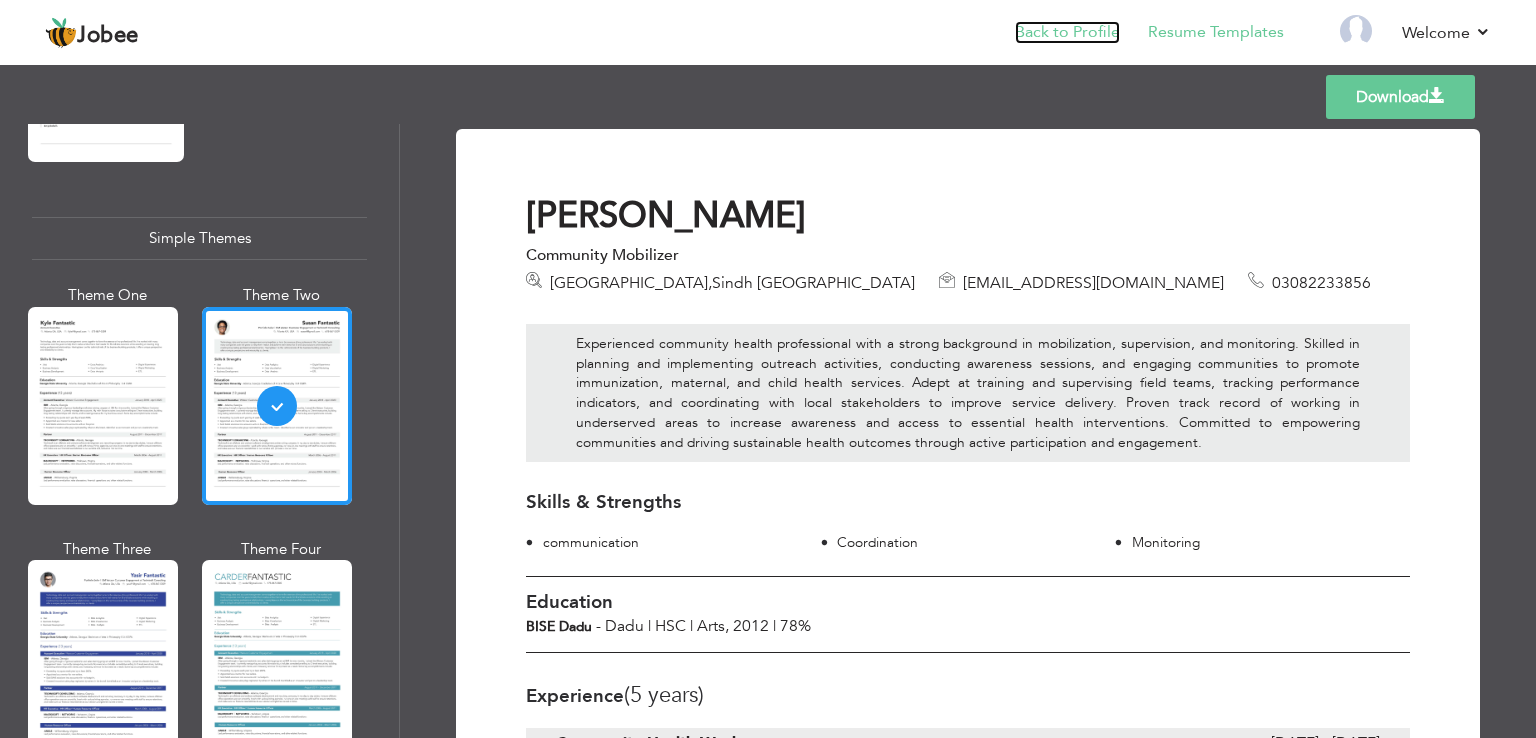 click on "Back to Profile" at bounding box center (1067, 32) 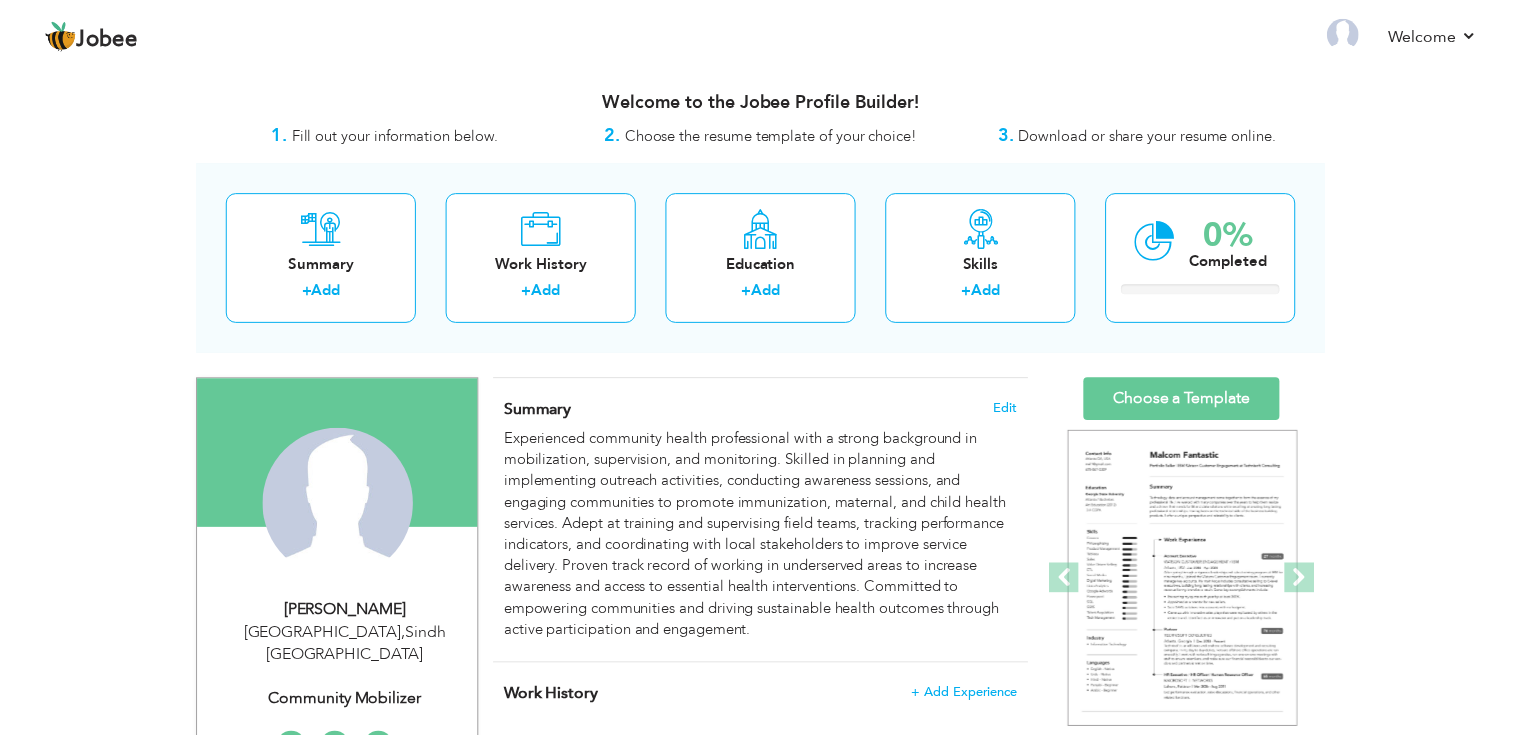 scroll, scrollTop: 0, scrollLeft: 0, axis: both 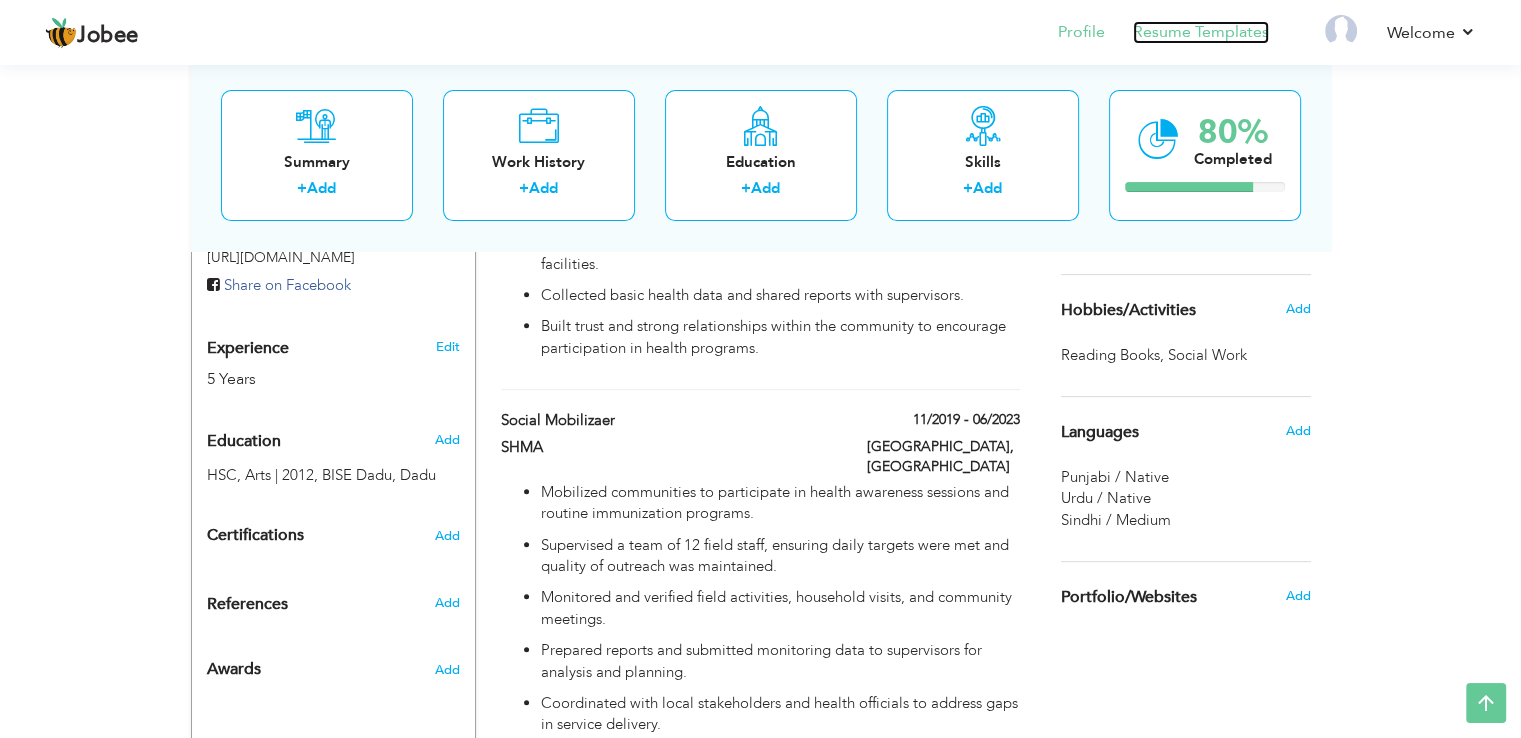 click on "Resume Templates" at bounding box center (1201, 32) 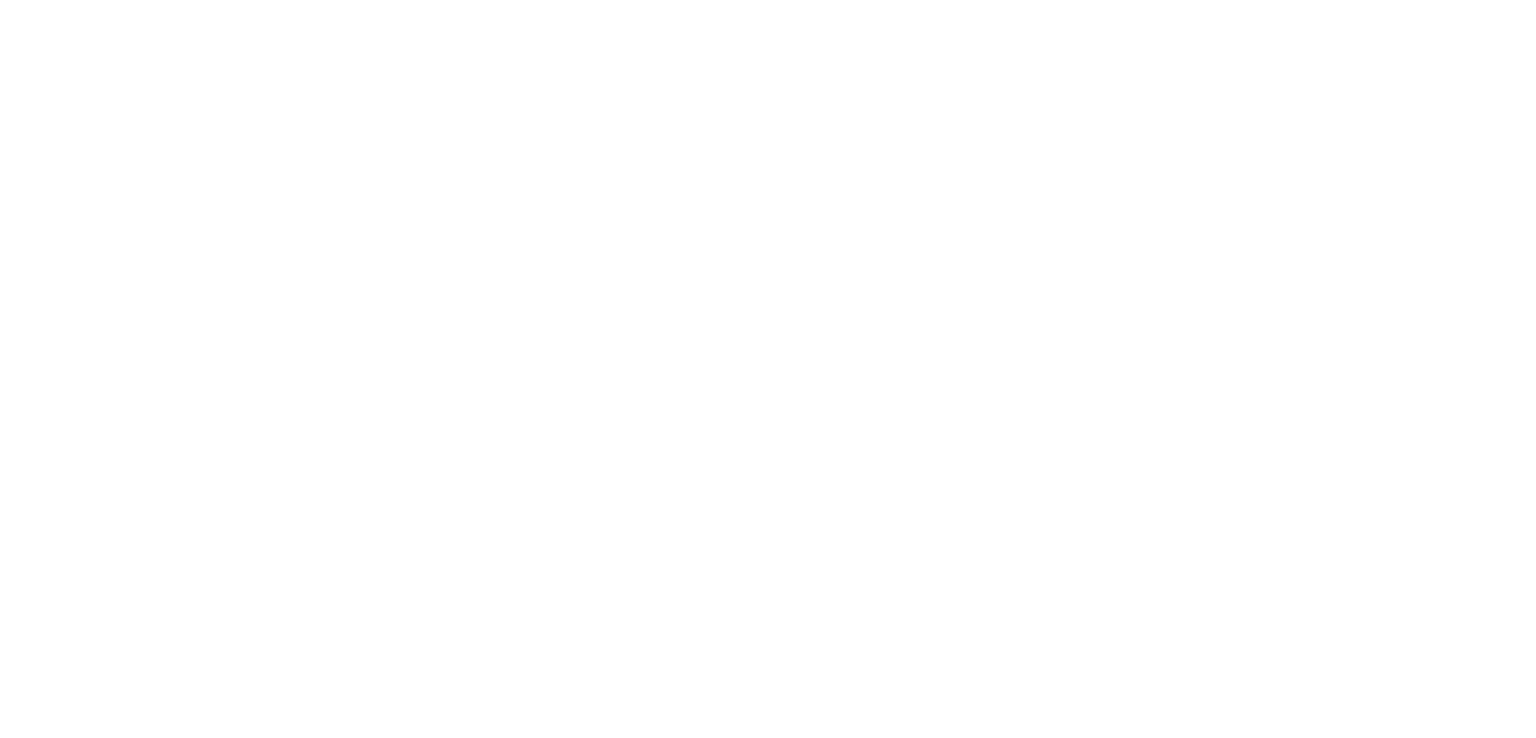 scroll, scrollTop: 0, scrollLeft: 0, axis: both 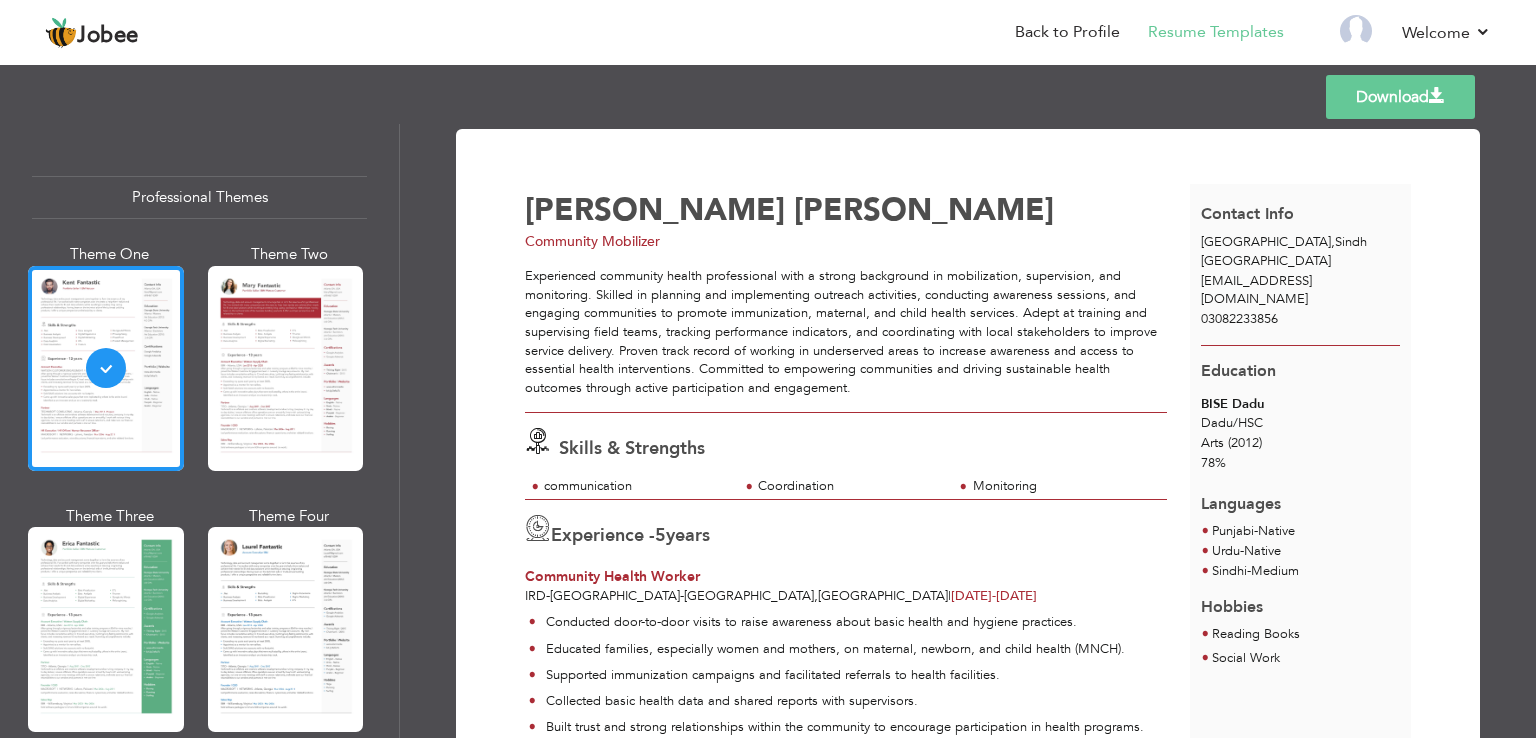 click on "03082233856" at bounding box center [1239, 319] 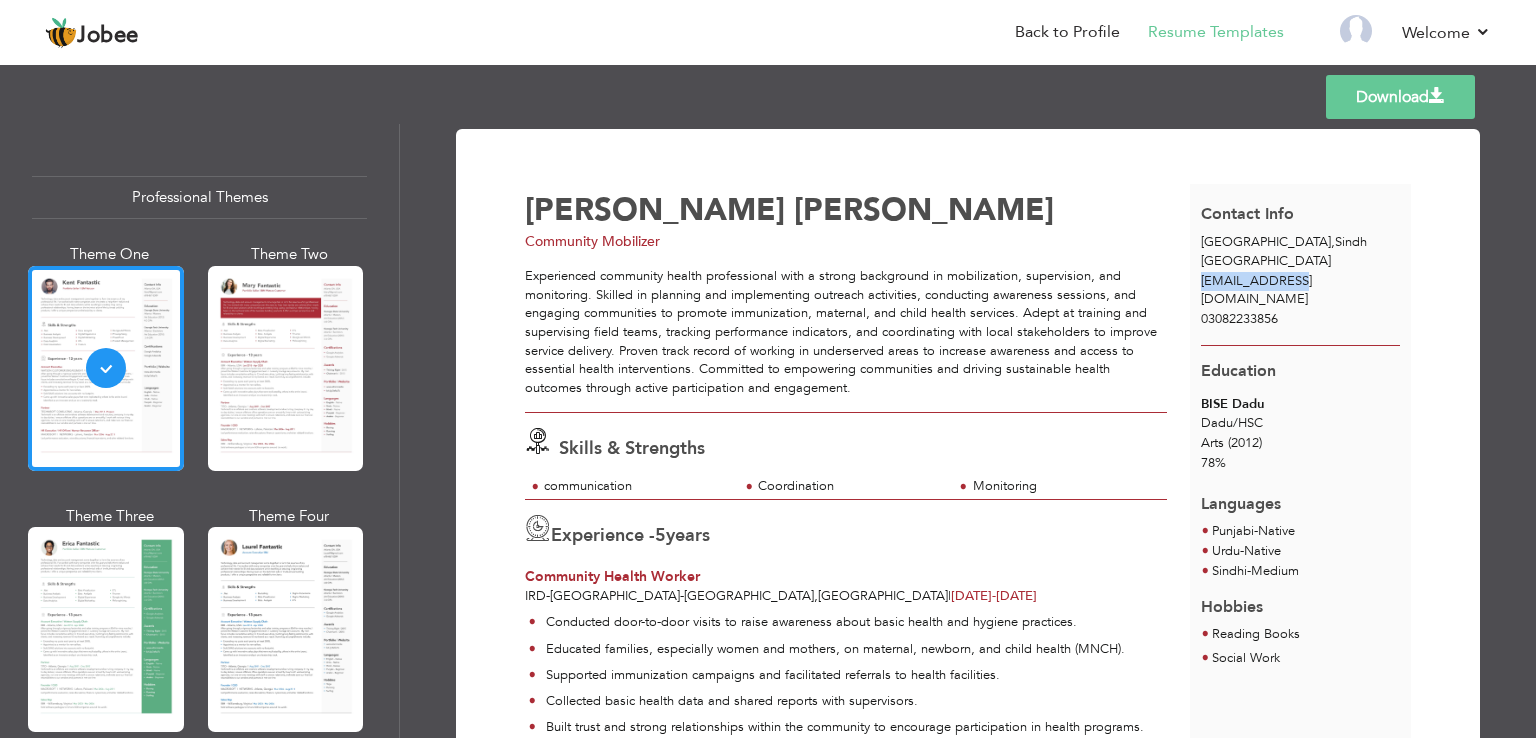 click on "[EMAIL_ADDRESS][DOMAIN_NAME]" at bounding box center (1256, 290) 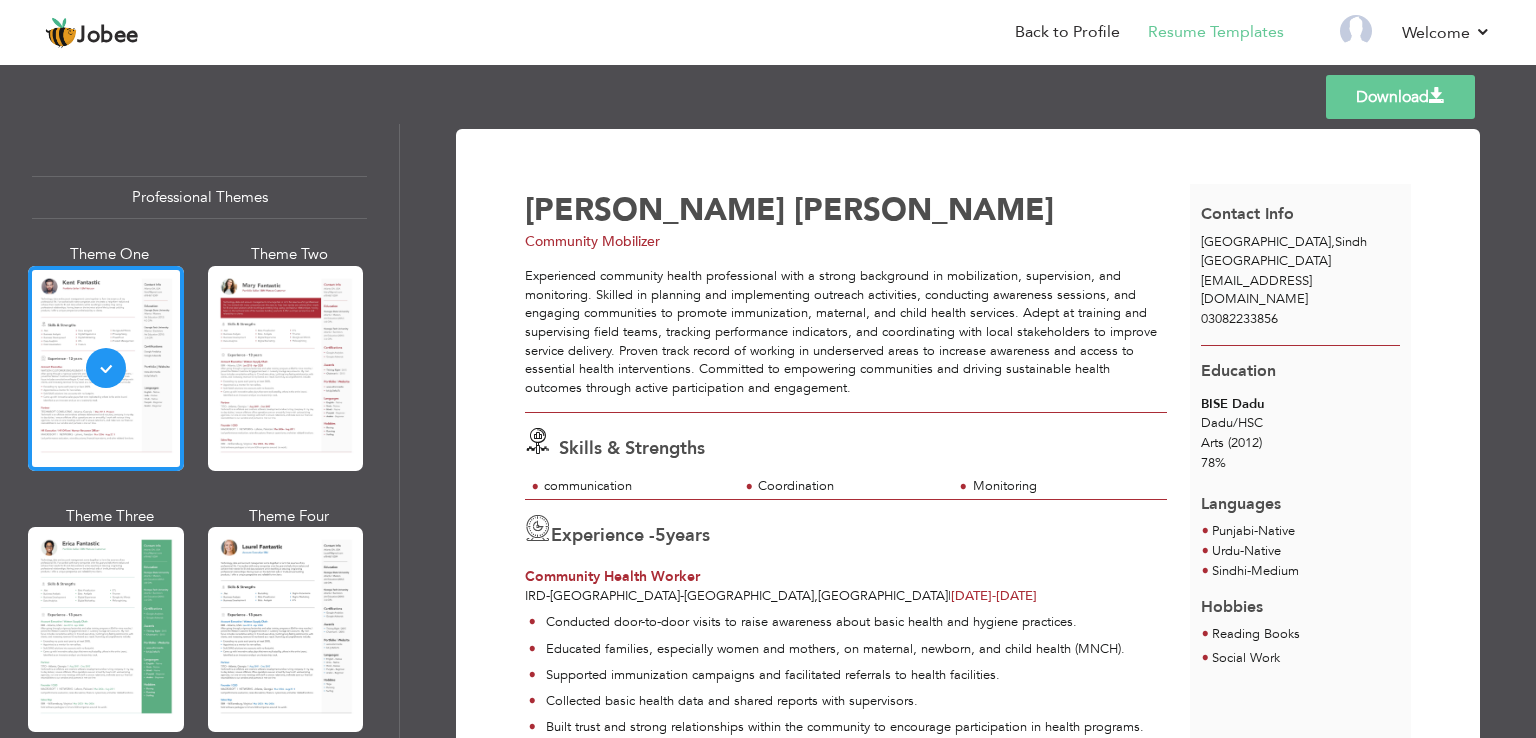 click on "[EMAIL_ADDRESS][DOMAIN_NAME]" at bounding box center (1301, 290) 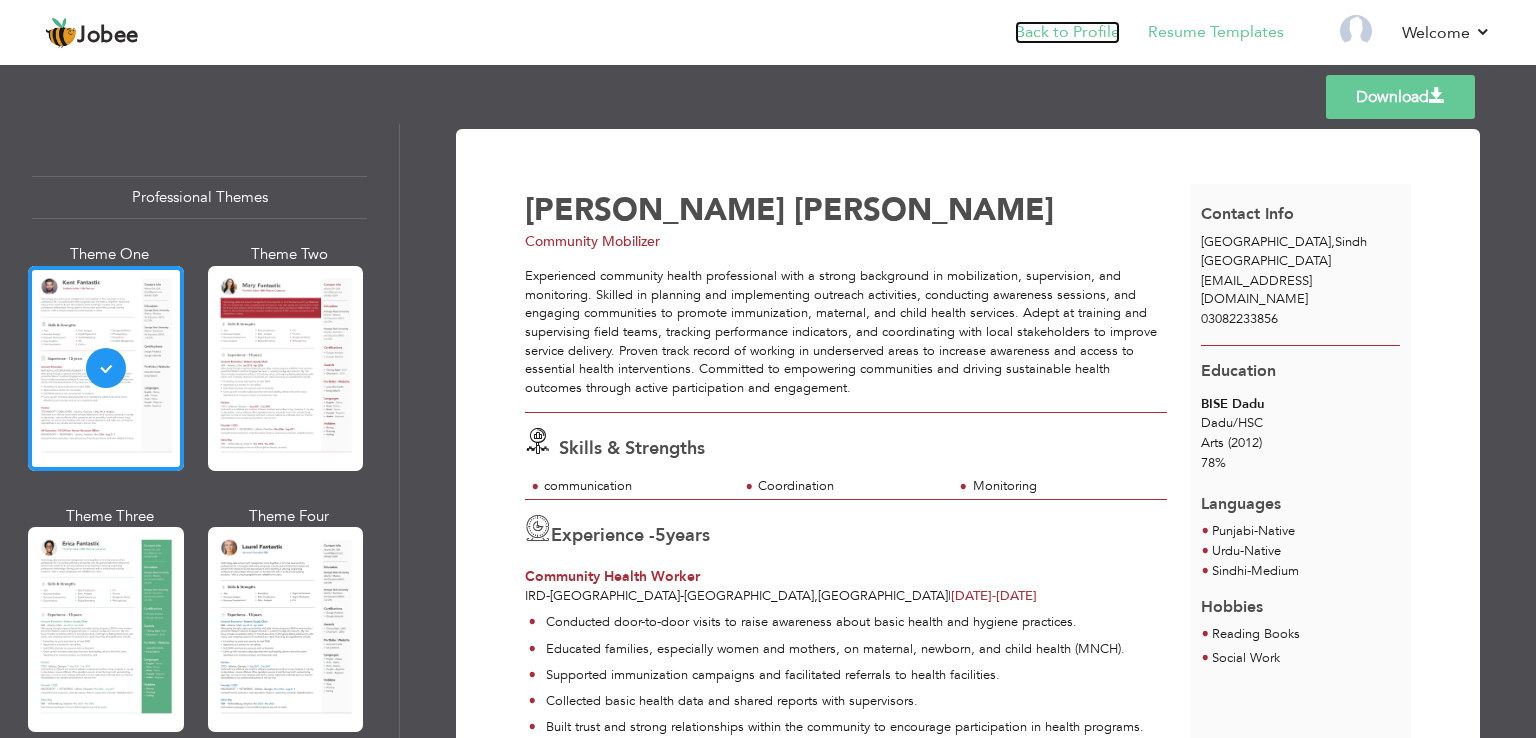 click on "Back to Profile" at bounding box center (1067, 32) 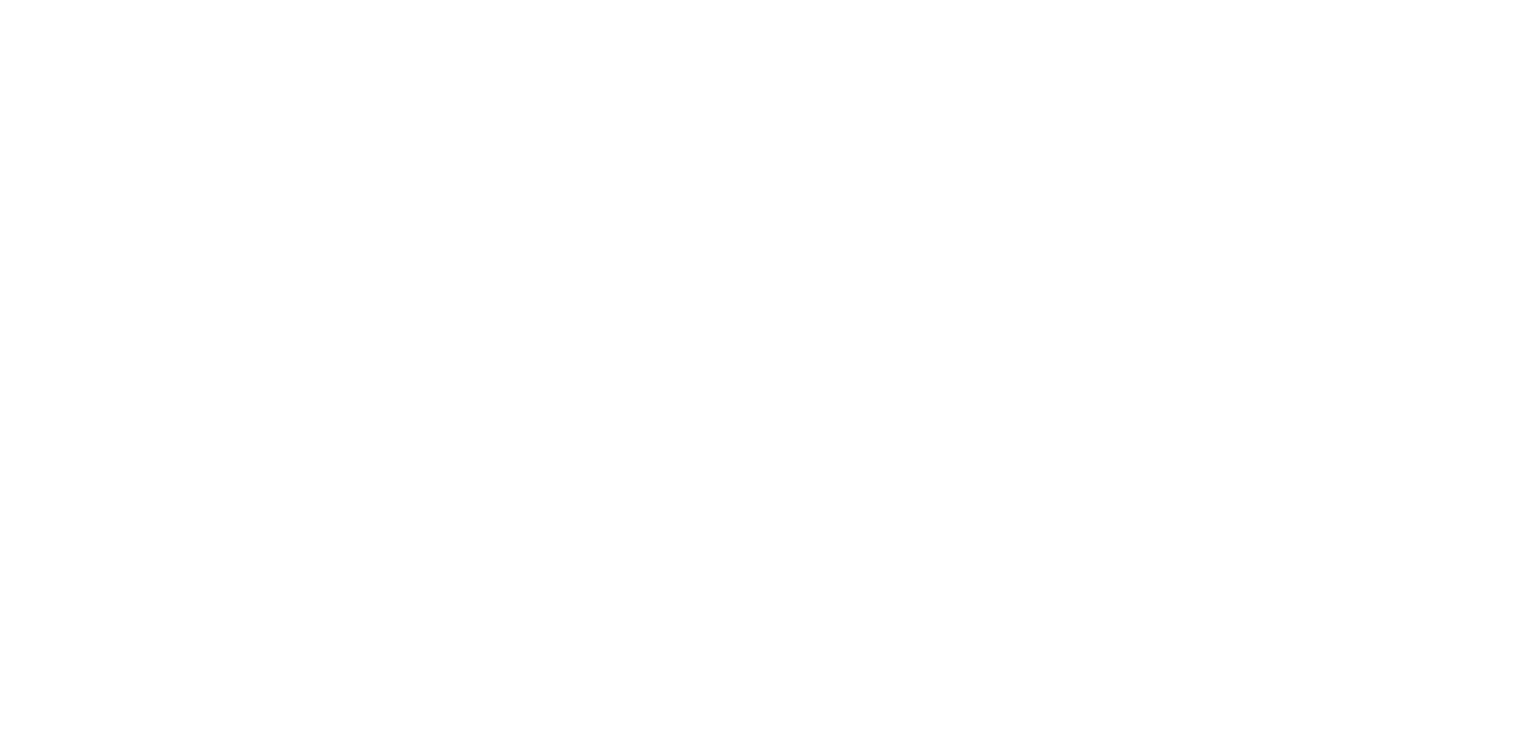 scroll, scrollTop: 0, scrollLeft: 0, axis: both 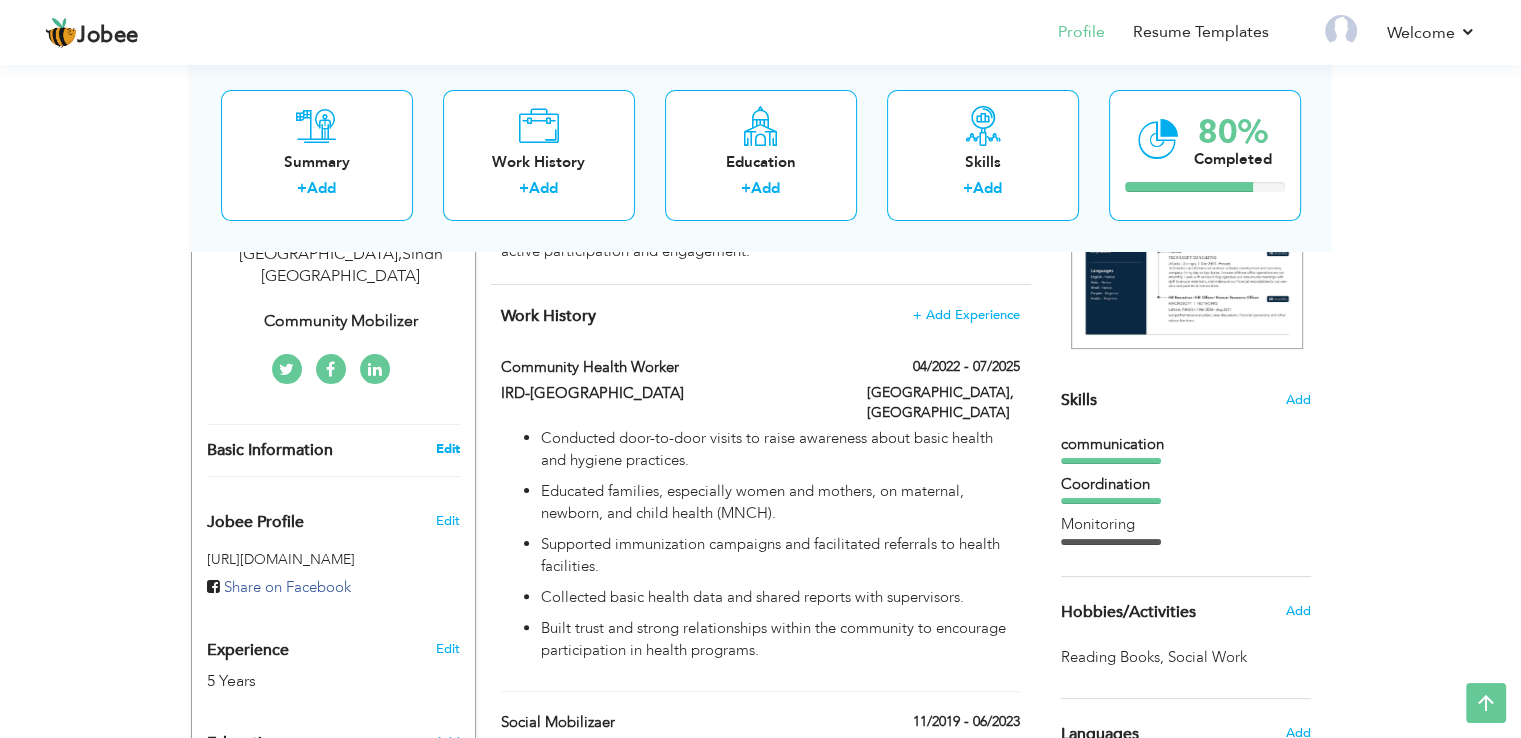 click on "Edit" at bounding box center [447, 449] 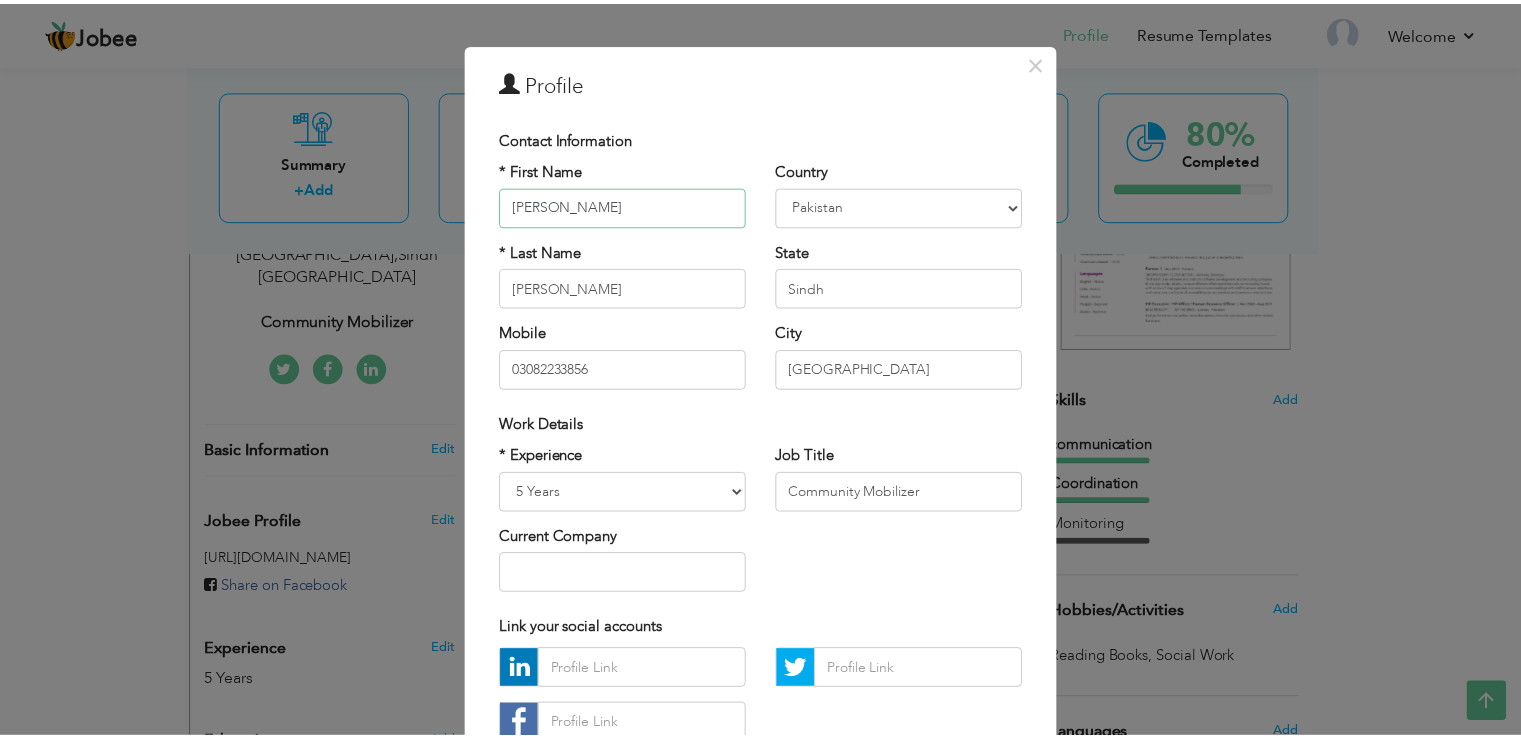 scroll, scrollTop: 174, scrollLeft: 0, axis: vertical 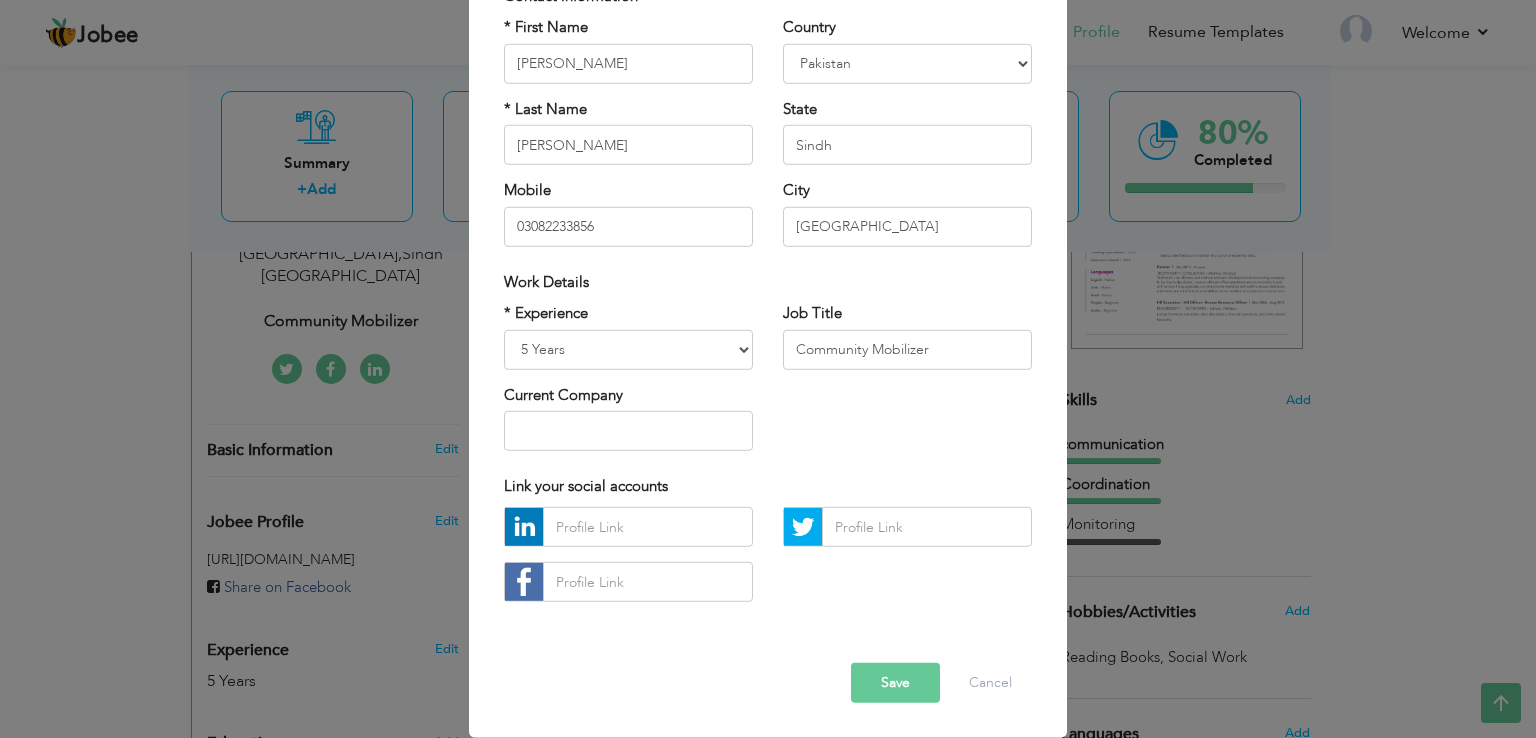 click on "Save" at bounding box center (895, 683) 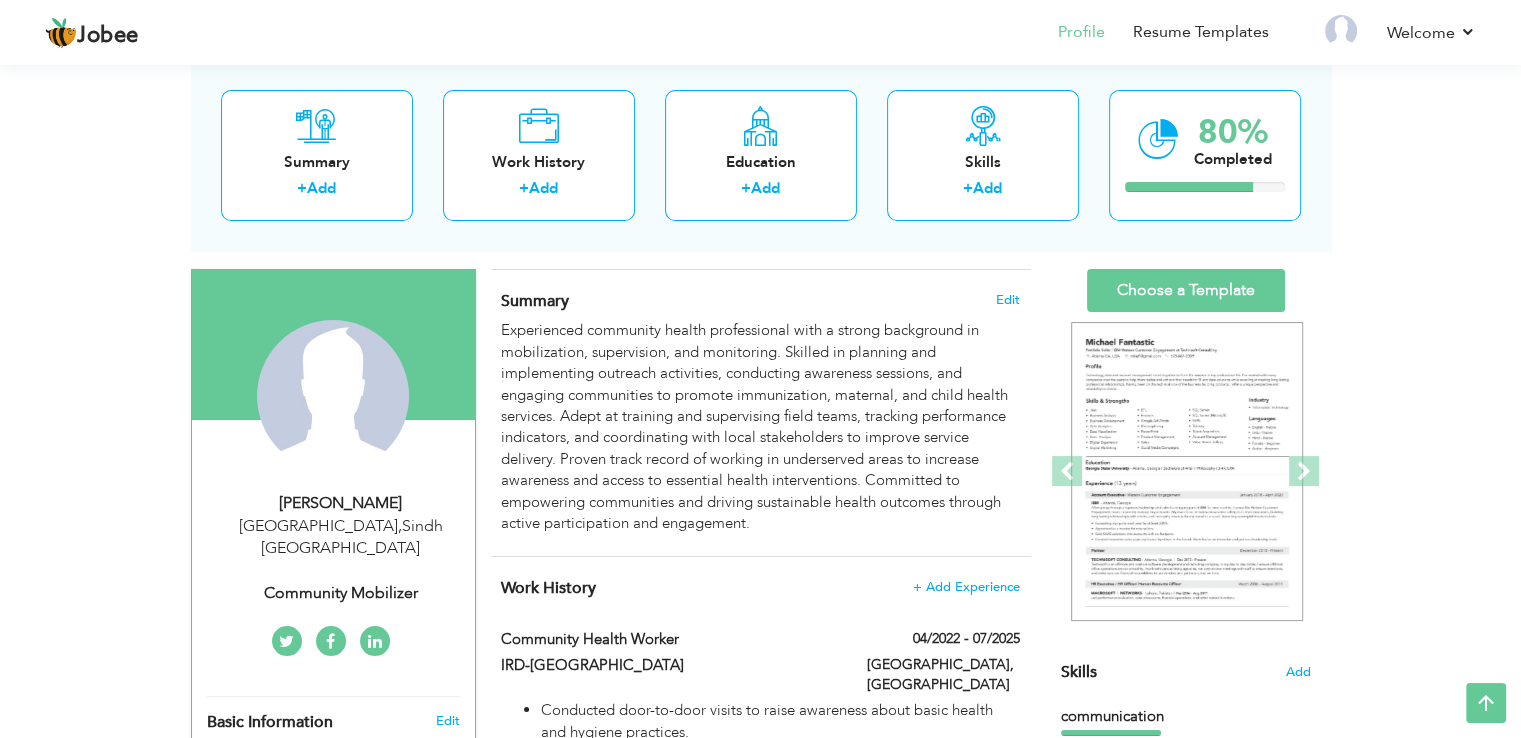 scroll, scrollTop: 0, scrollLeft: 0, axis: both 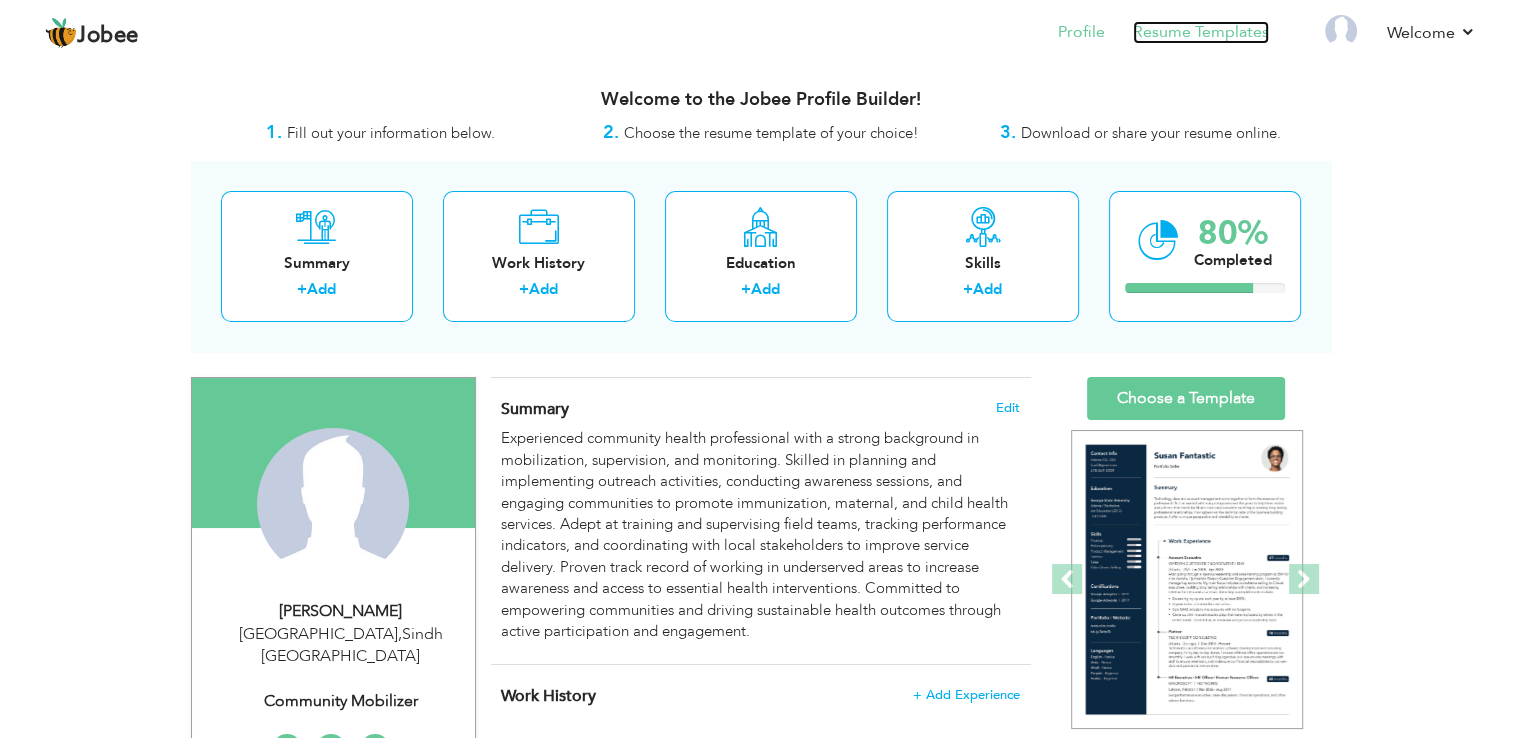click on "Resume Templates" at bounding box center (1201, 32) 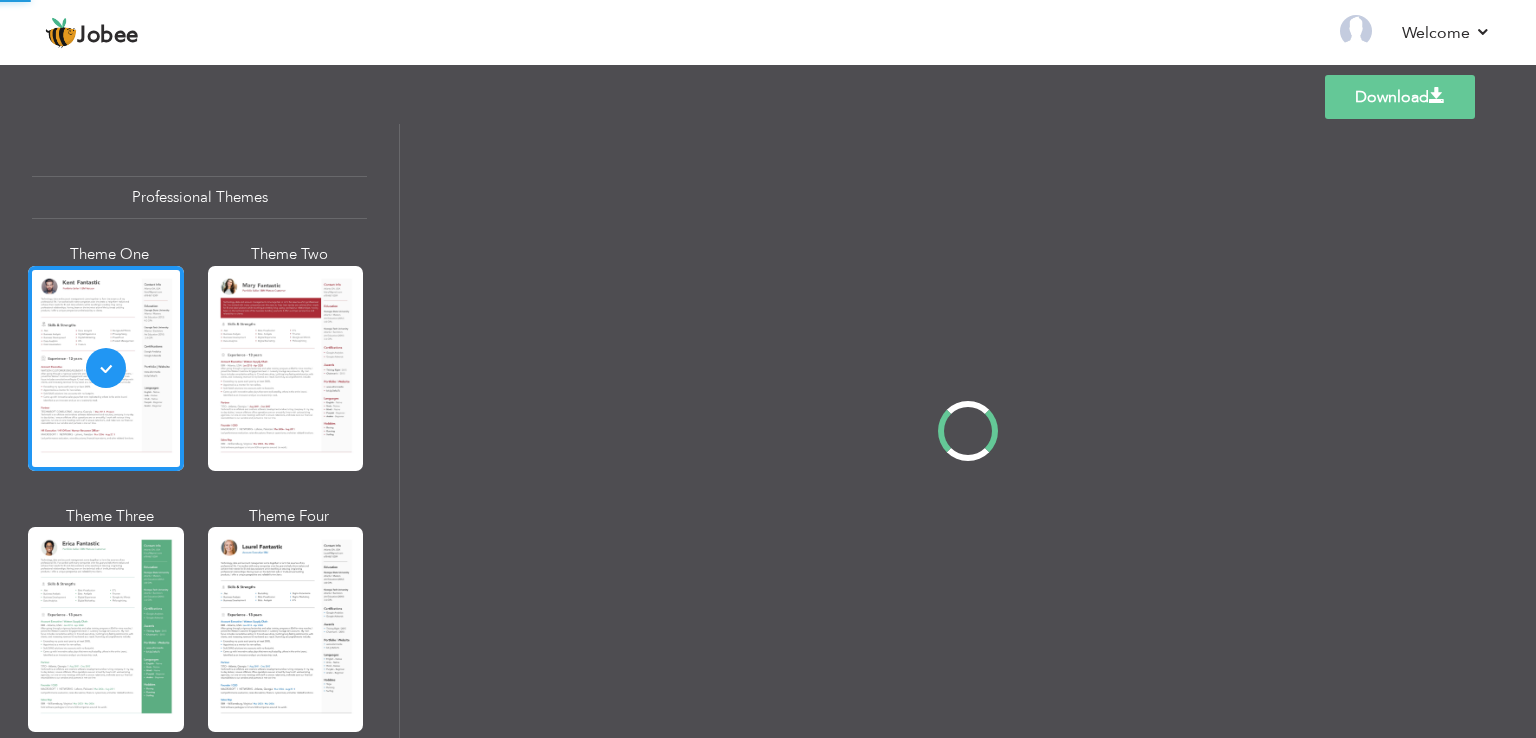 scroll, scrollTop: 0, scrollLeft: 0, axis: both 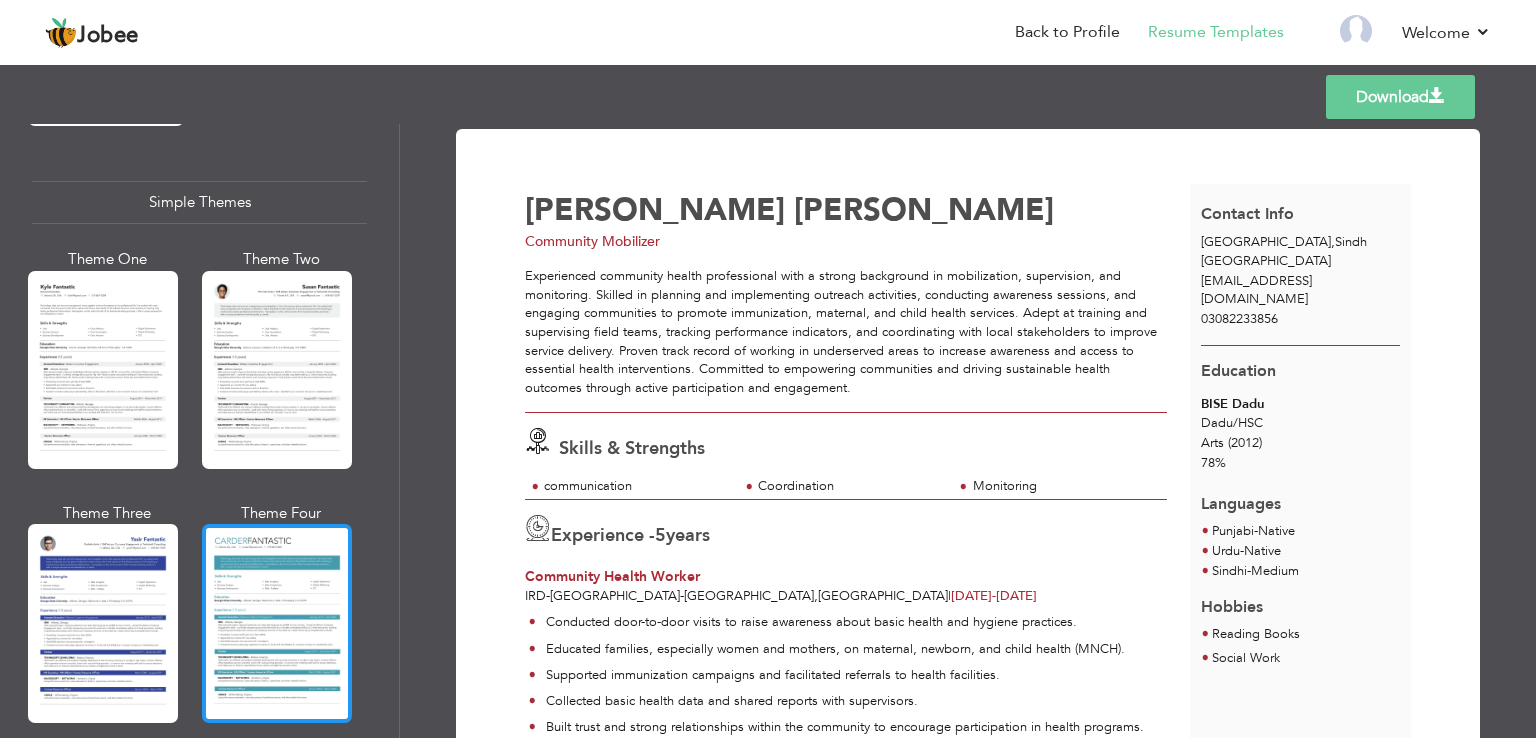 click at bounding box center (277, 623) 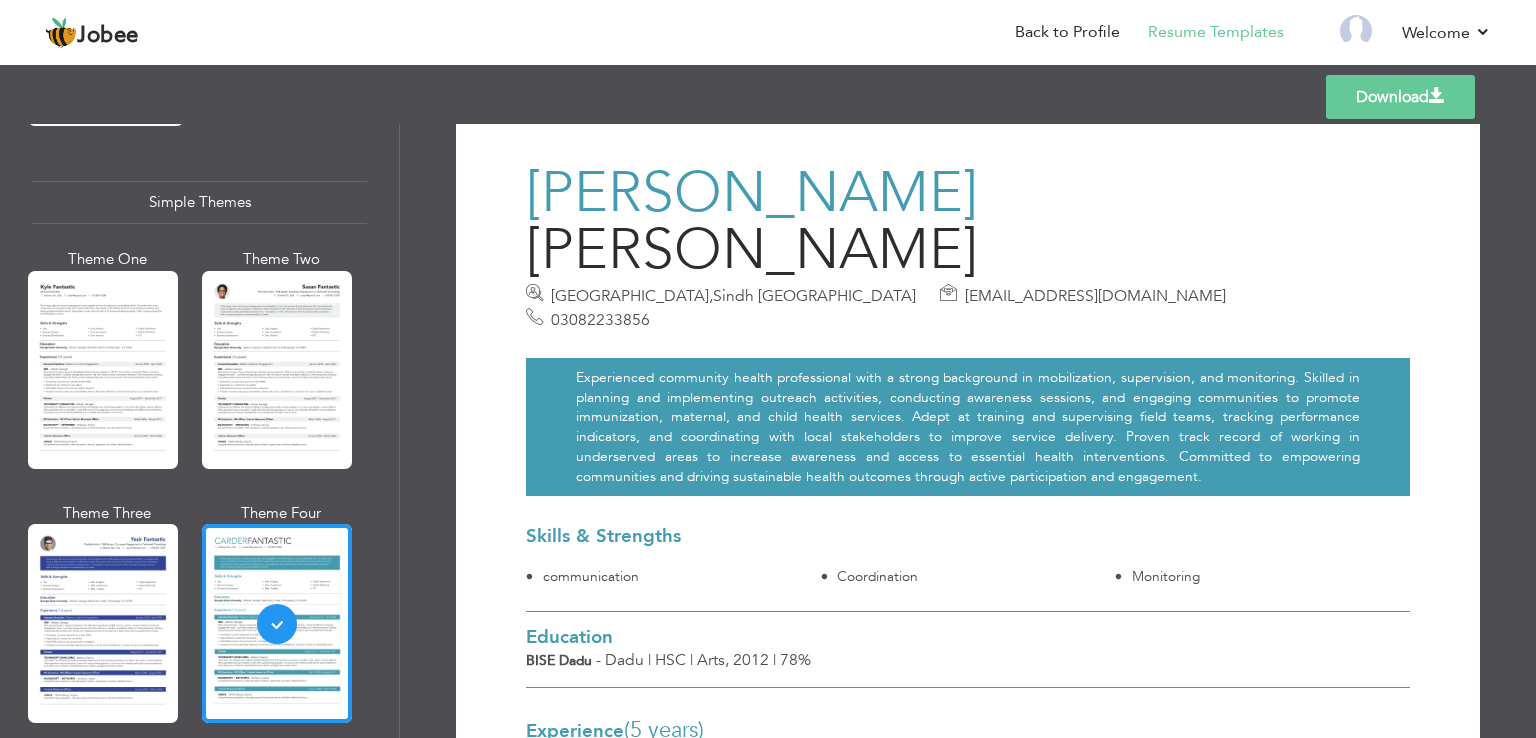 scroll, scrollTop: 0, scrollLeft: 0, axis: both 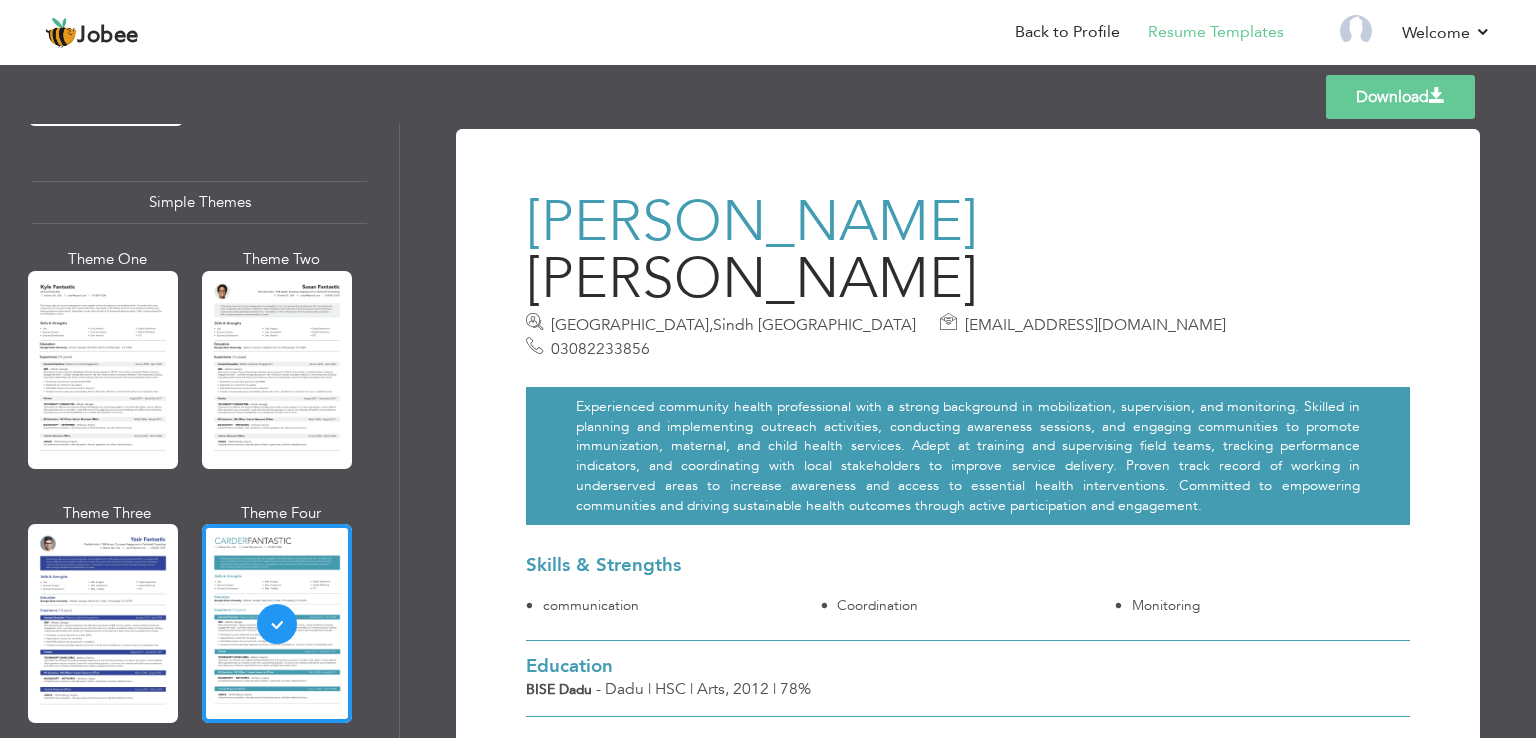 click on "basheerkhan828@yahoo.com" at bounding box center (1095, 325) 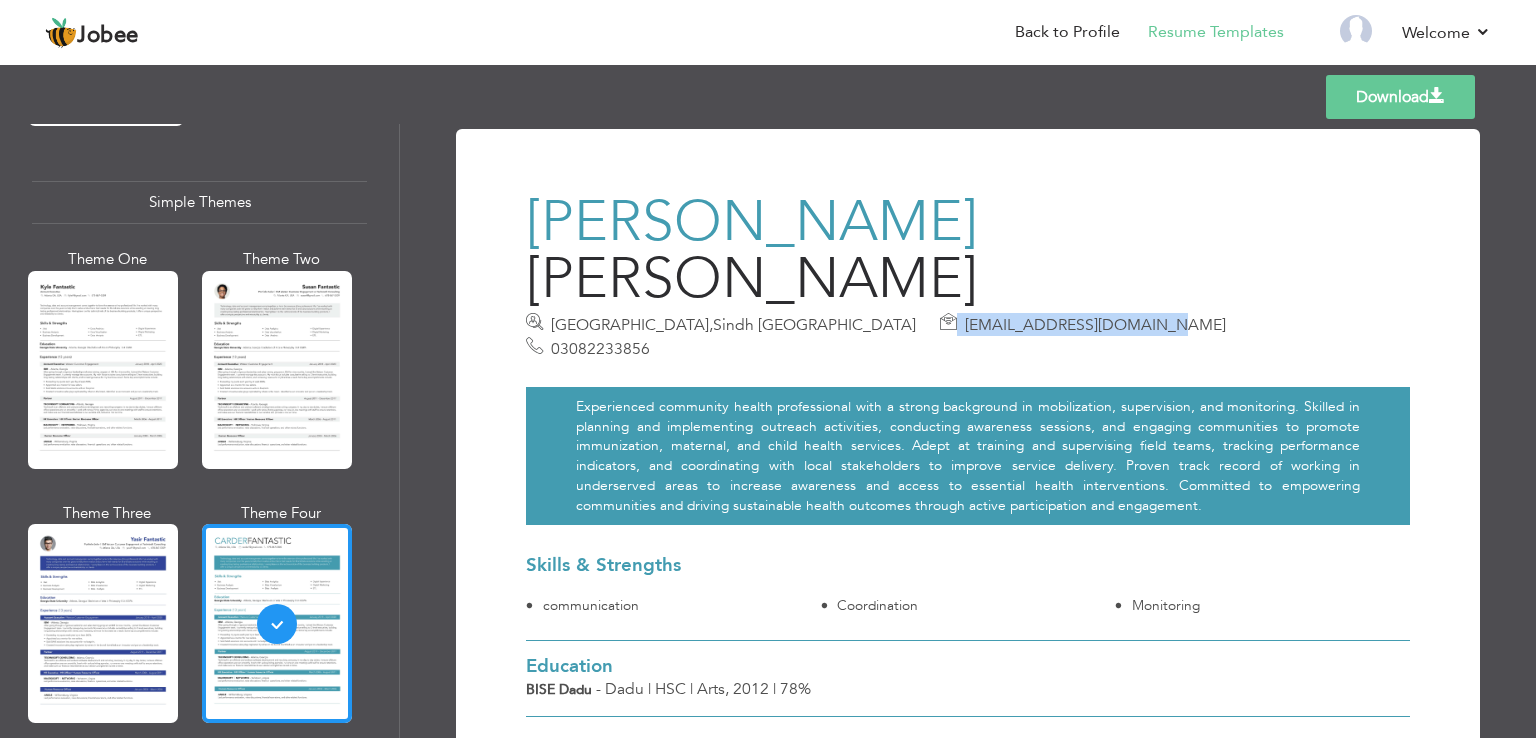 drag, startPoint x: 970, startPoint y: 272, endPoint x: 739, endPoint y: 267, distance: 231.05411 